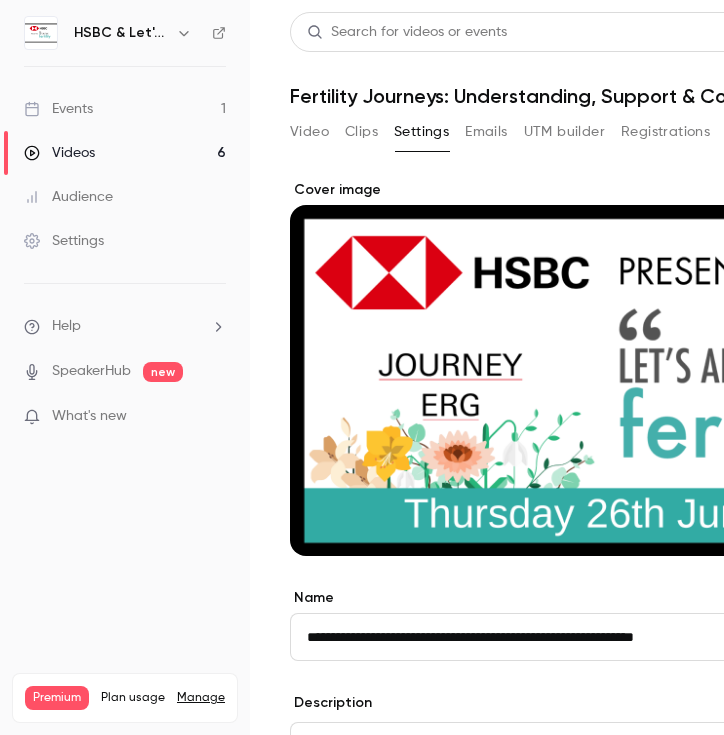 scroll, scrollTop: 0, scrollLeft: 0, axis: both 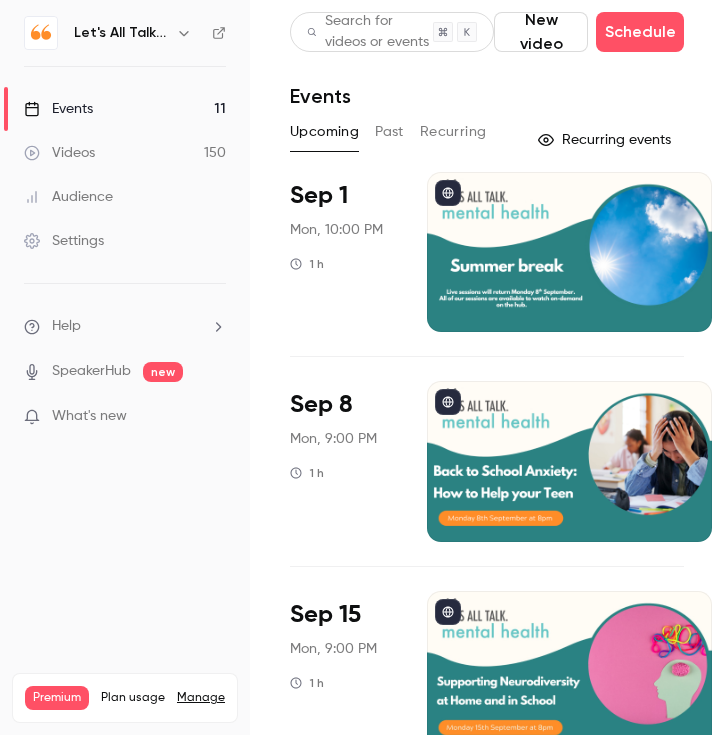 click at bounding box center (184, 33) 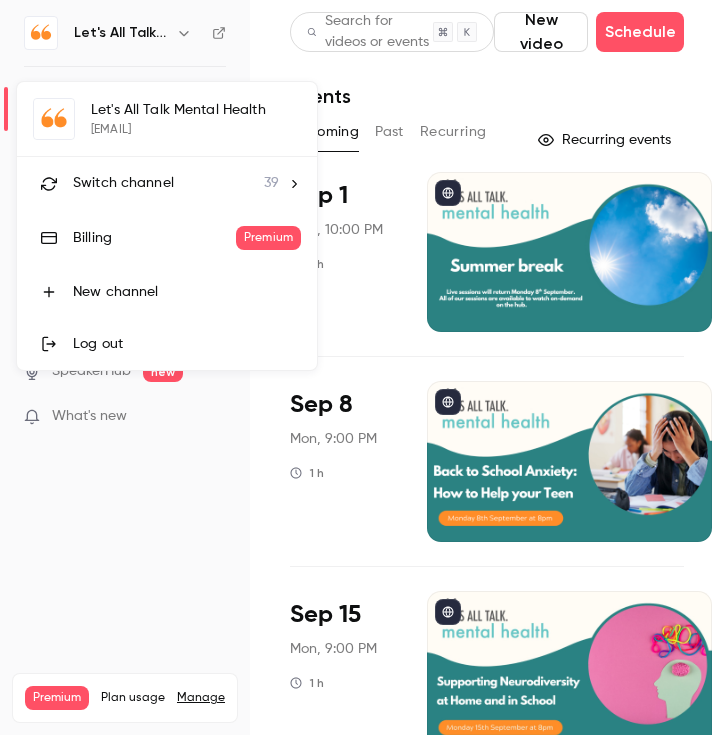 click on "Switch channel 39" at bounding box center [167, 183] 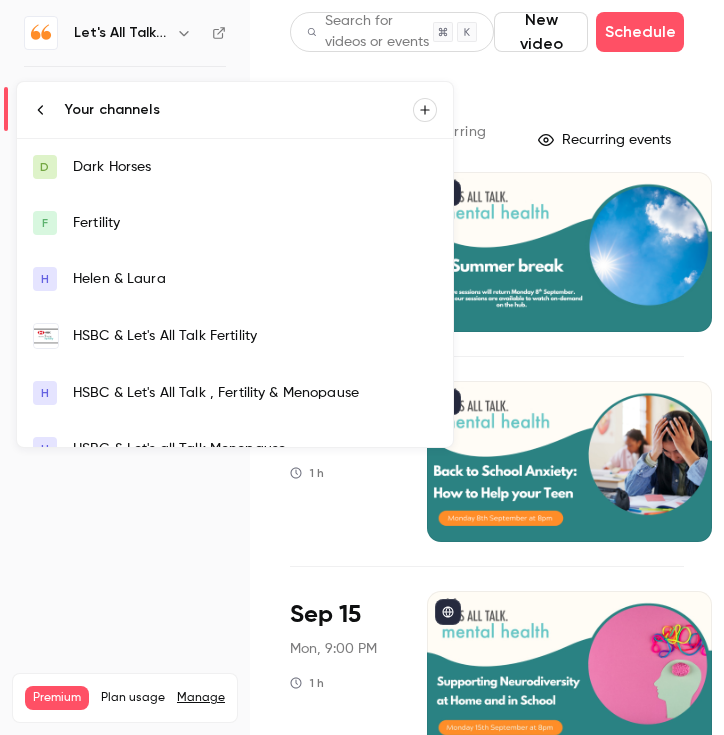 click on "HSBC & Let's All Talk Fertility" at bounding box center [235, 336] 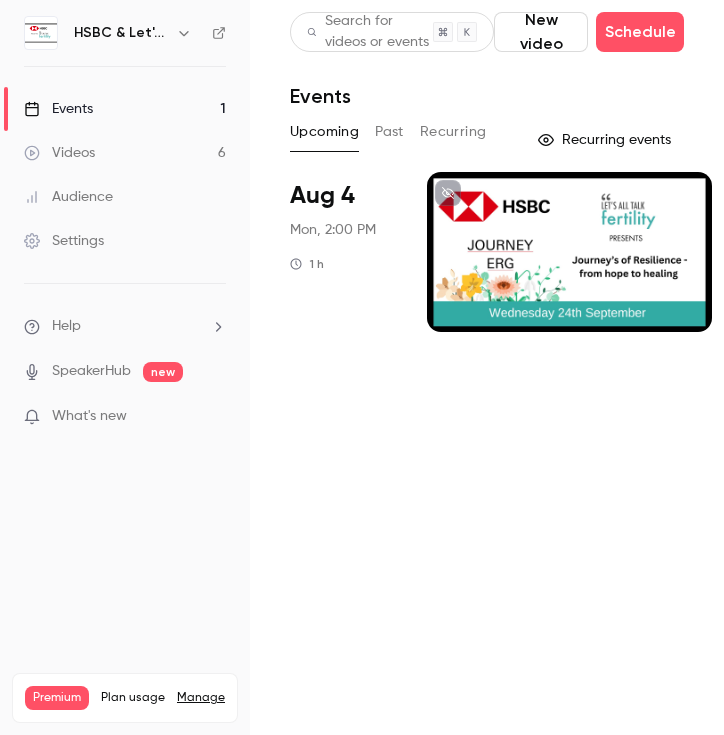 click on "Settings" at bounding box center [64, 241] 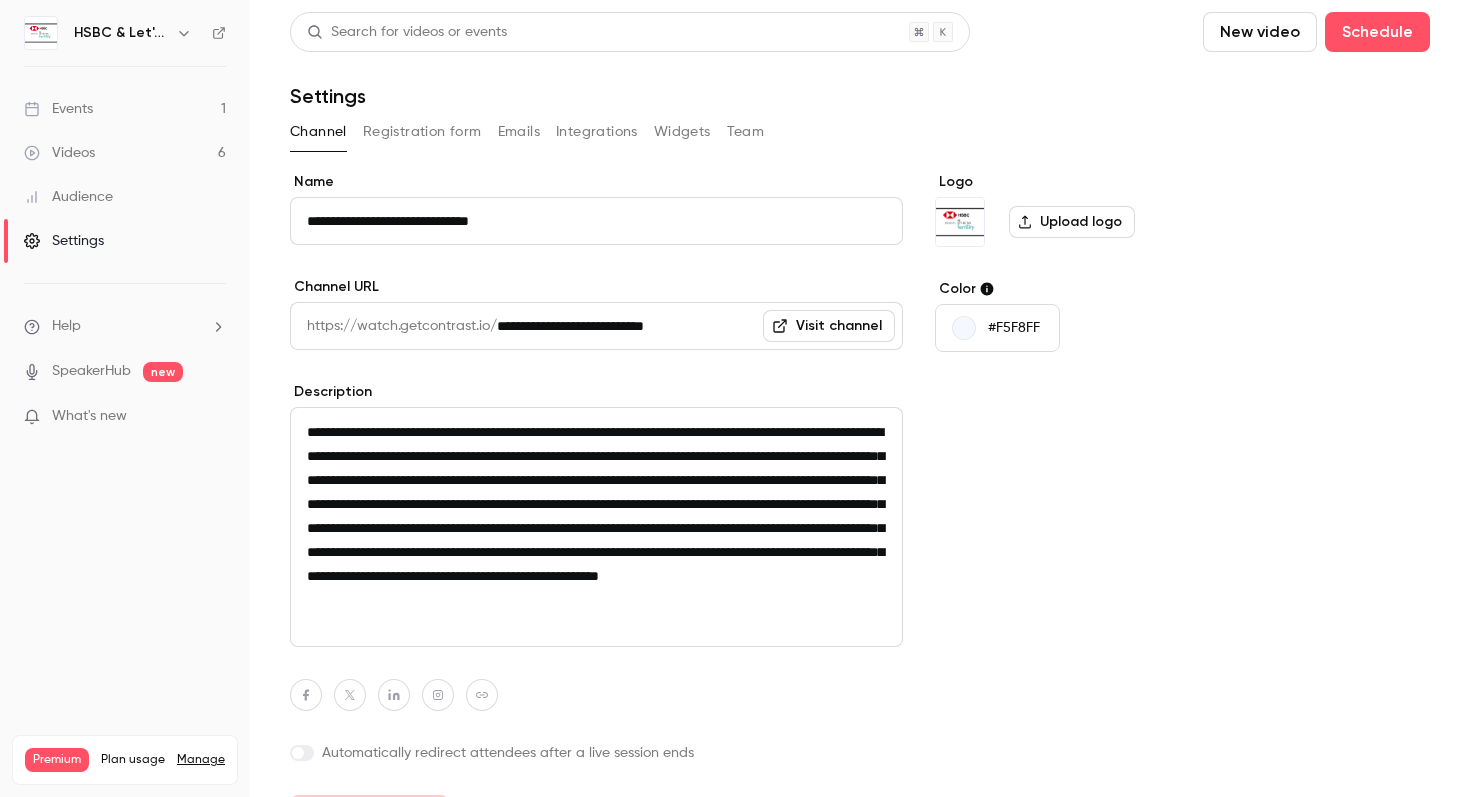 scroll, scrollTop: 0, scrollLeft: 0, axis: both 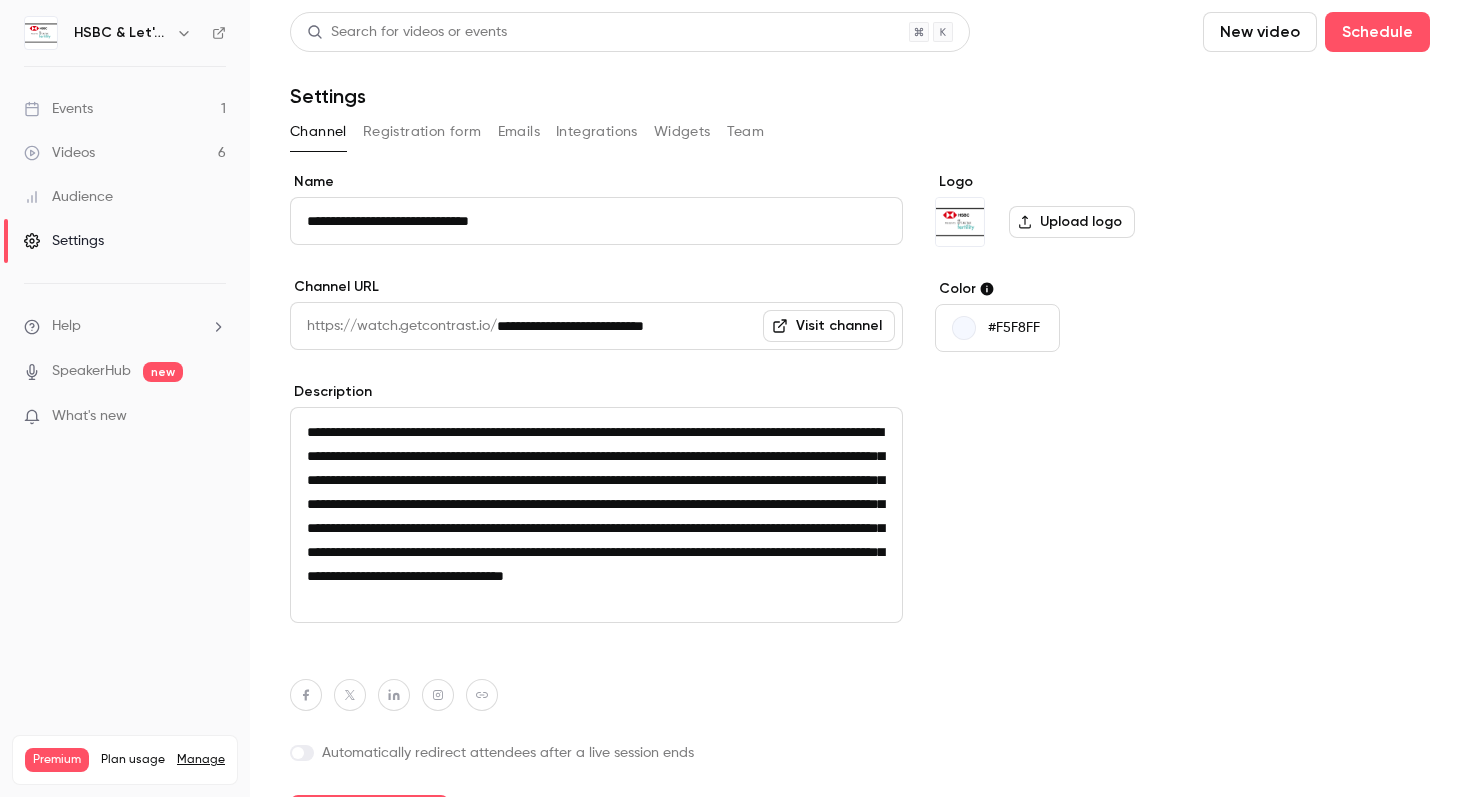 drag, startPoint x: 457, startPoint y: 453, endPoint x: 667, endPoint y: 439, distance: 210.46616 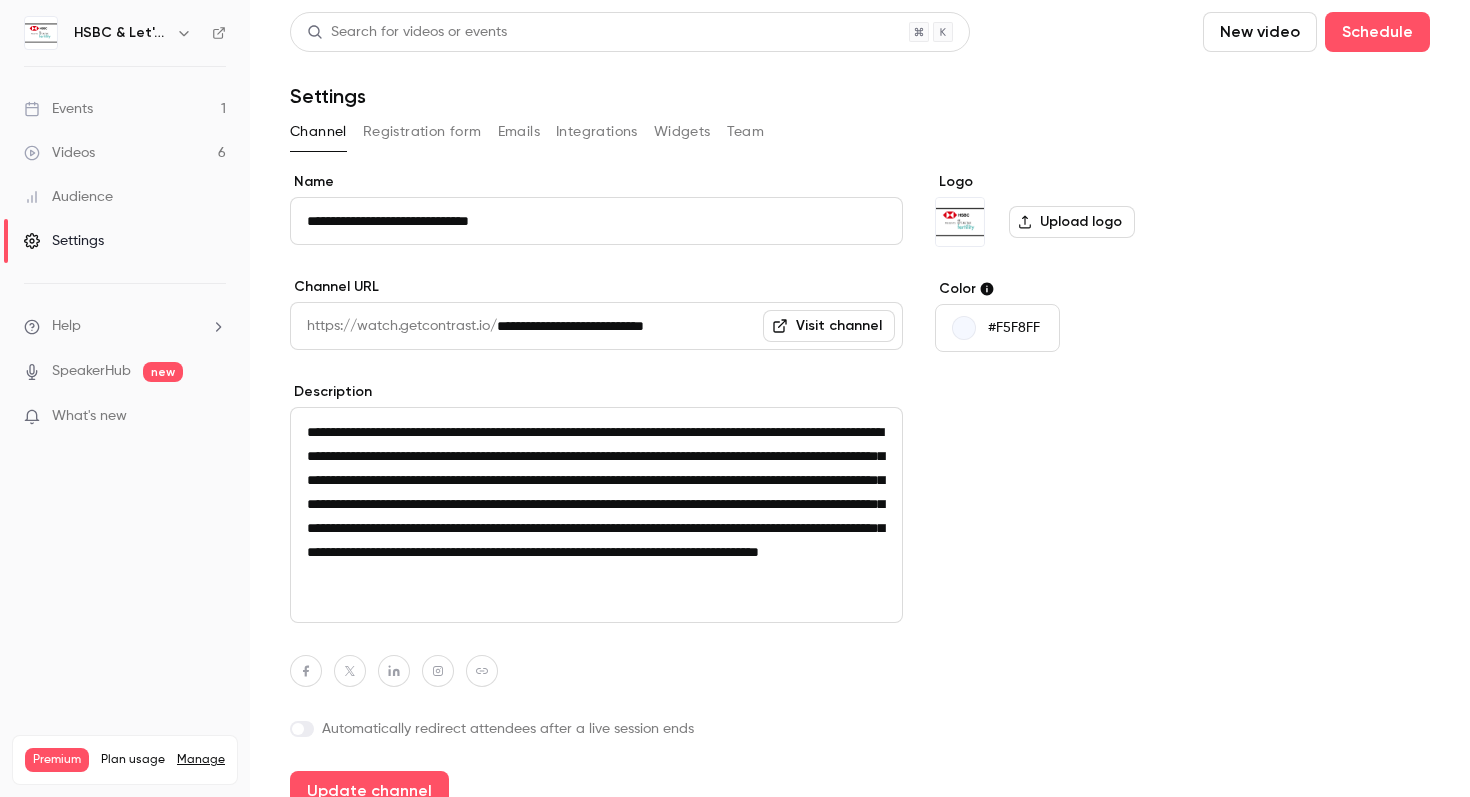 click on "**********" at bounding box center [596, 515] 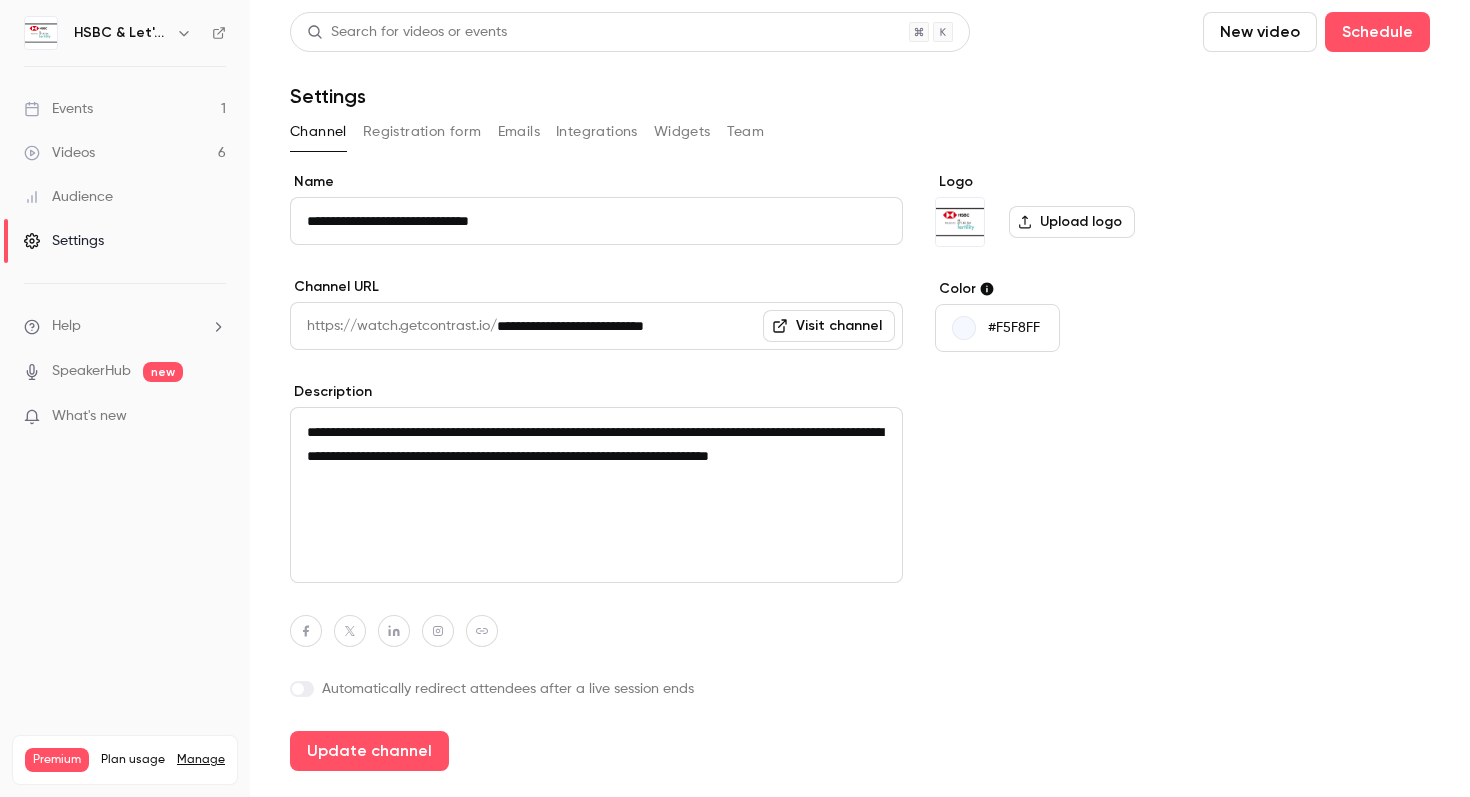 click on "**********" at bounding box center [596, 495] 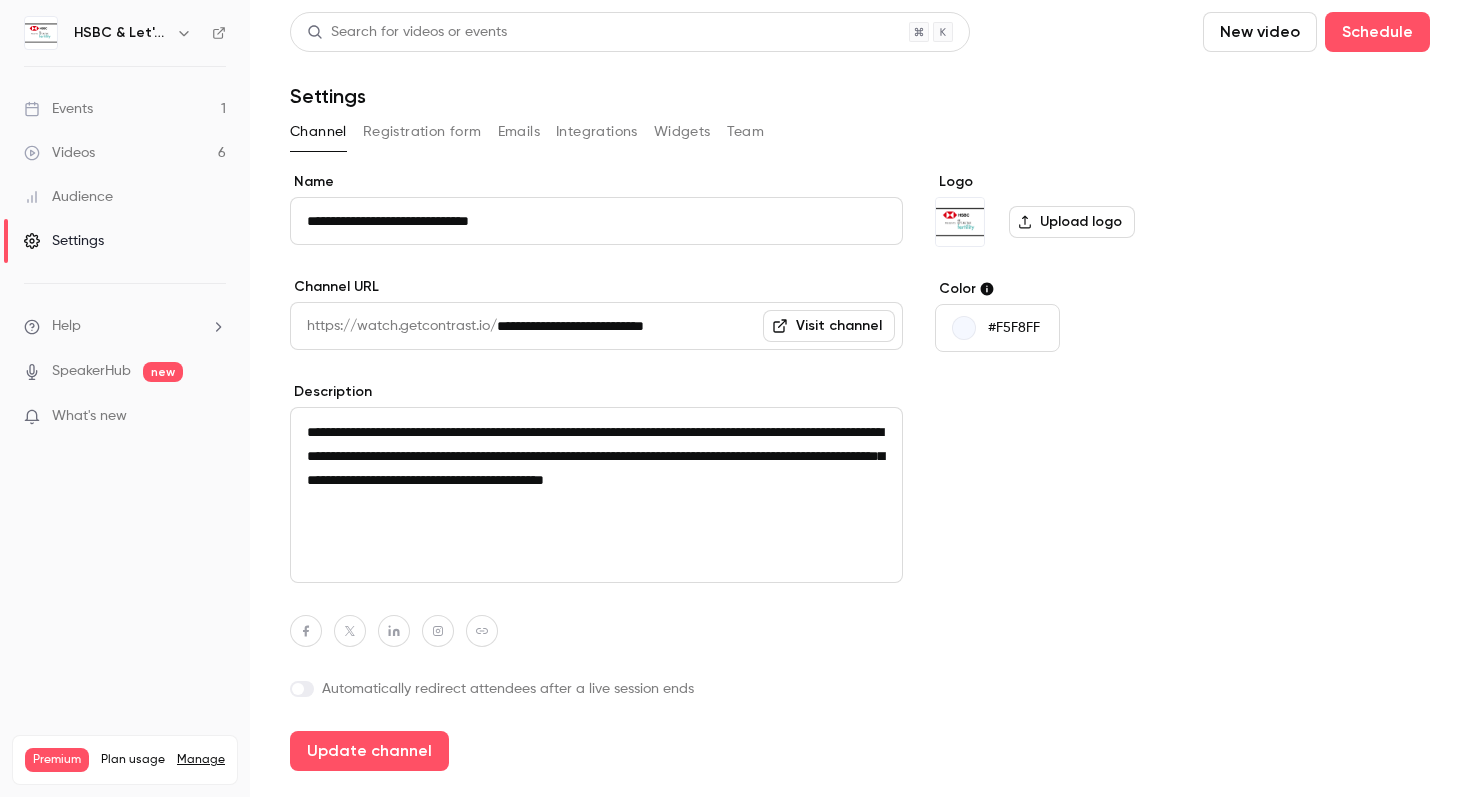 click on "**********" at bounding box center [596, 495] 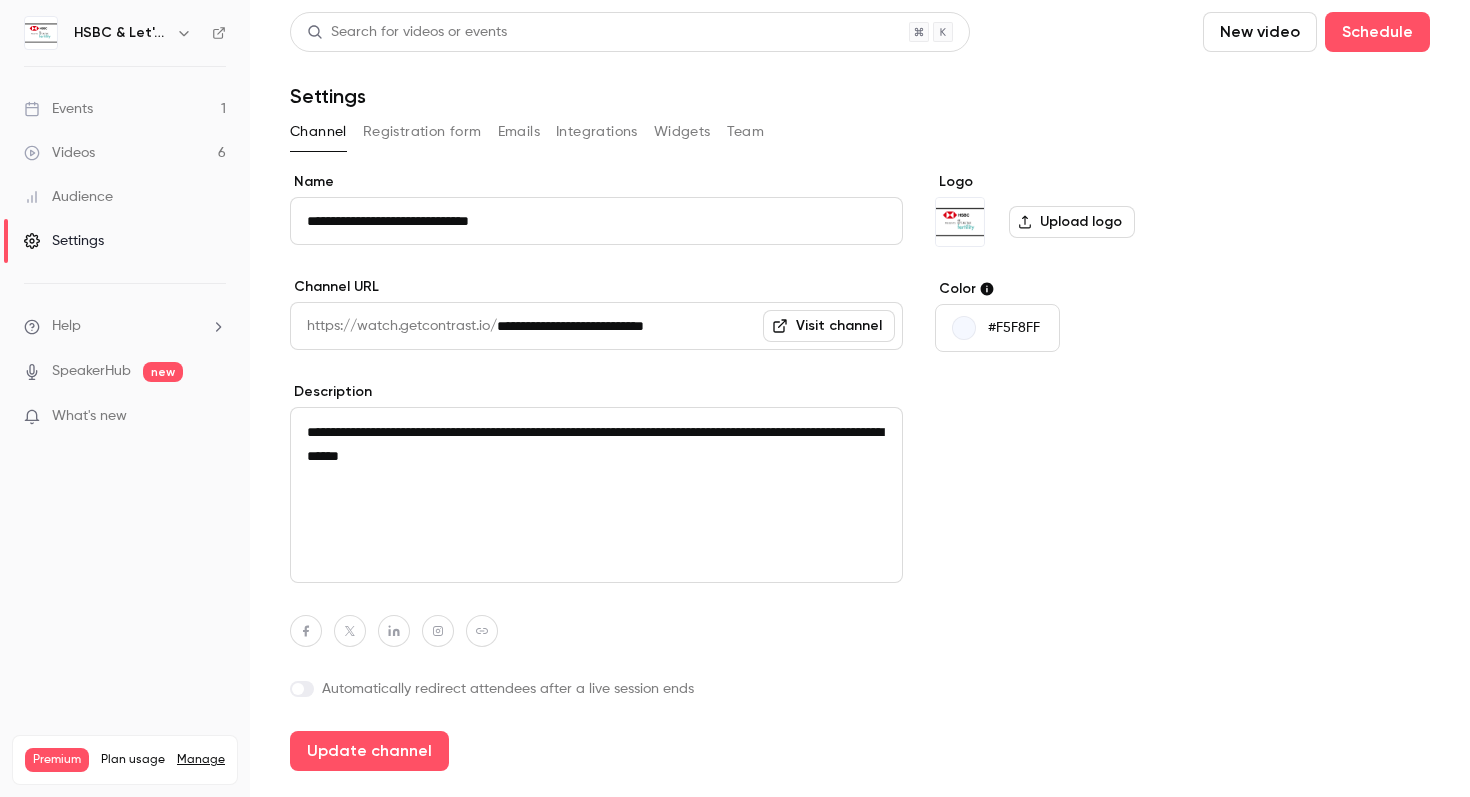 click on "**********" at bounding box center (596, 495) 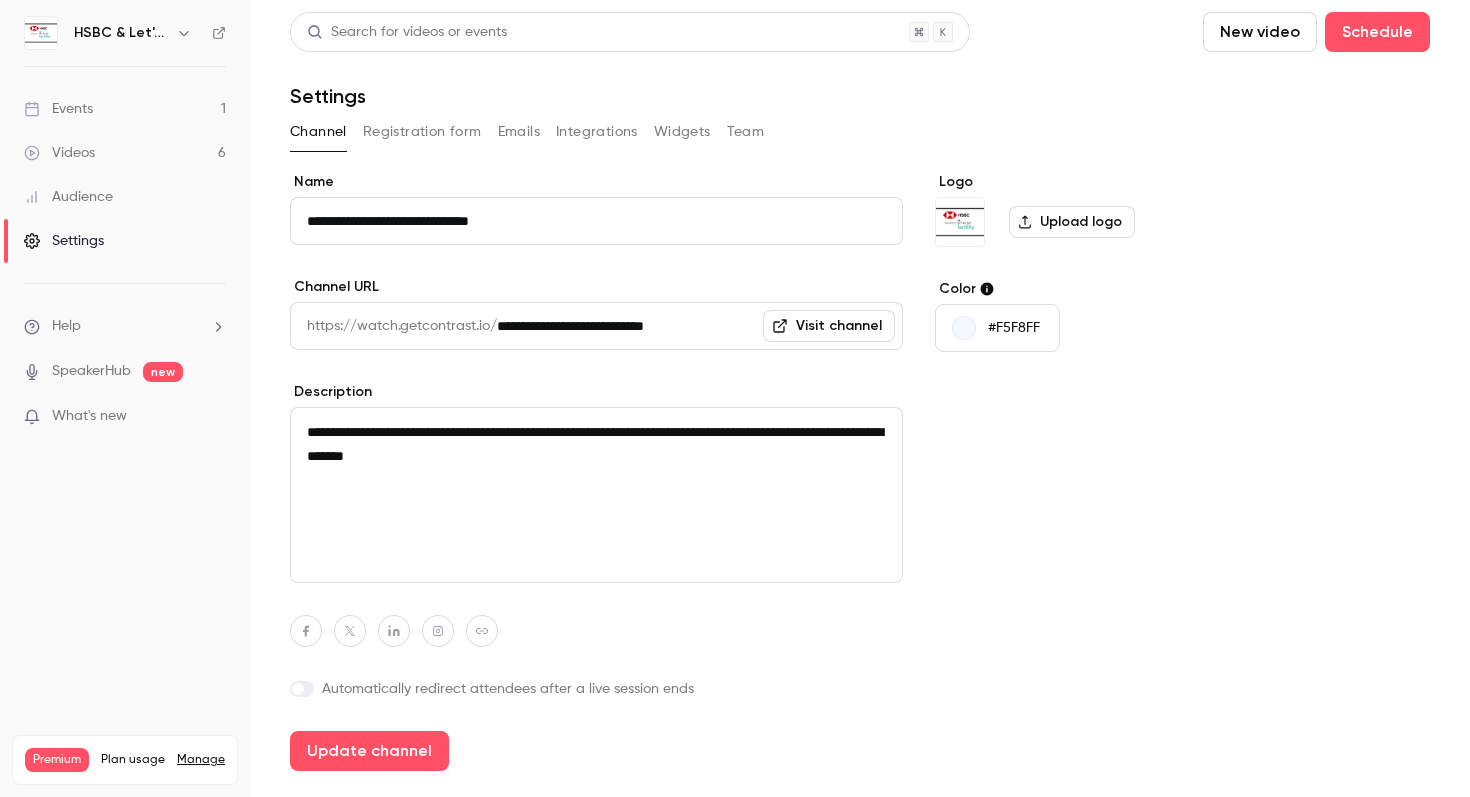 click on "**********" at bounding box center [596, 495] 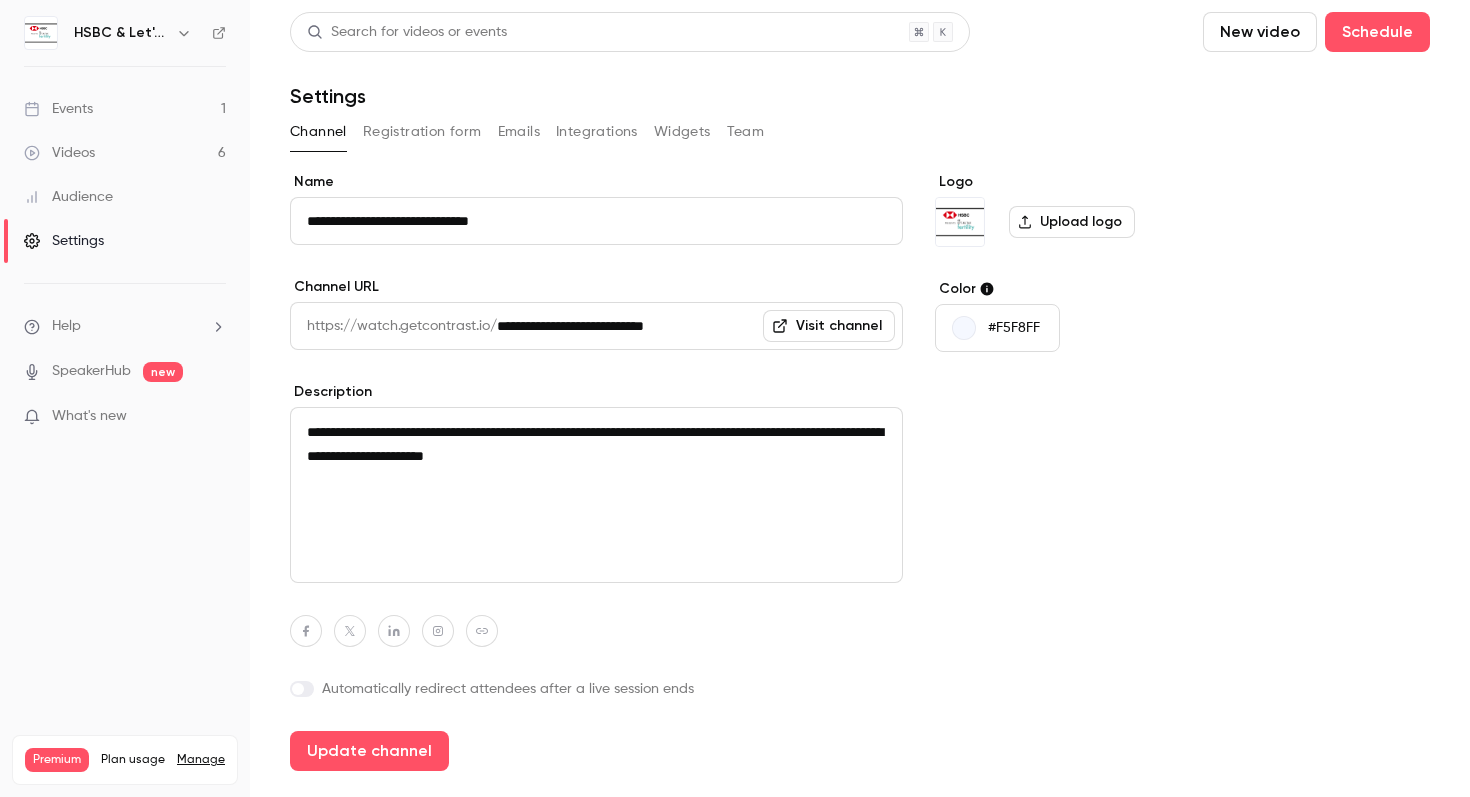 click on "**********" at bounding box center (596, 495) 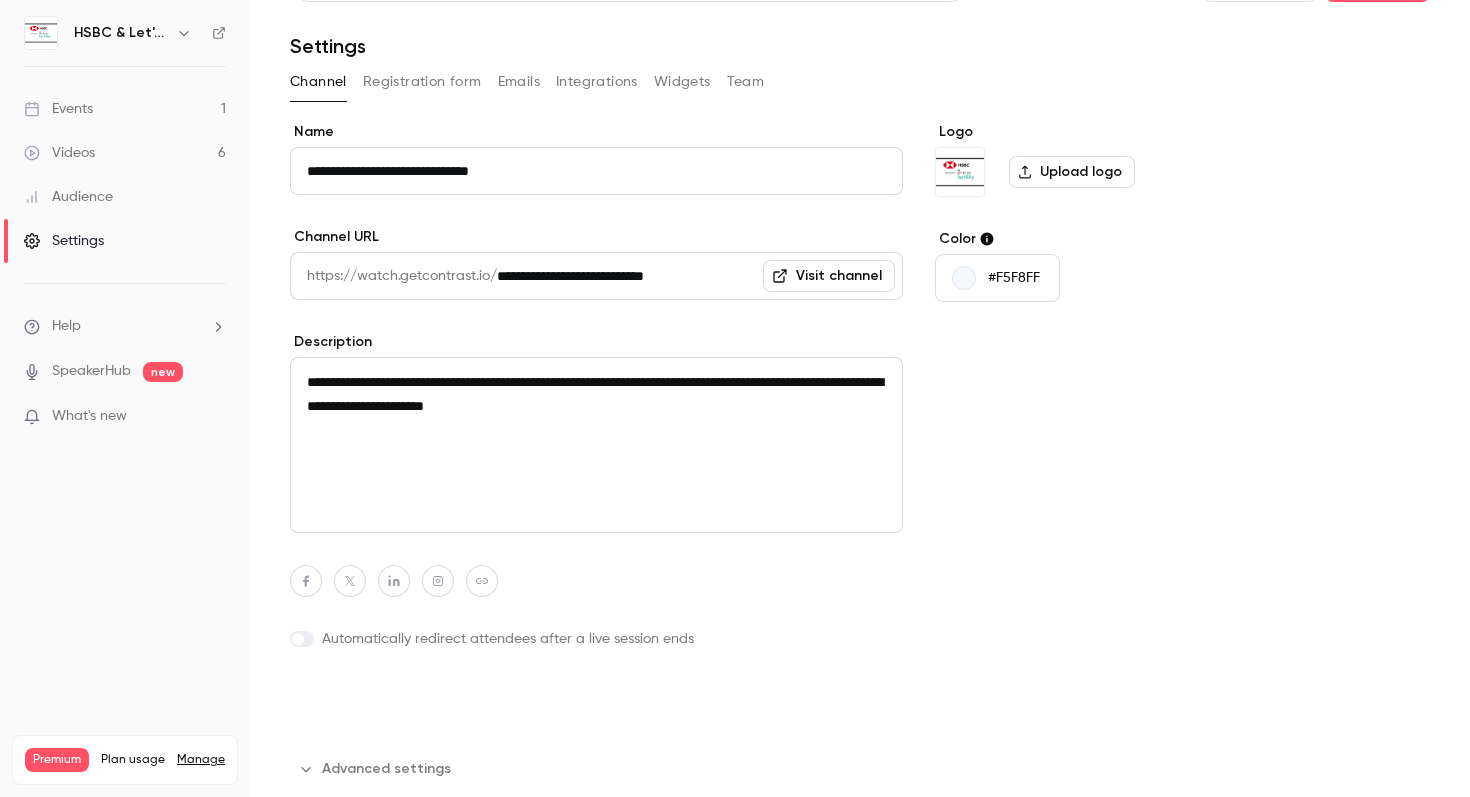 click on "Update channel" at bounding box center (369, 701) 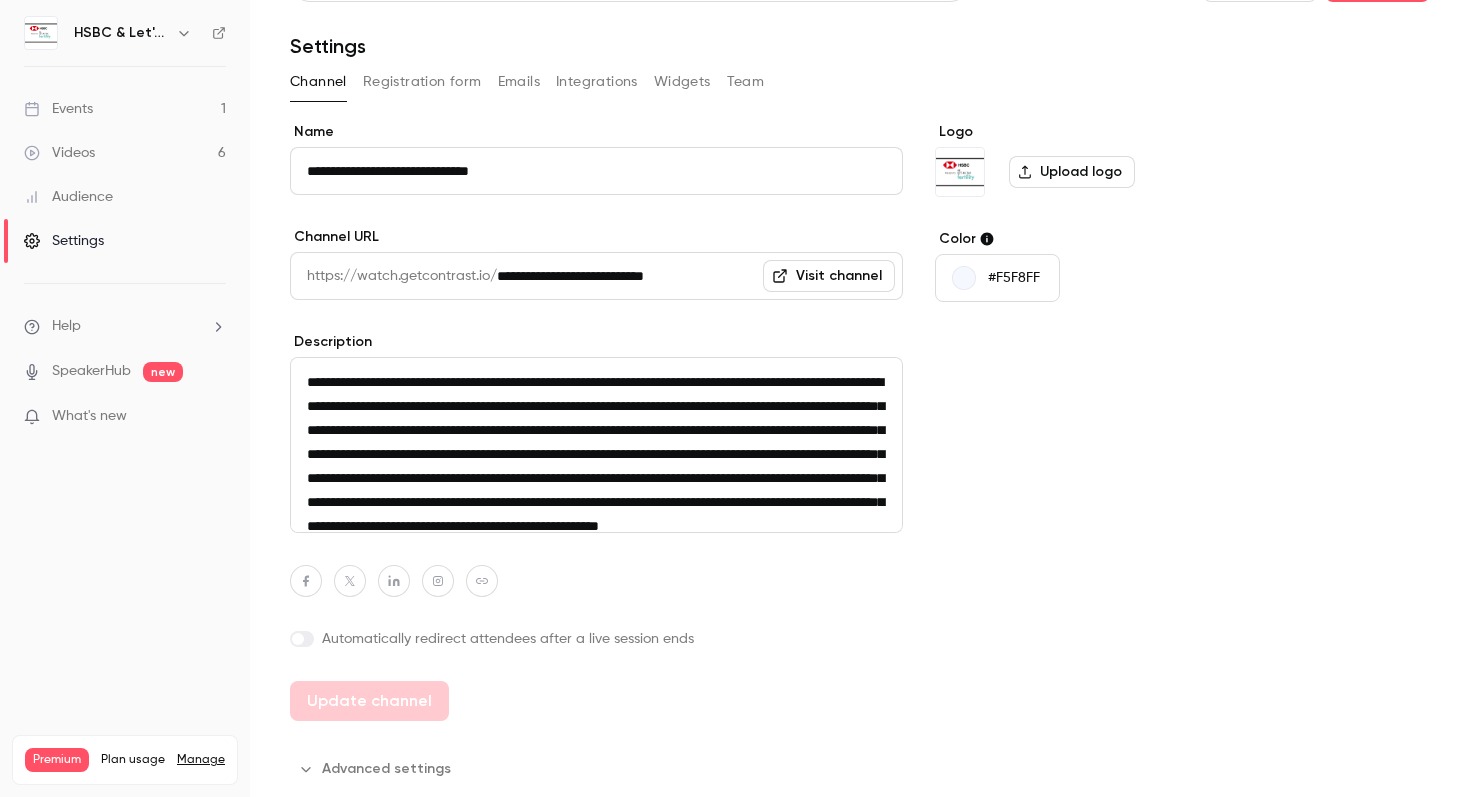type on "**********" 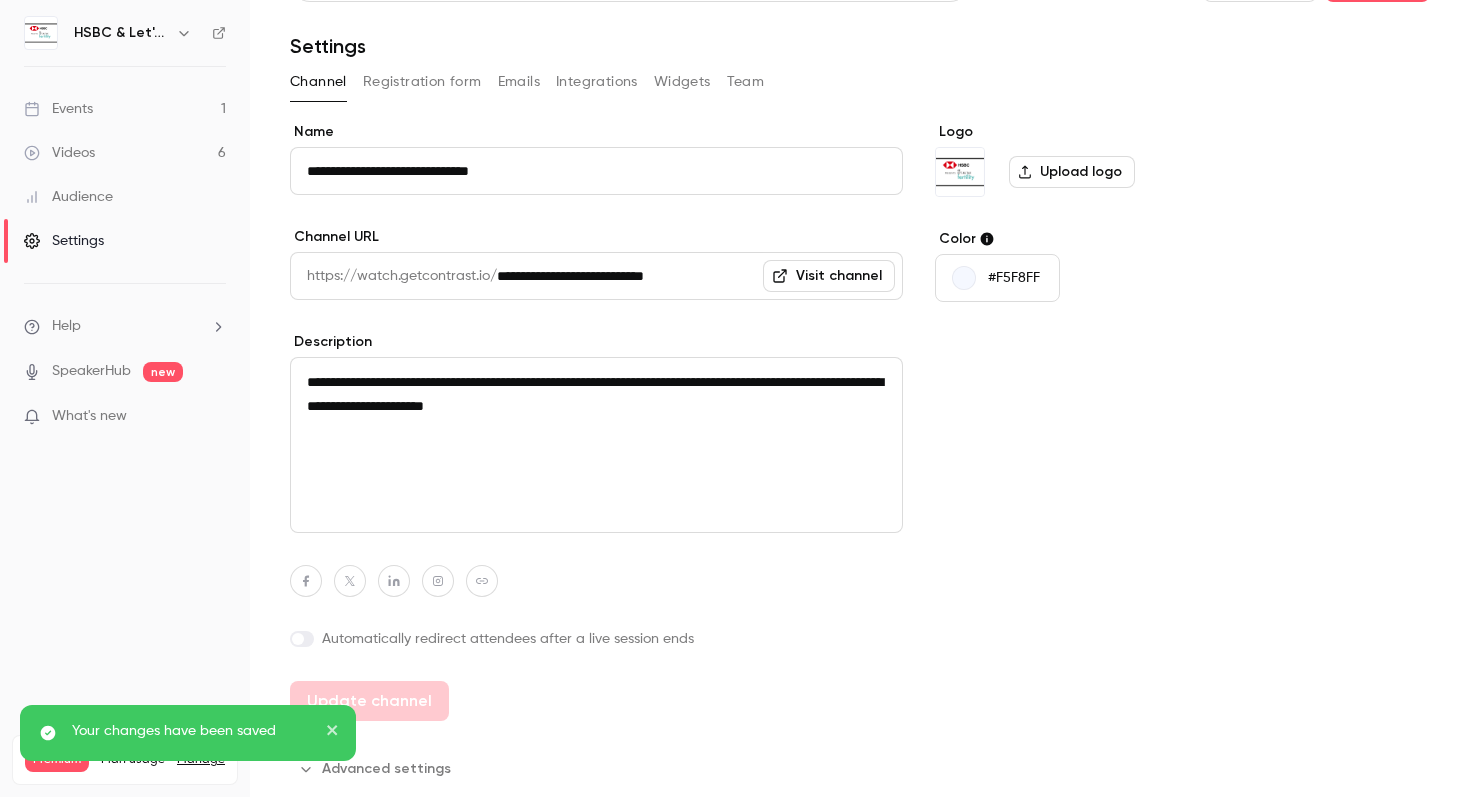 click on "Videos" at bounding box center (59, 153) 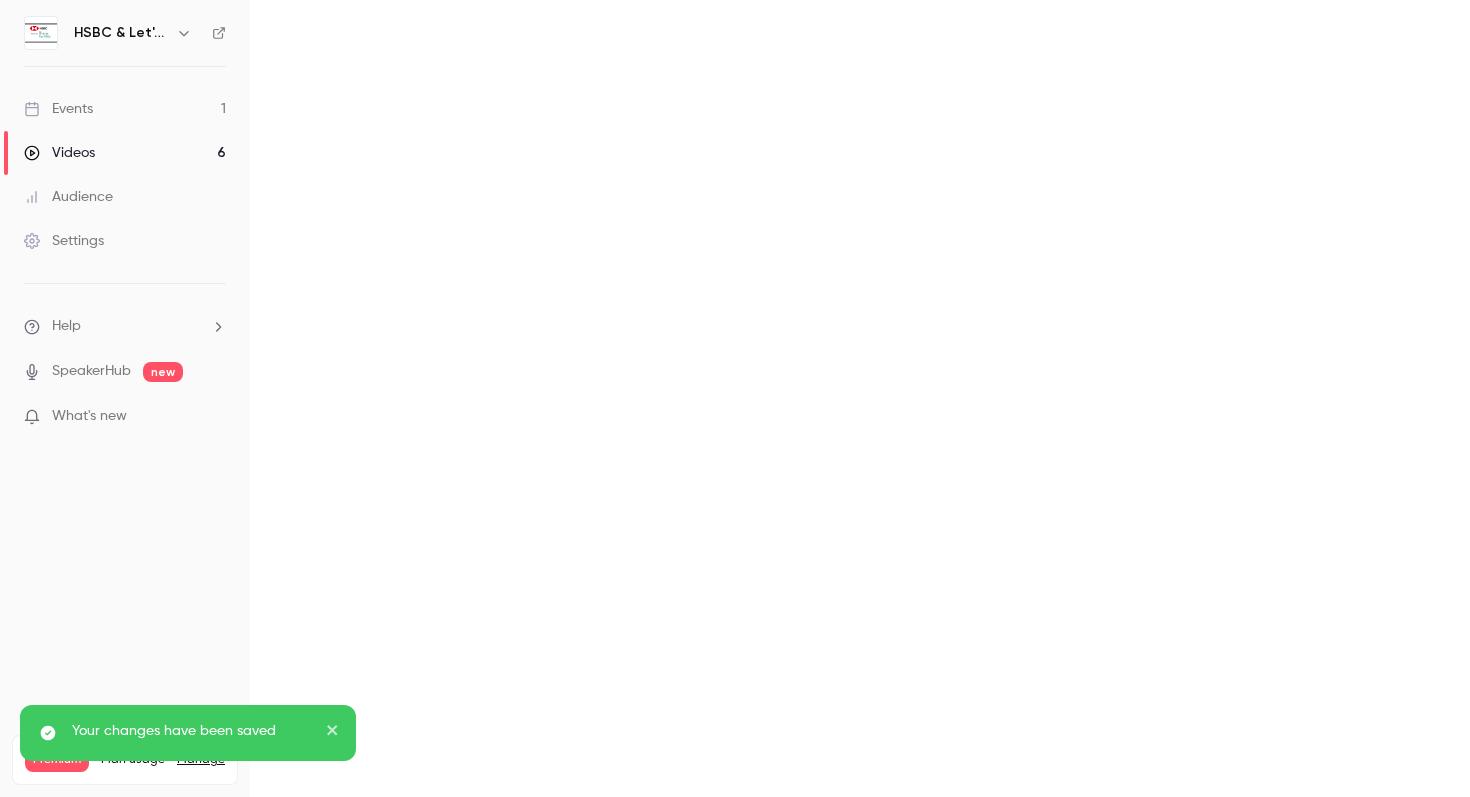 scroll, scrollTop: 0, scrollLeft: 0, axis: both 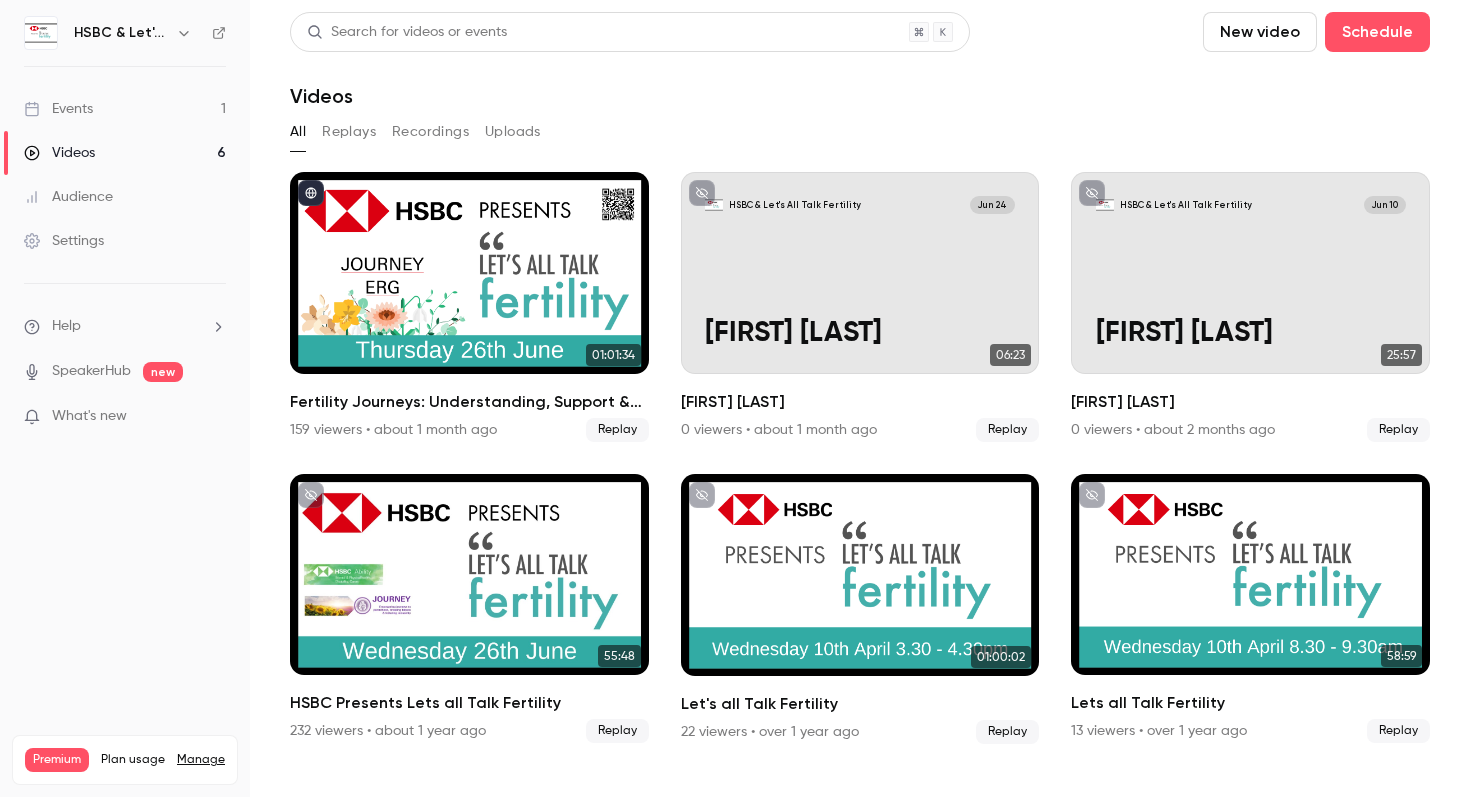 click on "Events" at bounding box center (58, 109) 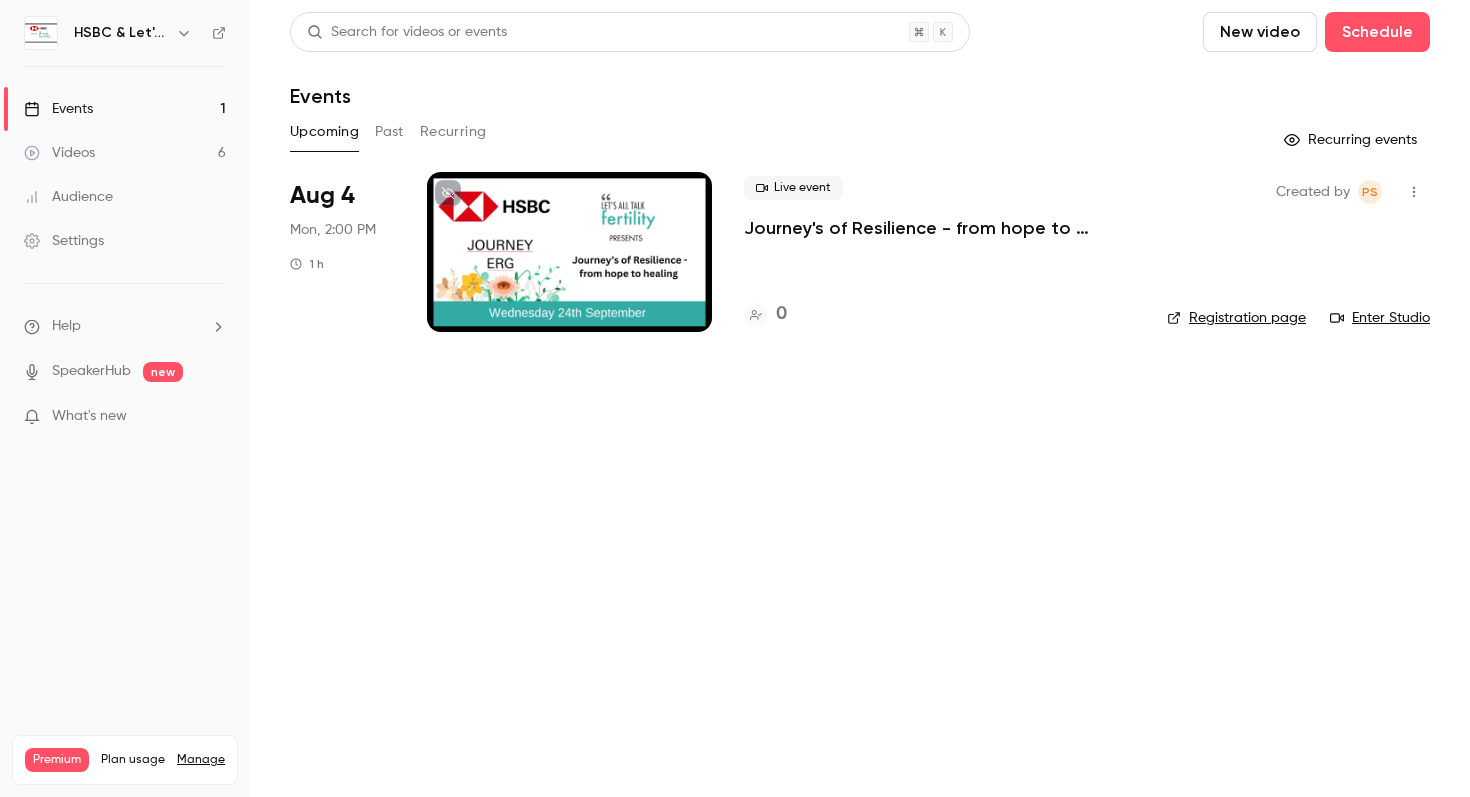 click at bounding box center (569, 252) 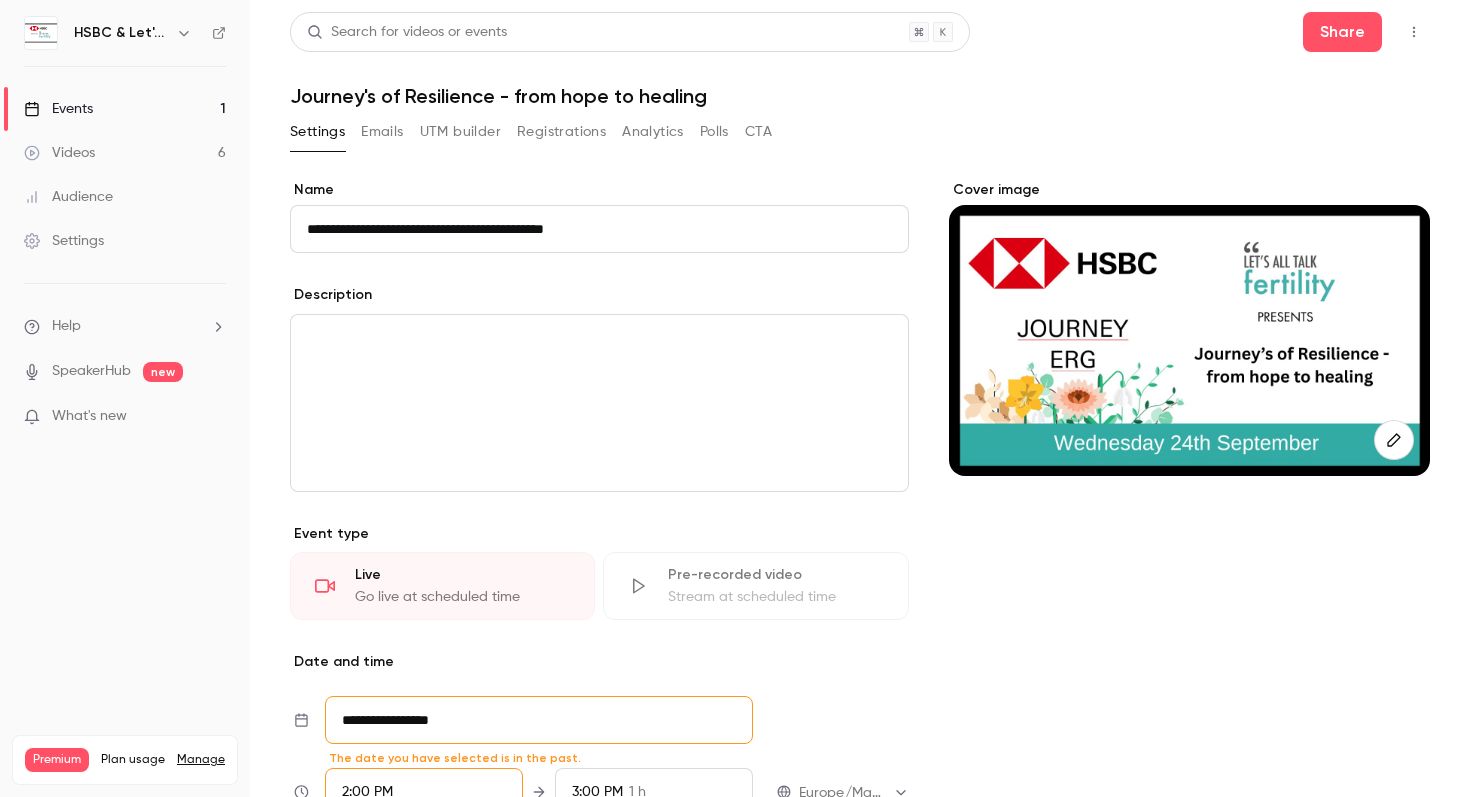 click at bounding box center [599, 339] 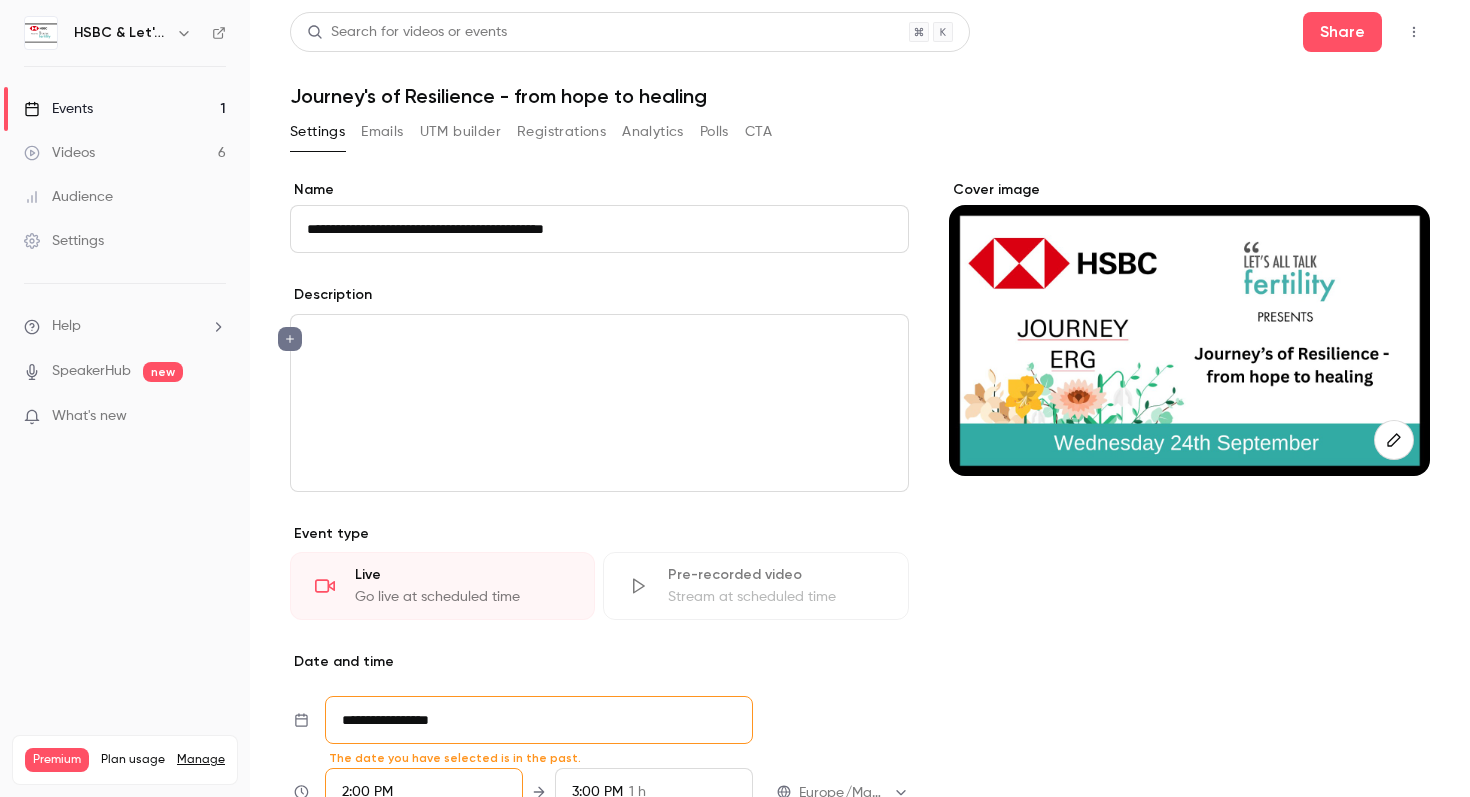 scroll, scrollTop: 0, scrollLeft: 0, axis: both 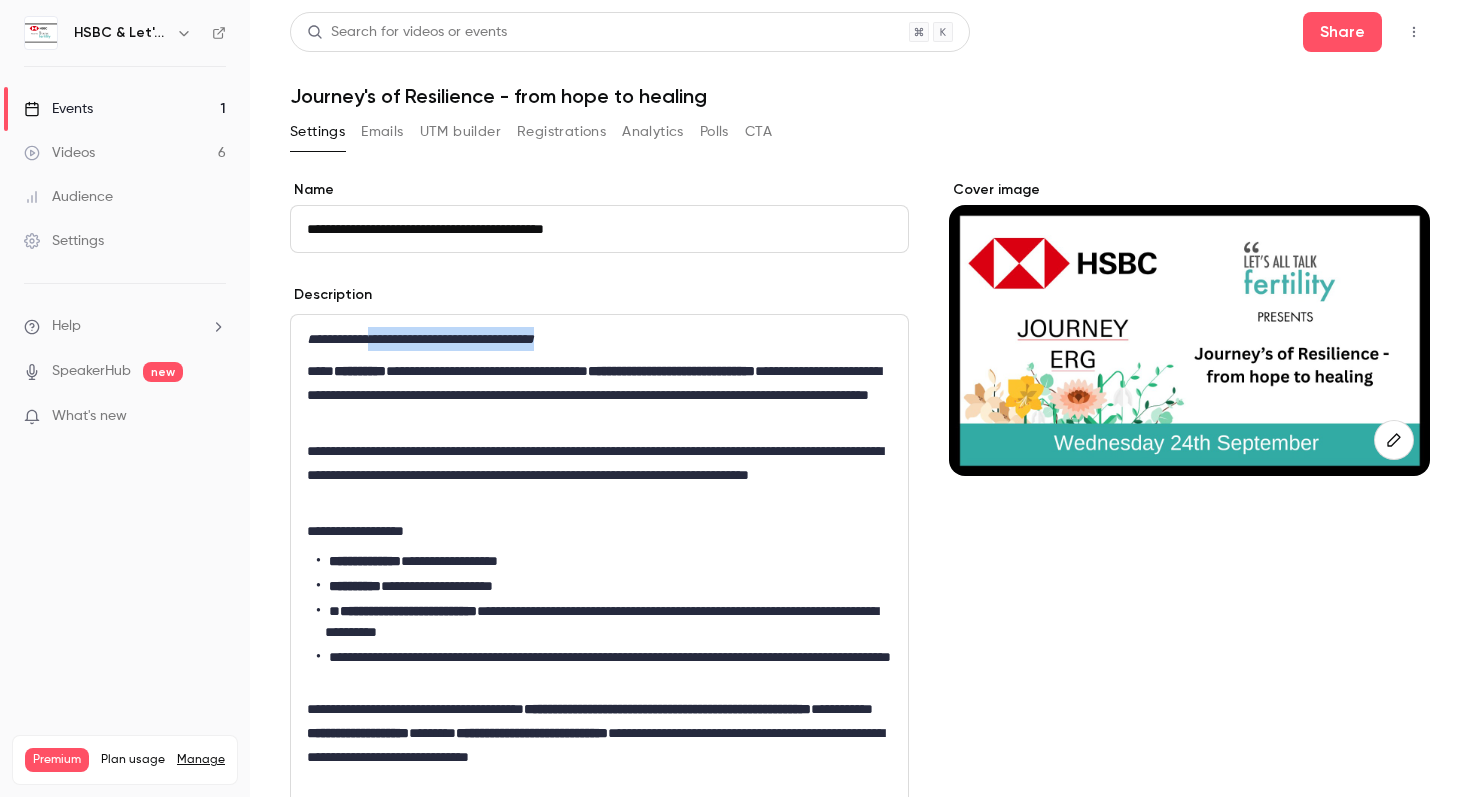 drag, startPoint x: 617, startPoint y: 331, endPoint x: 391, endPoint y: 341, distance: 226.22113 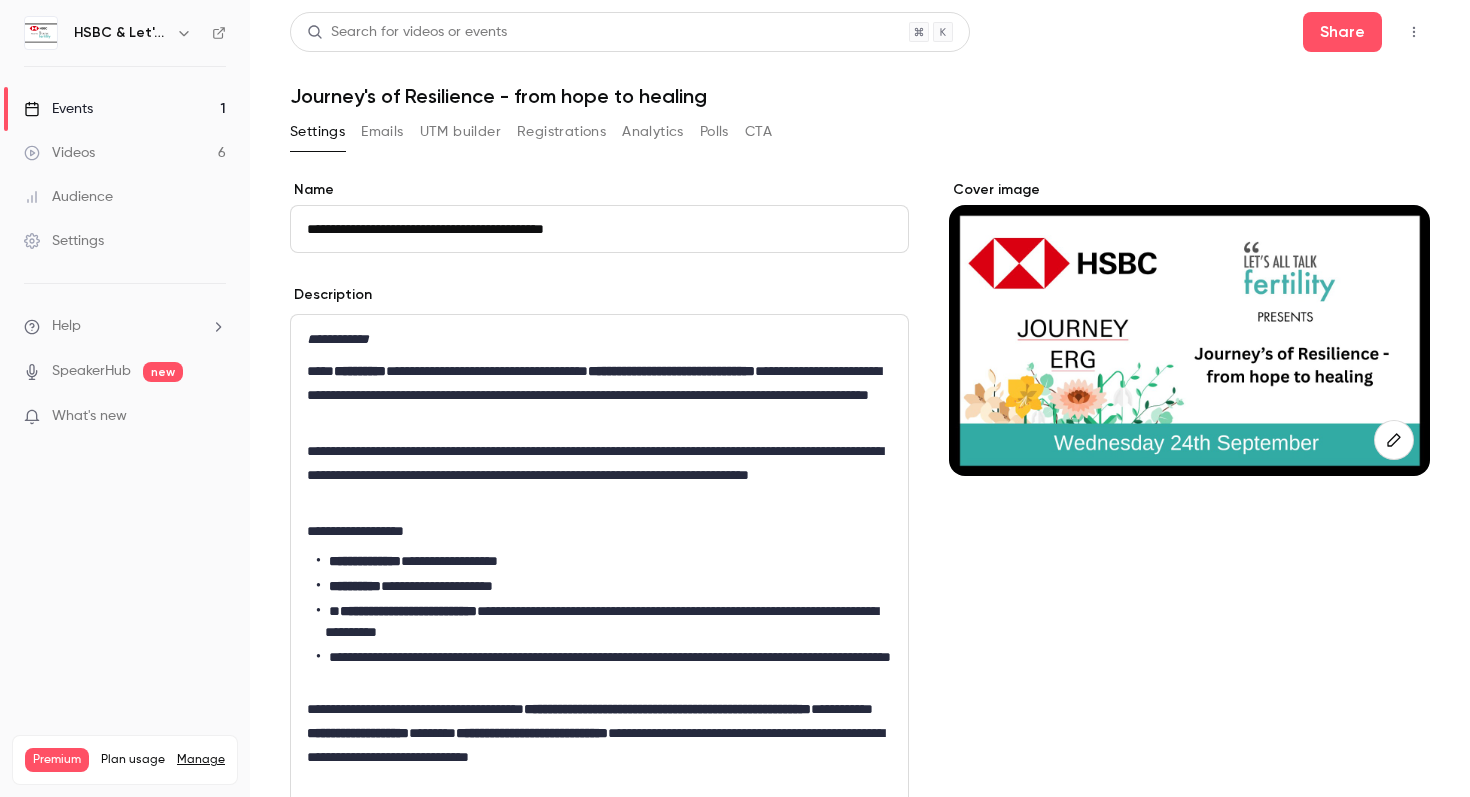 type 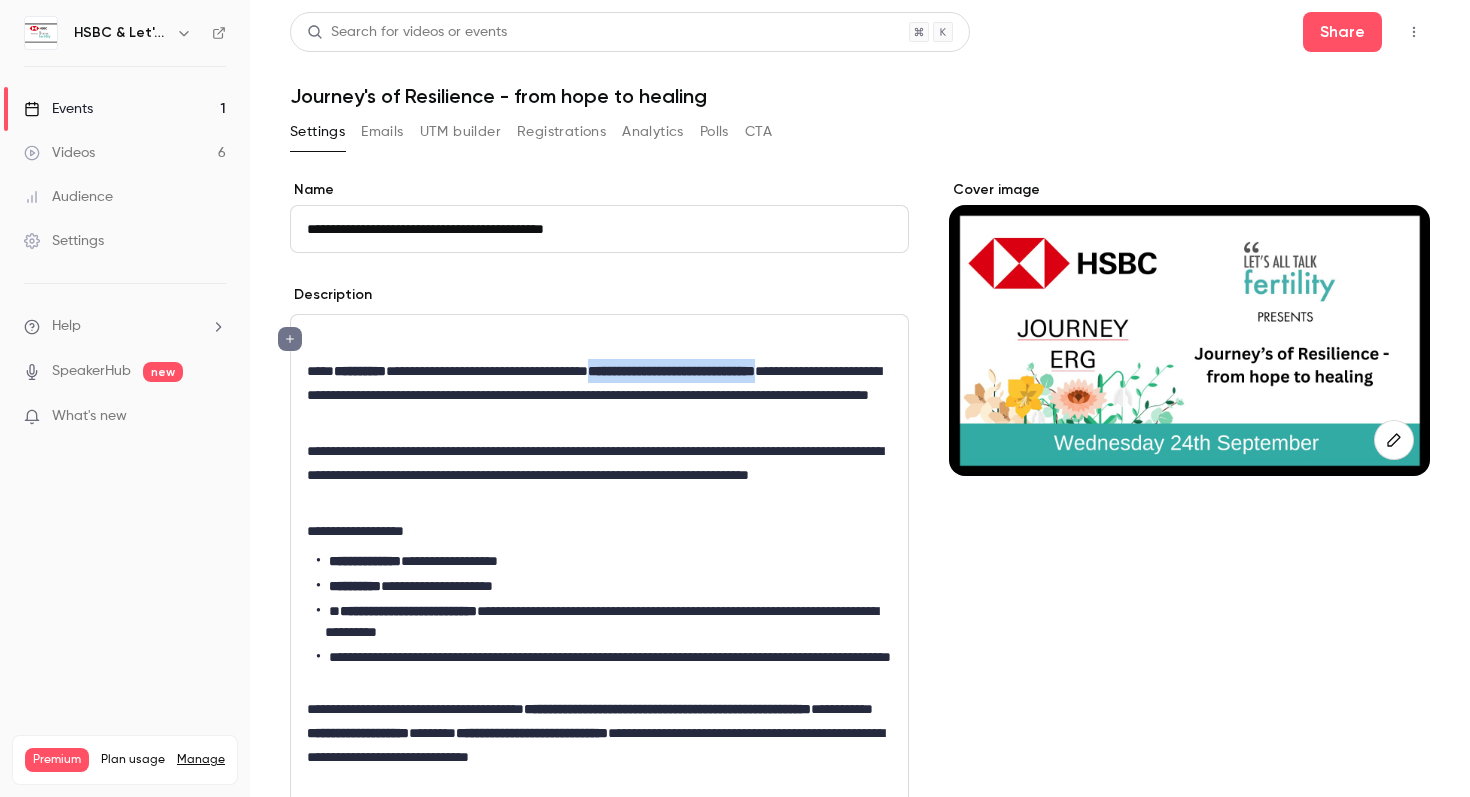 drag, startPoint x: 667, startPoint y: 371, endPoint x: 893, endPoint y: 372, distance: 226.00221 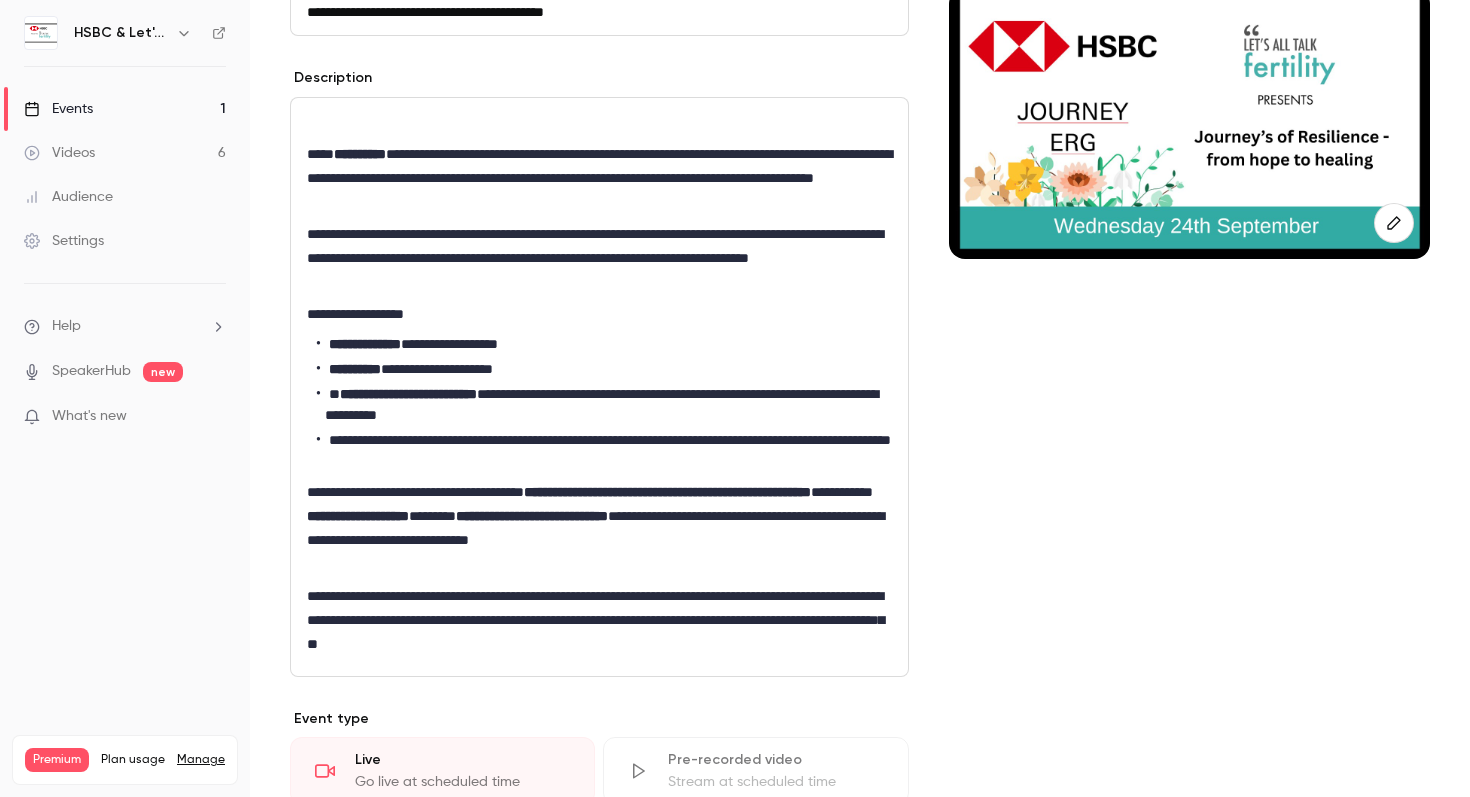 scroll, scrollTop: 225, scrollLeft: 0, axis: vertical 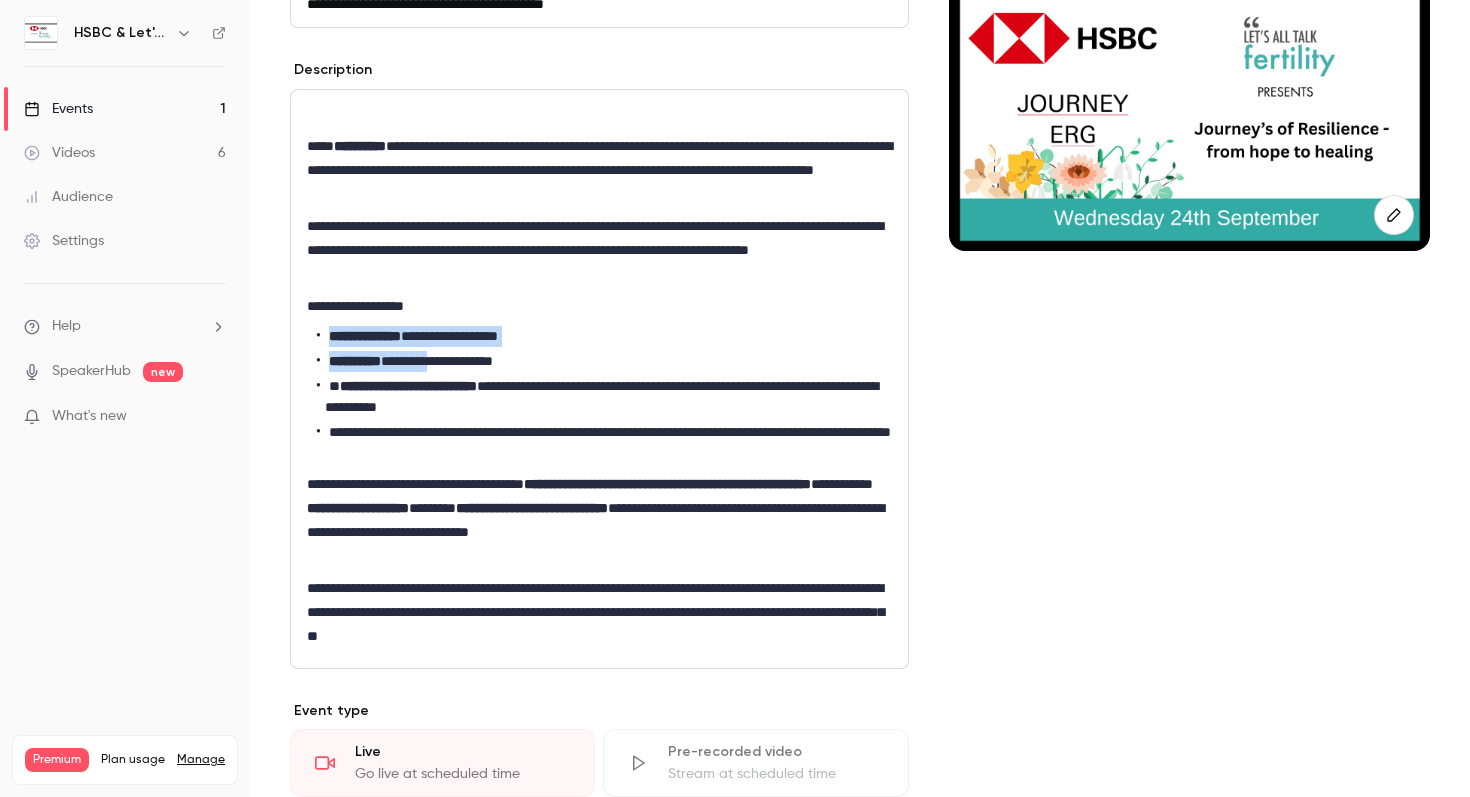 drag, startPoint x: 323, startPoint y: 334, endPoint x: 460, endPoint y: 369, distance: 141.40015 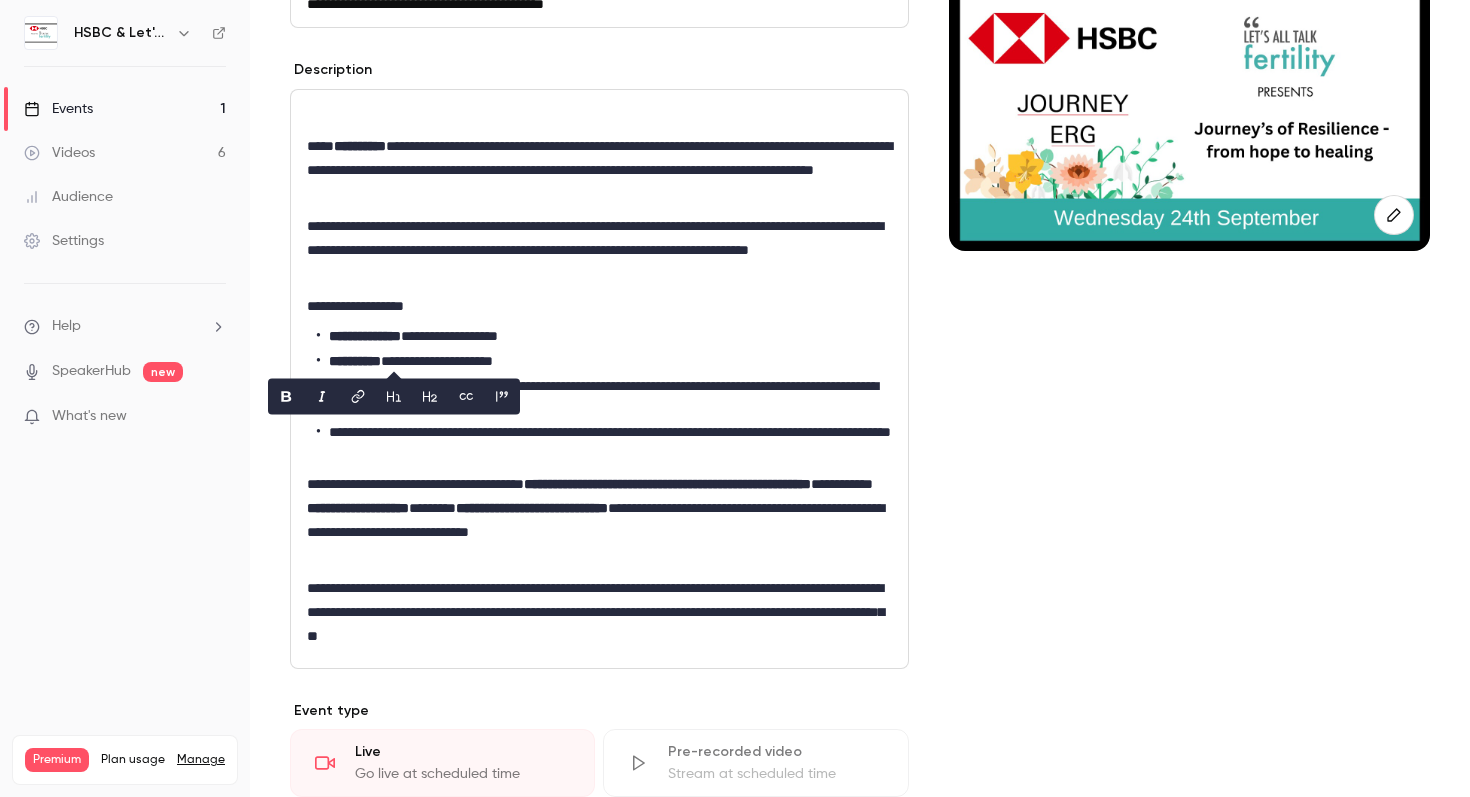 click on "**********" at bounding box center (604, 443) 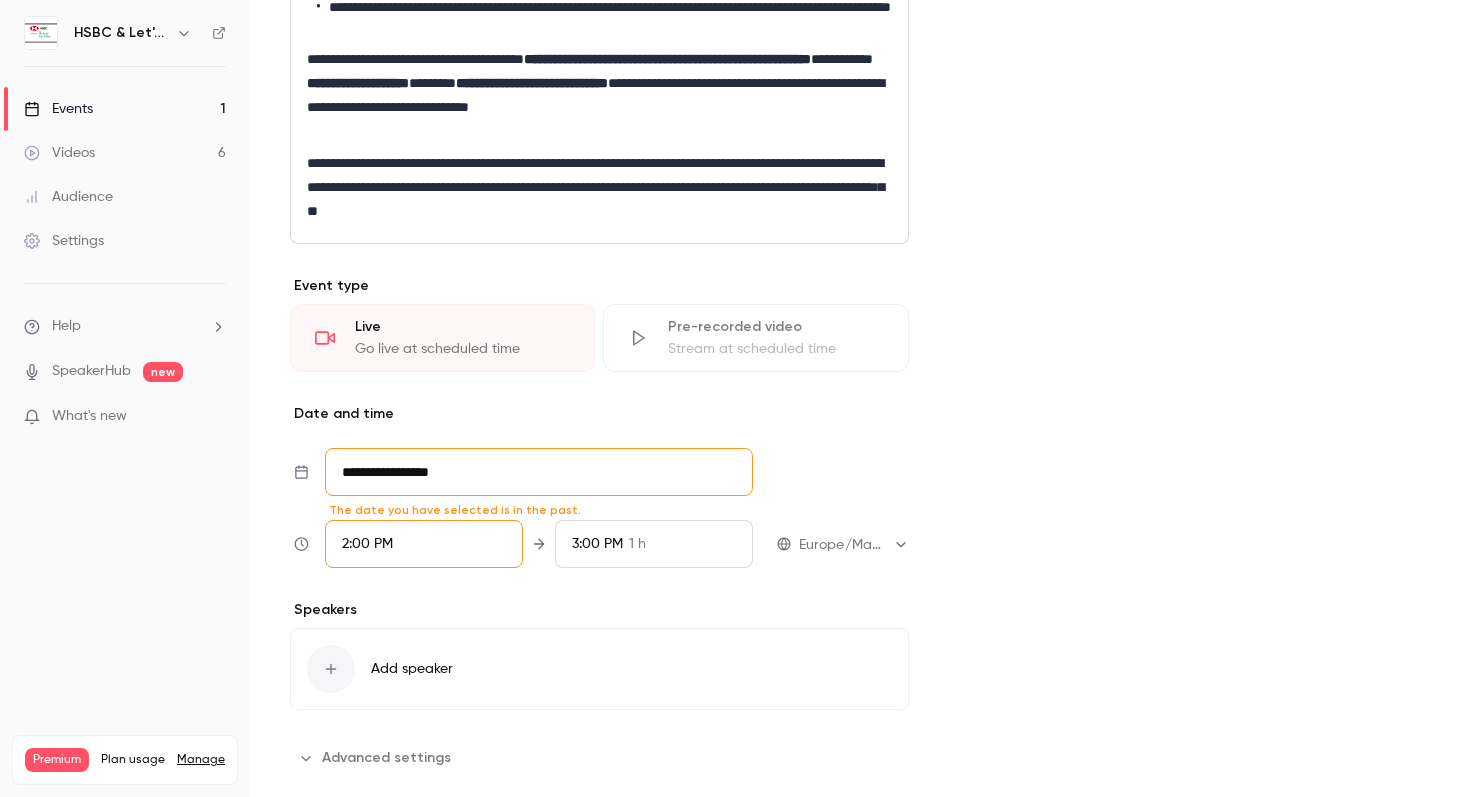 scroll, scrollTop: 731, scrollLeft: 0, axis: vertical 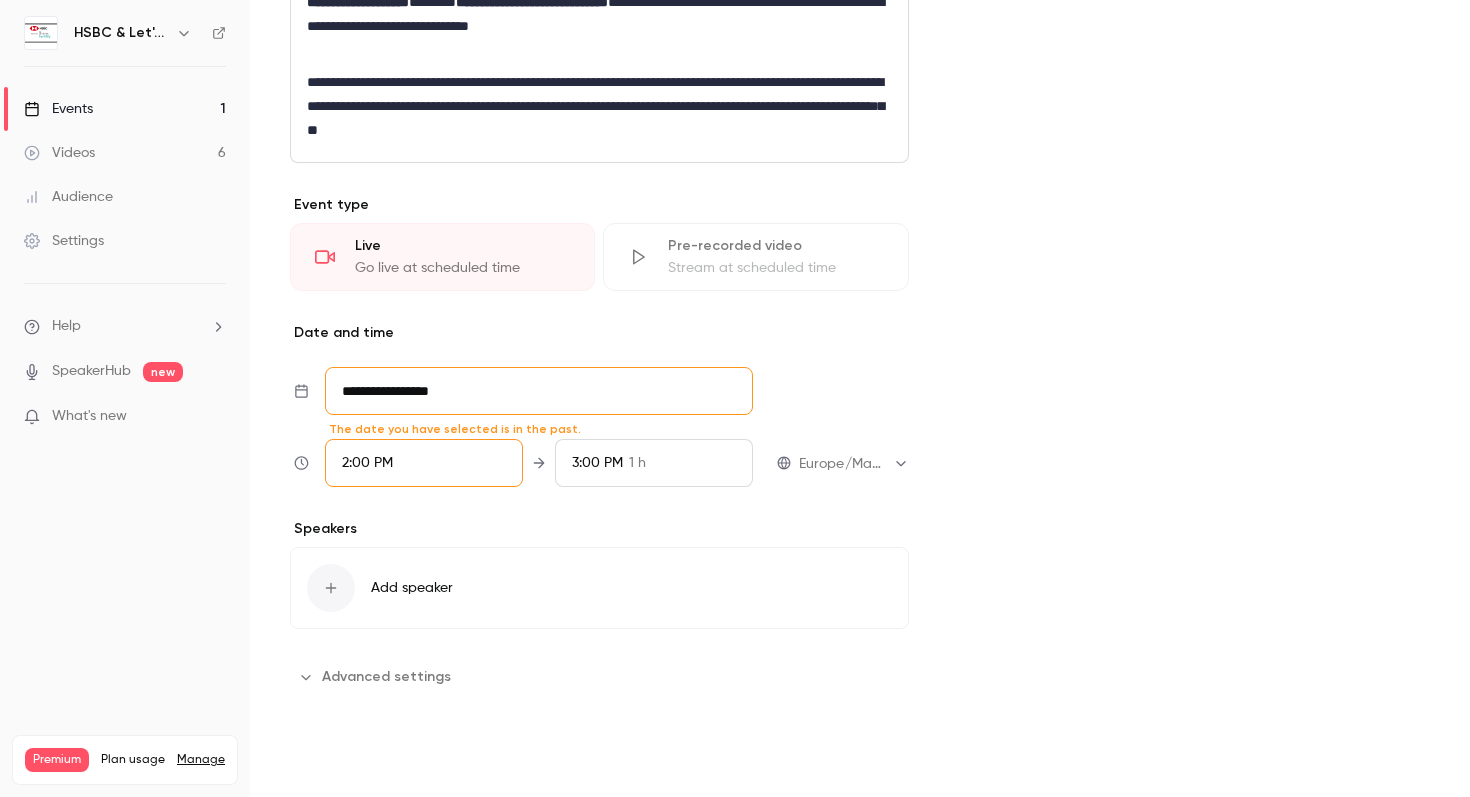 click on "Save" at bounding box center [326, 761] 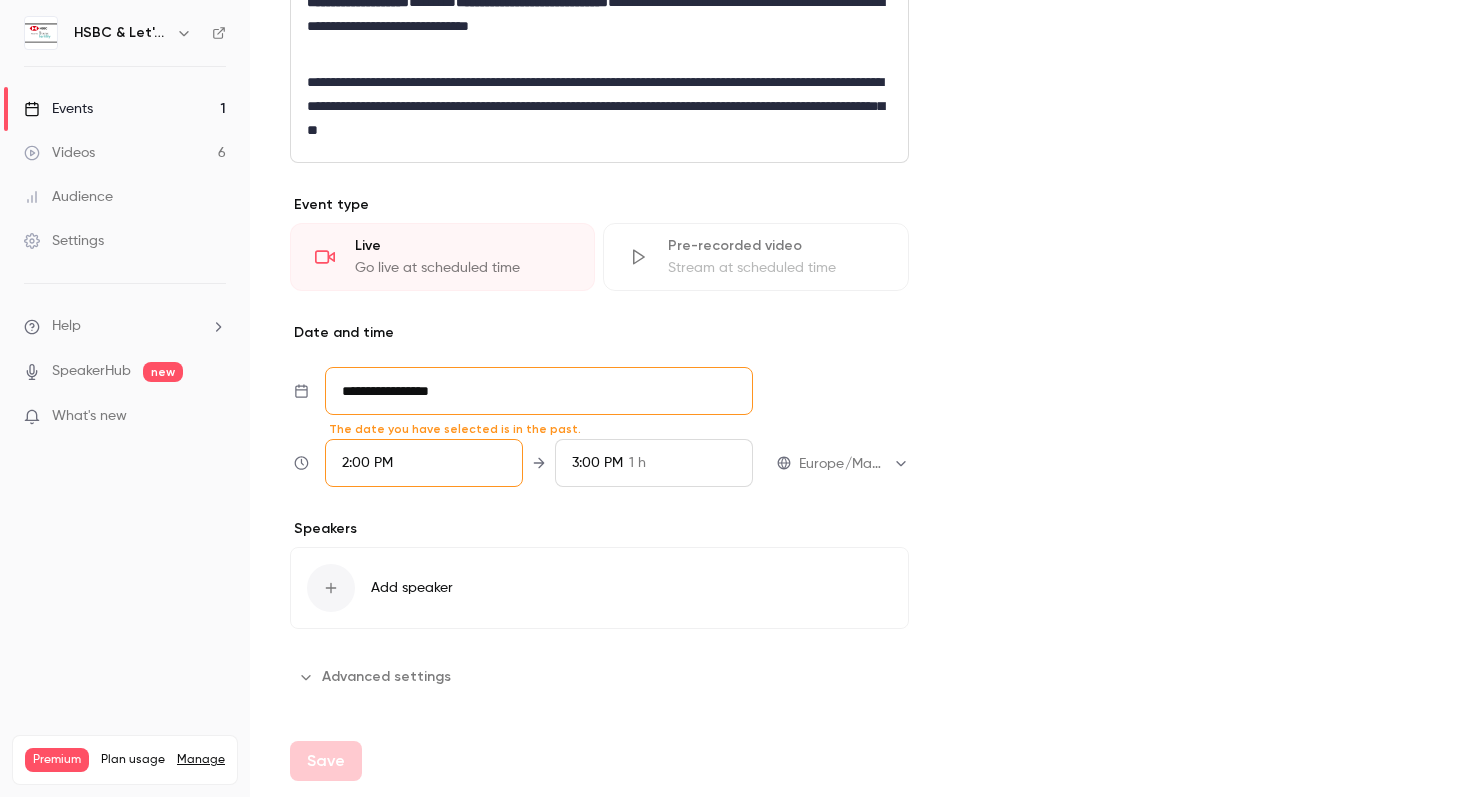 scroll, scrollTop: 699, scrollLeft: 0, axis: vertical 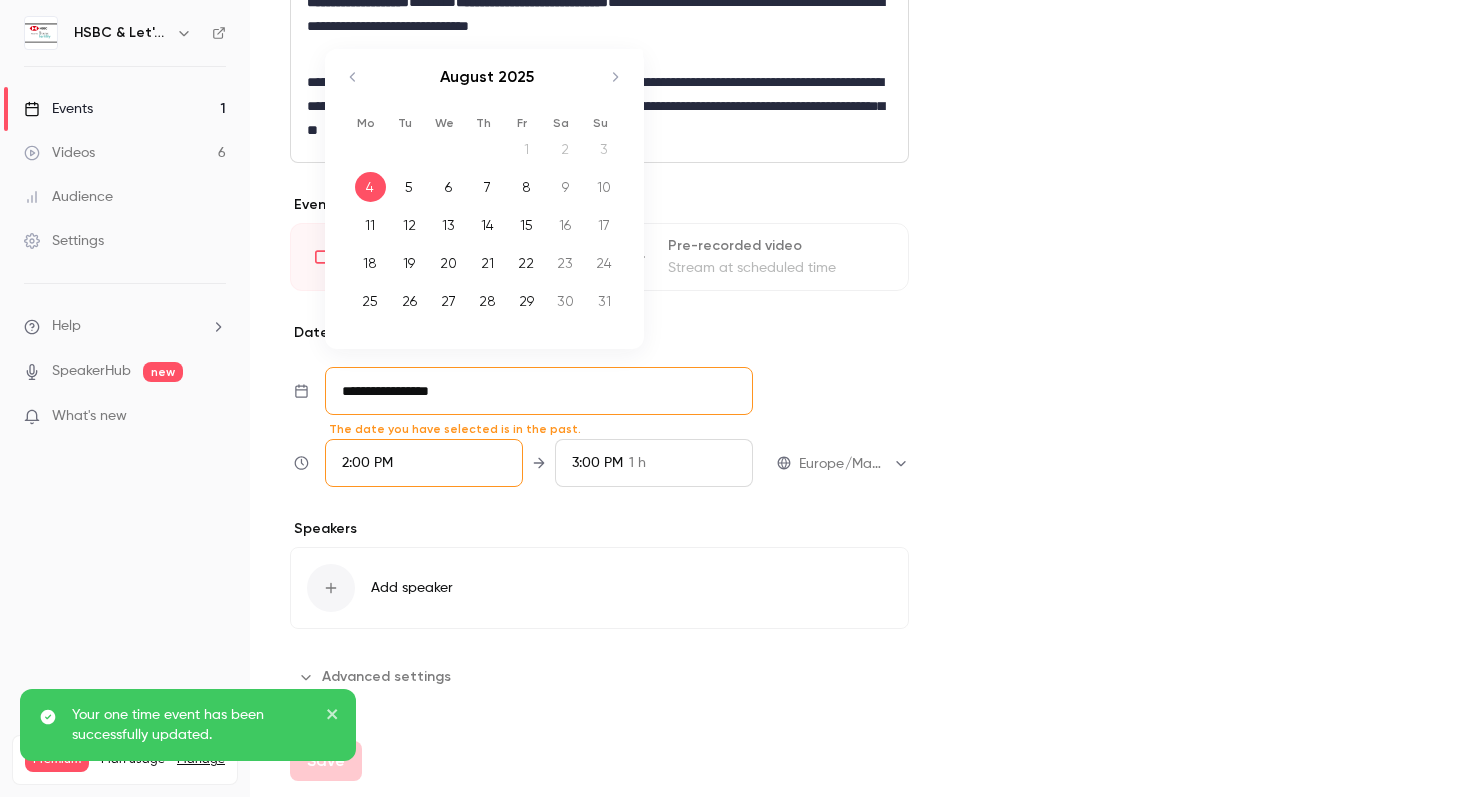 click on "**********" at bounding box center (539, 391) 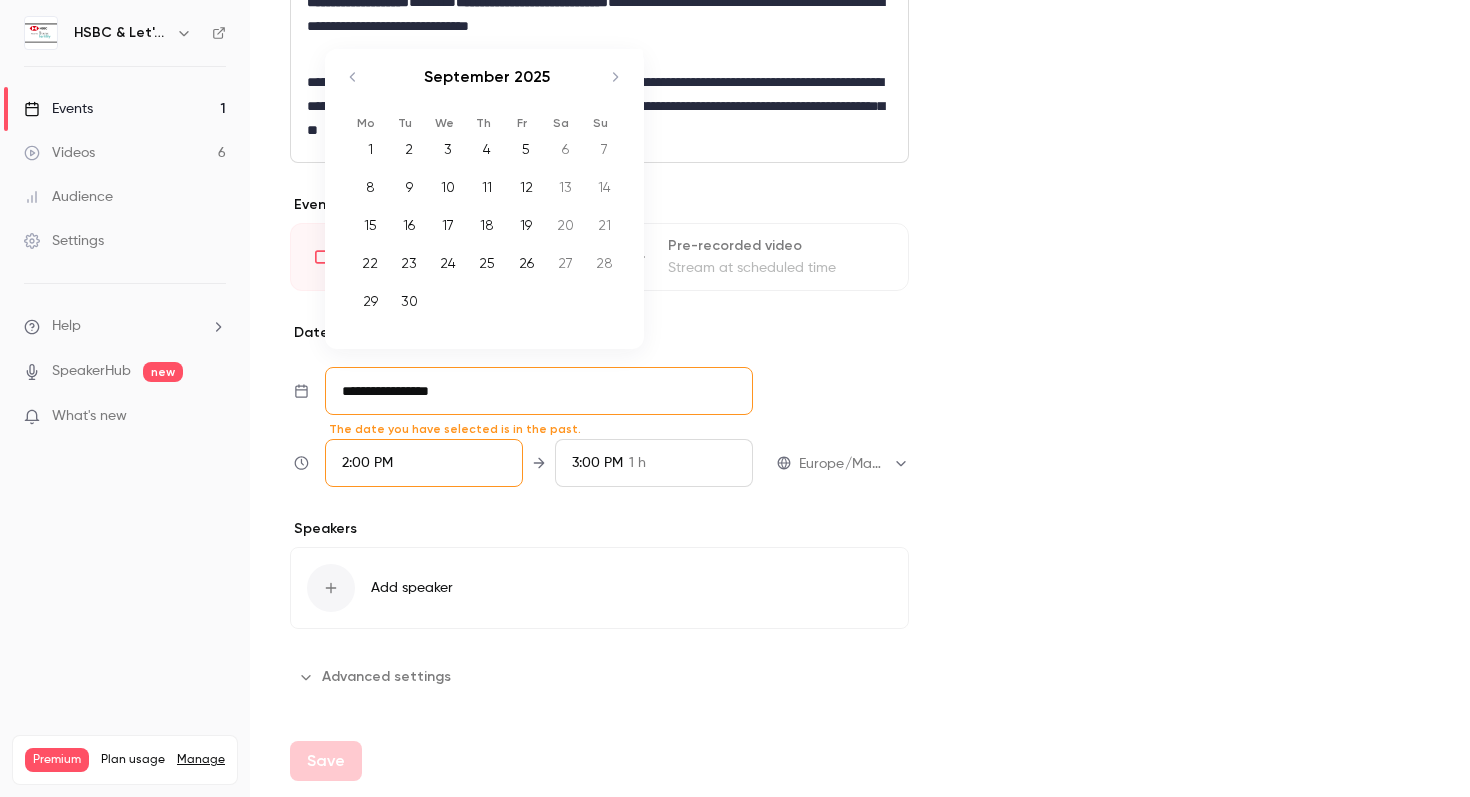 click on "24" at bounding box center (448, 263) 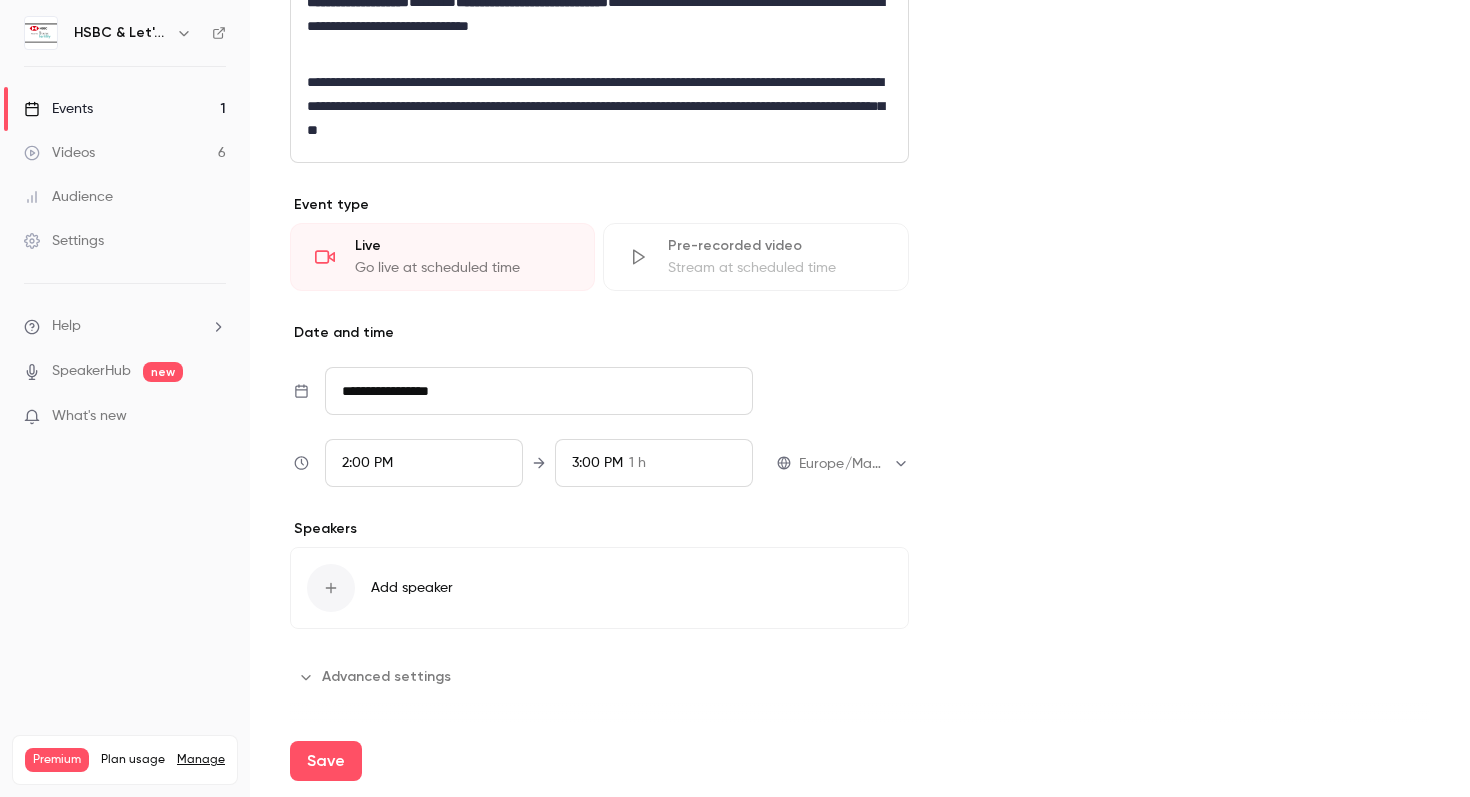 click on "2:00 PM" at bounding box center [424, 463] 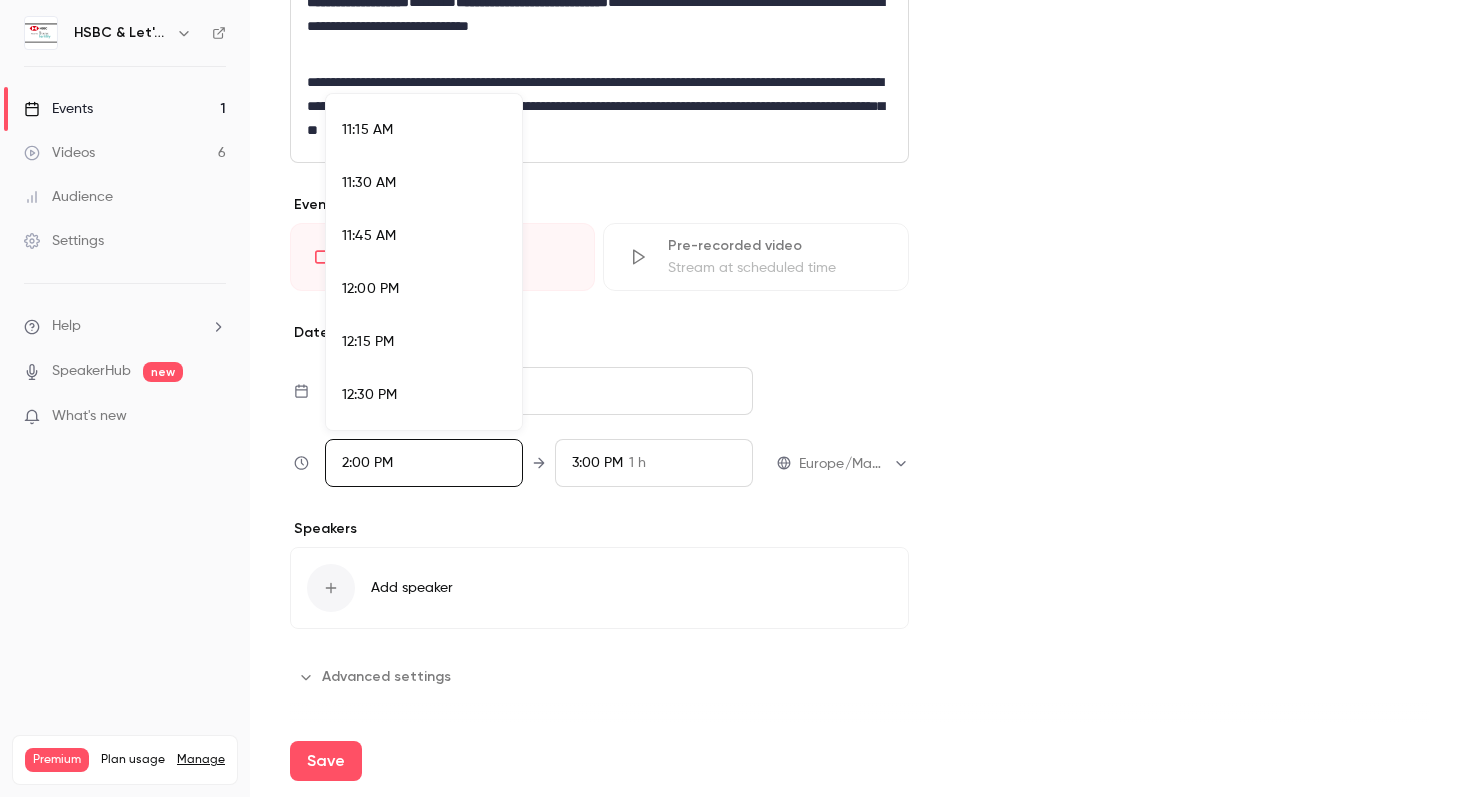 scroll, scrollTop: 2341, scrollLeft: 0, axis: vertical 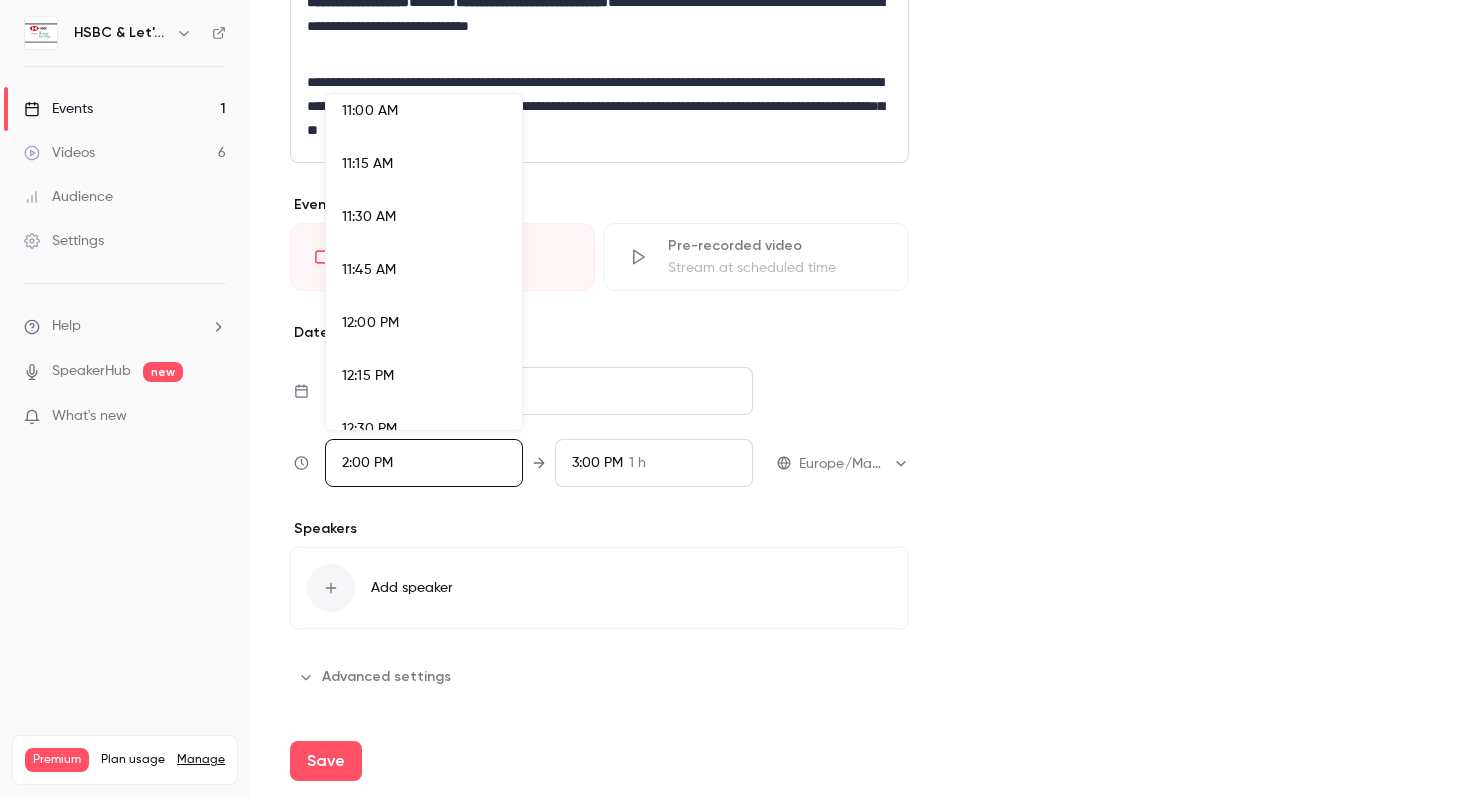 click on "11:00 AM" at bounding box center [424, 111] 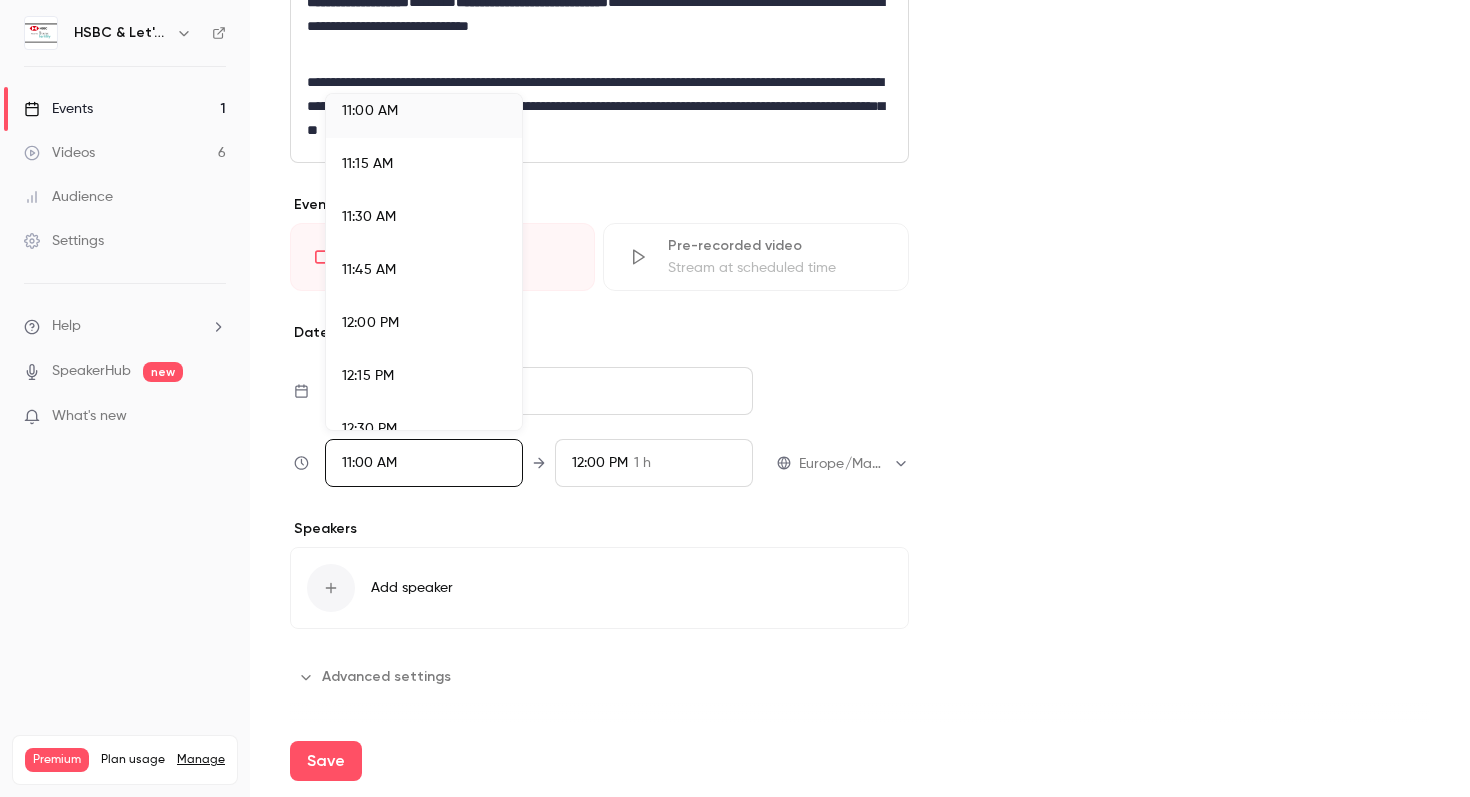click at bounding box center (735, 398) 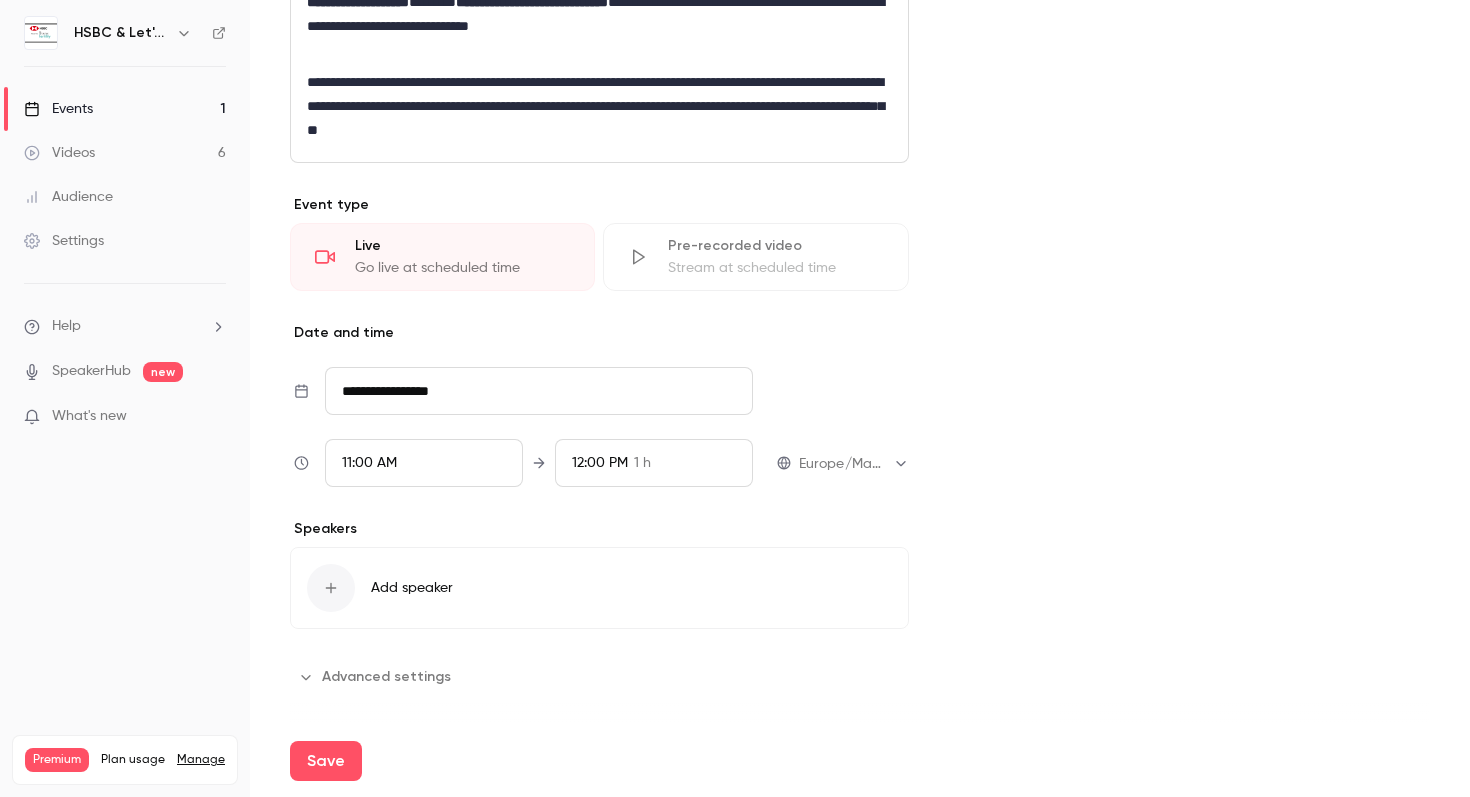 scroll, scrollTop: 2826, scrollLeft: 0, axis: vertical 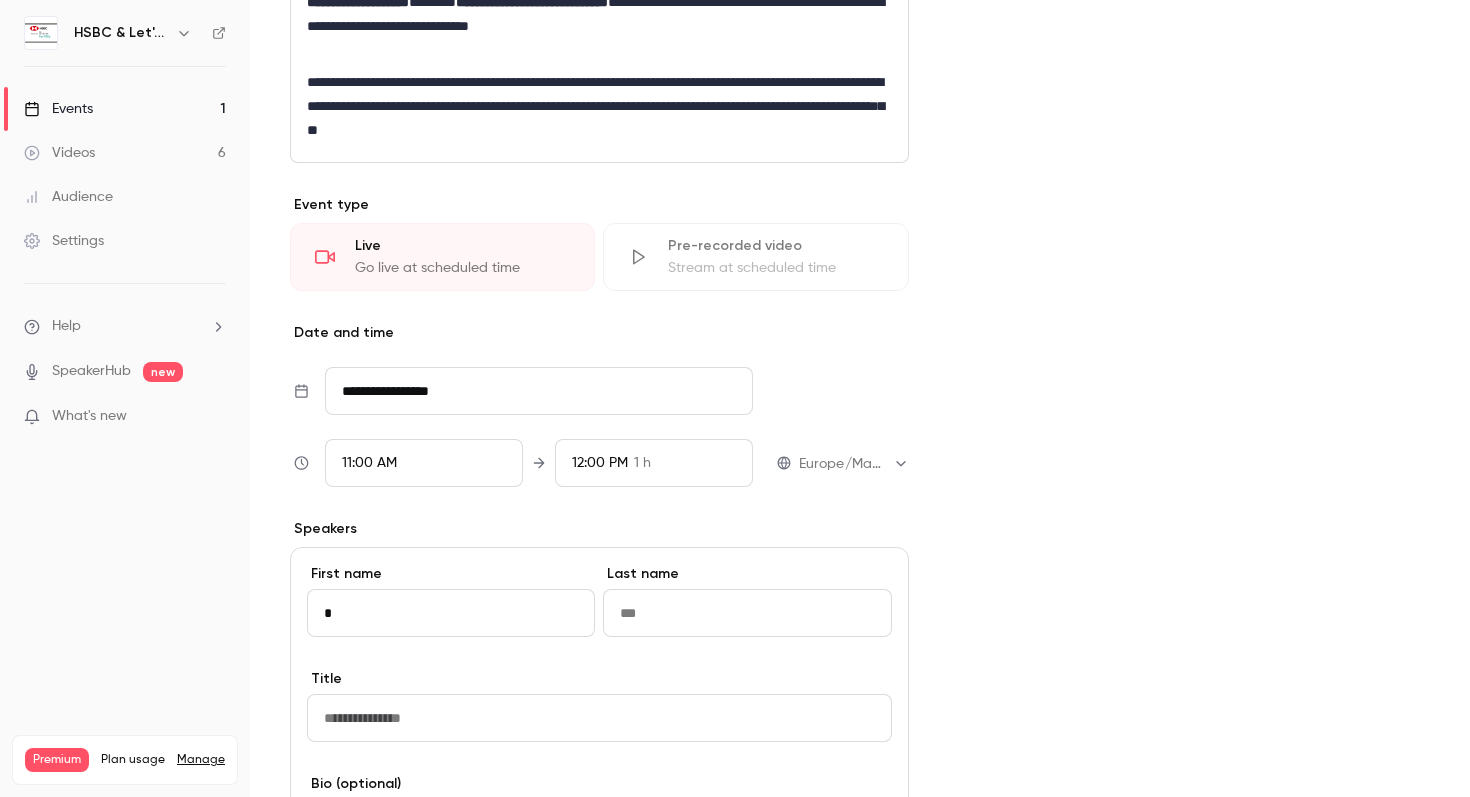 type on "******" 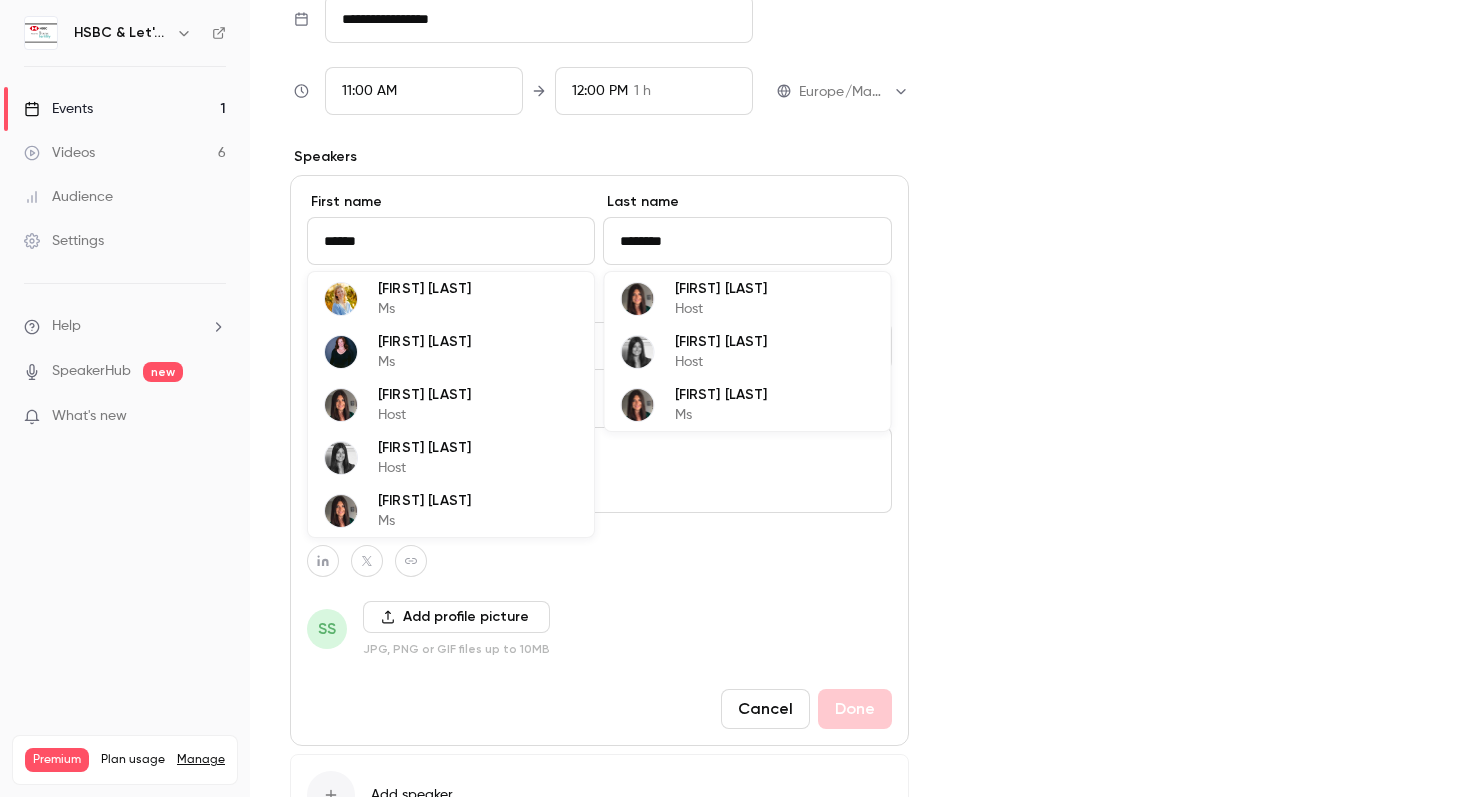 scroll, scrollTop: 1077, scrollLeft: 0, axis: vertical 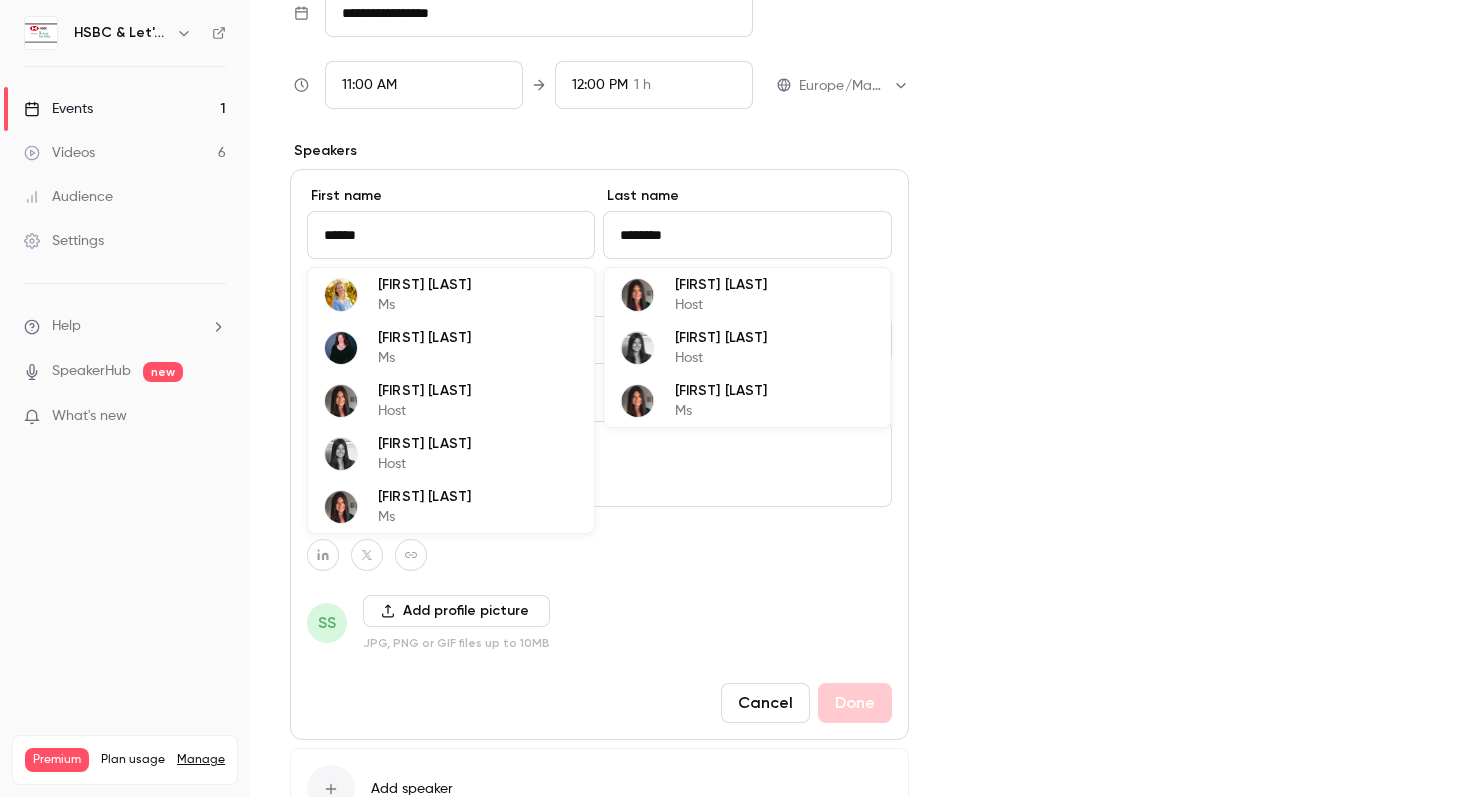 click on "[FIRST] [LAST]" at bounding box center (721, 337) 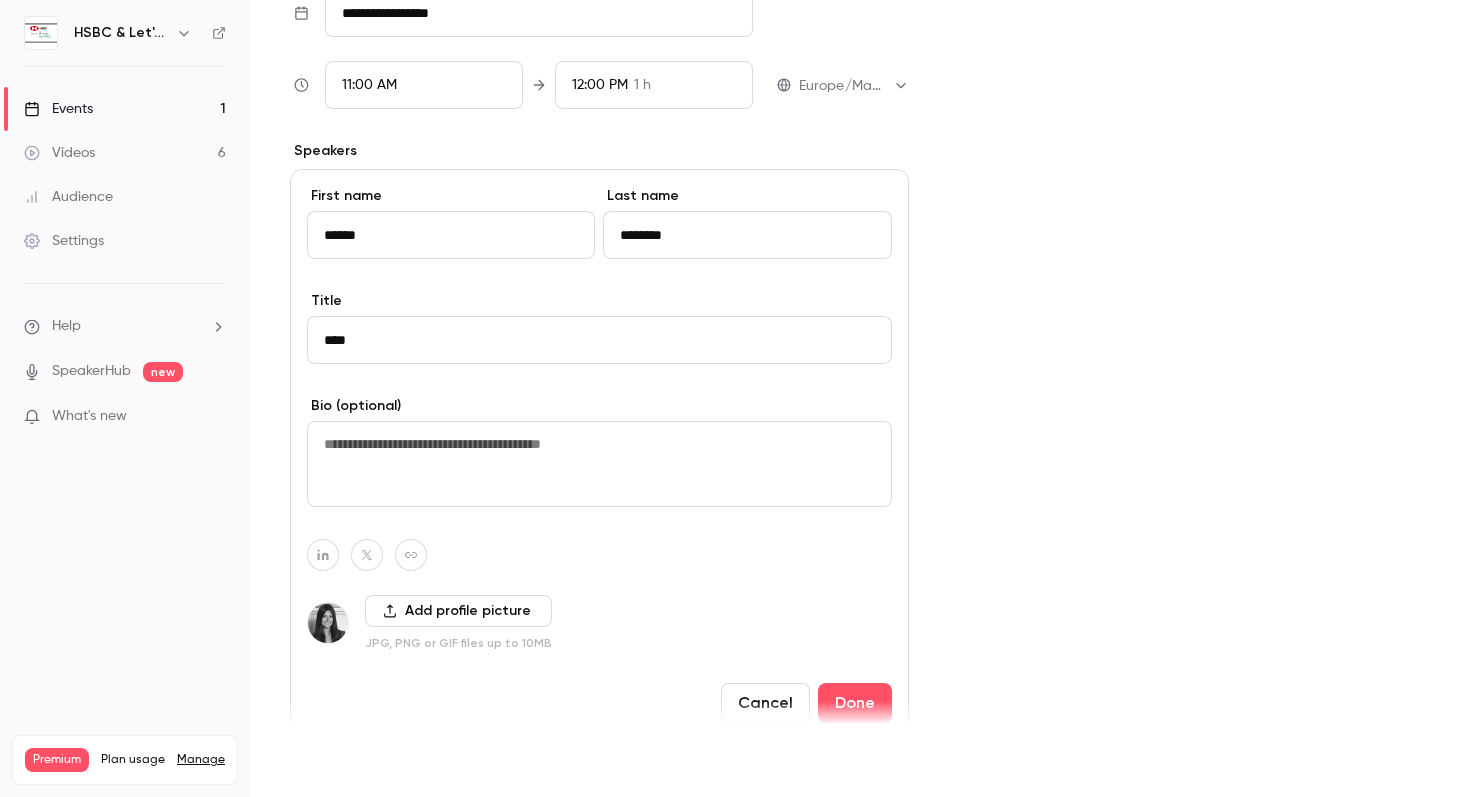 click on "Save" at bounding box center [326, 761] 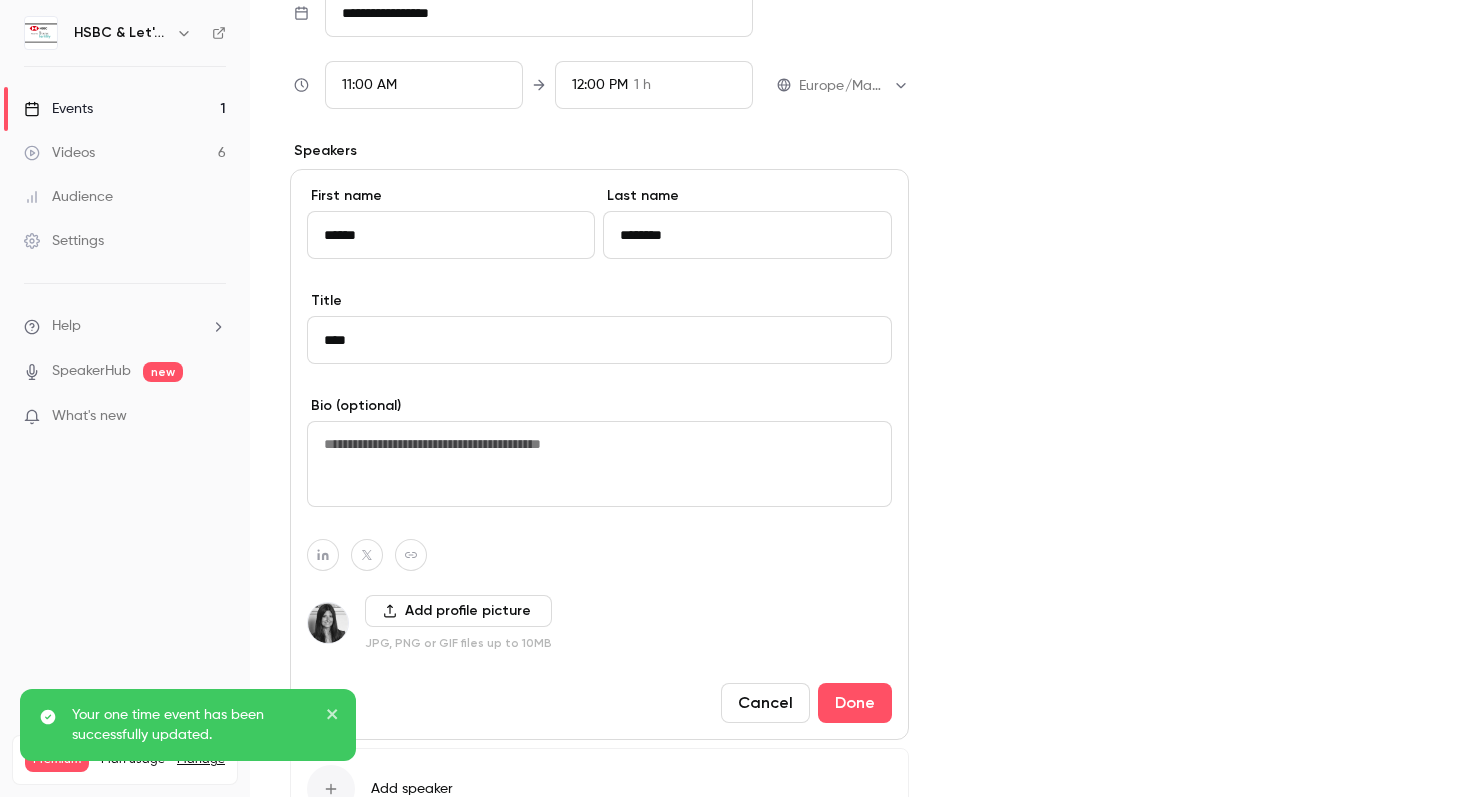 click at bounding box center [599, 464] 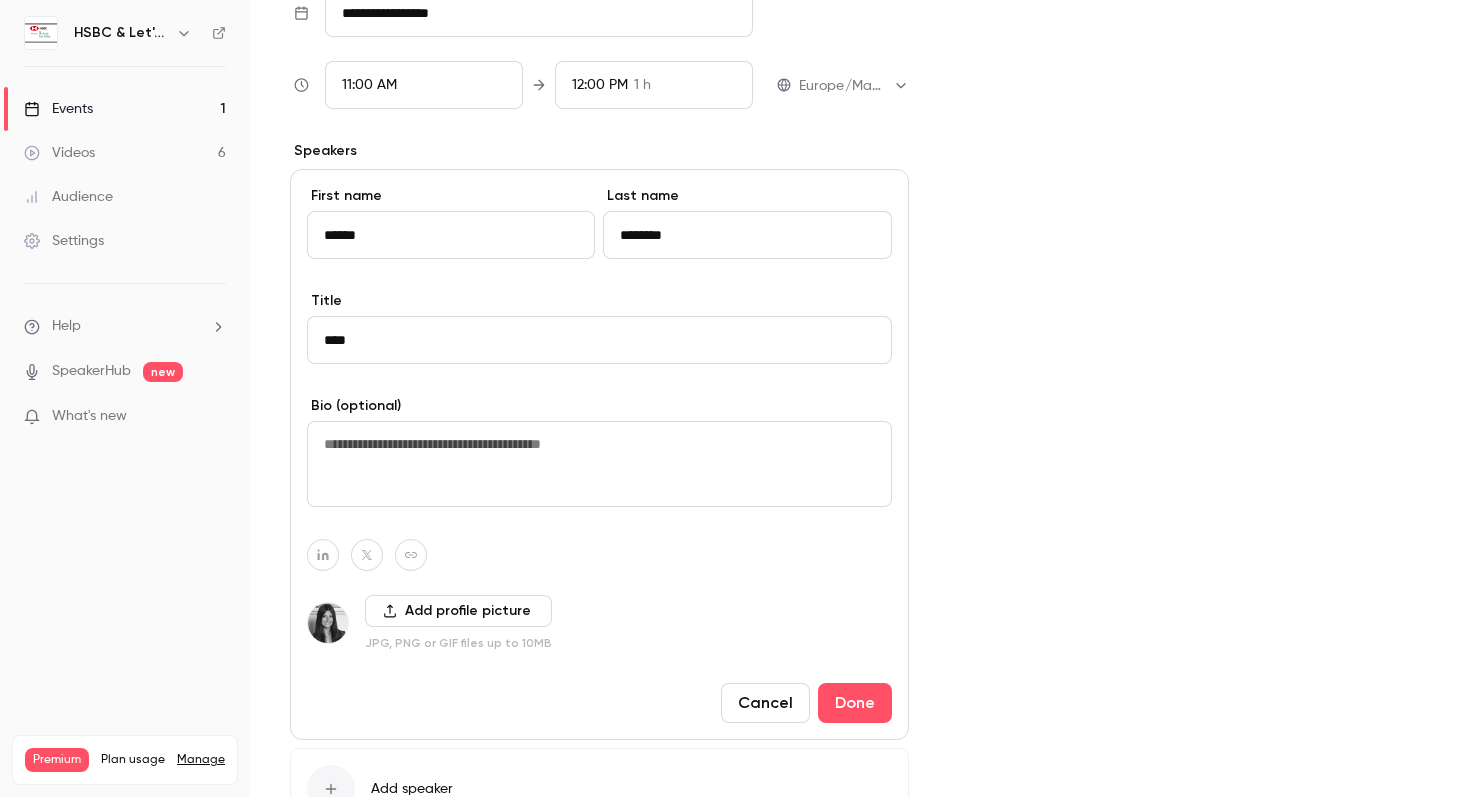 click on "******" at bounding box center [451, 235] 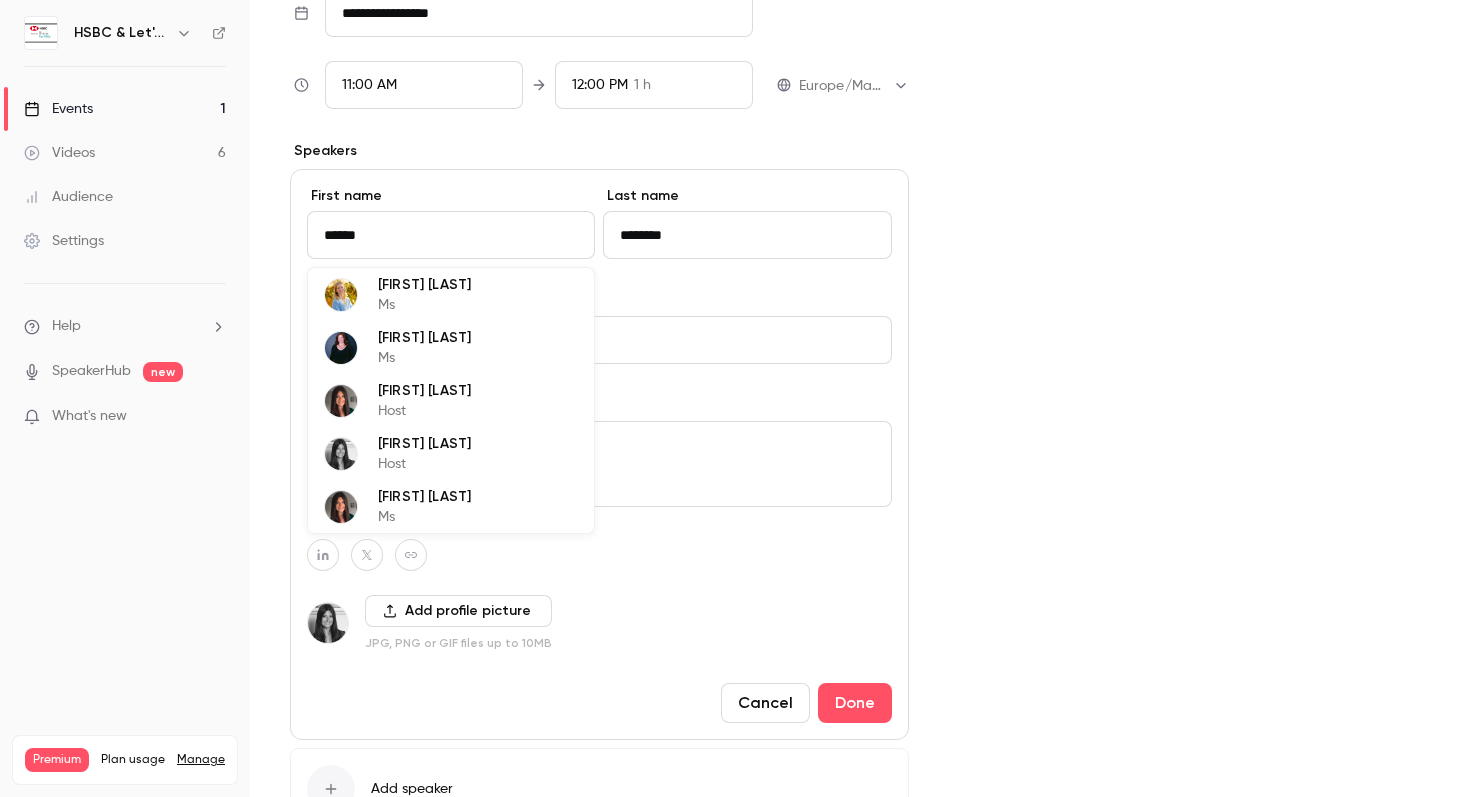 click on "Host" at bounding box center (424, 411) 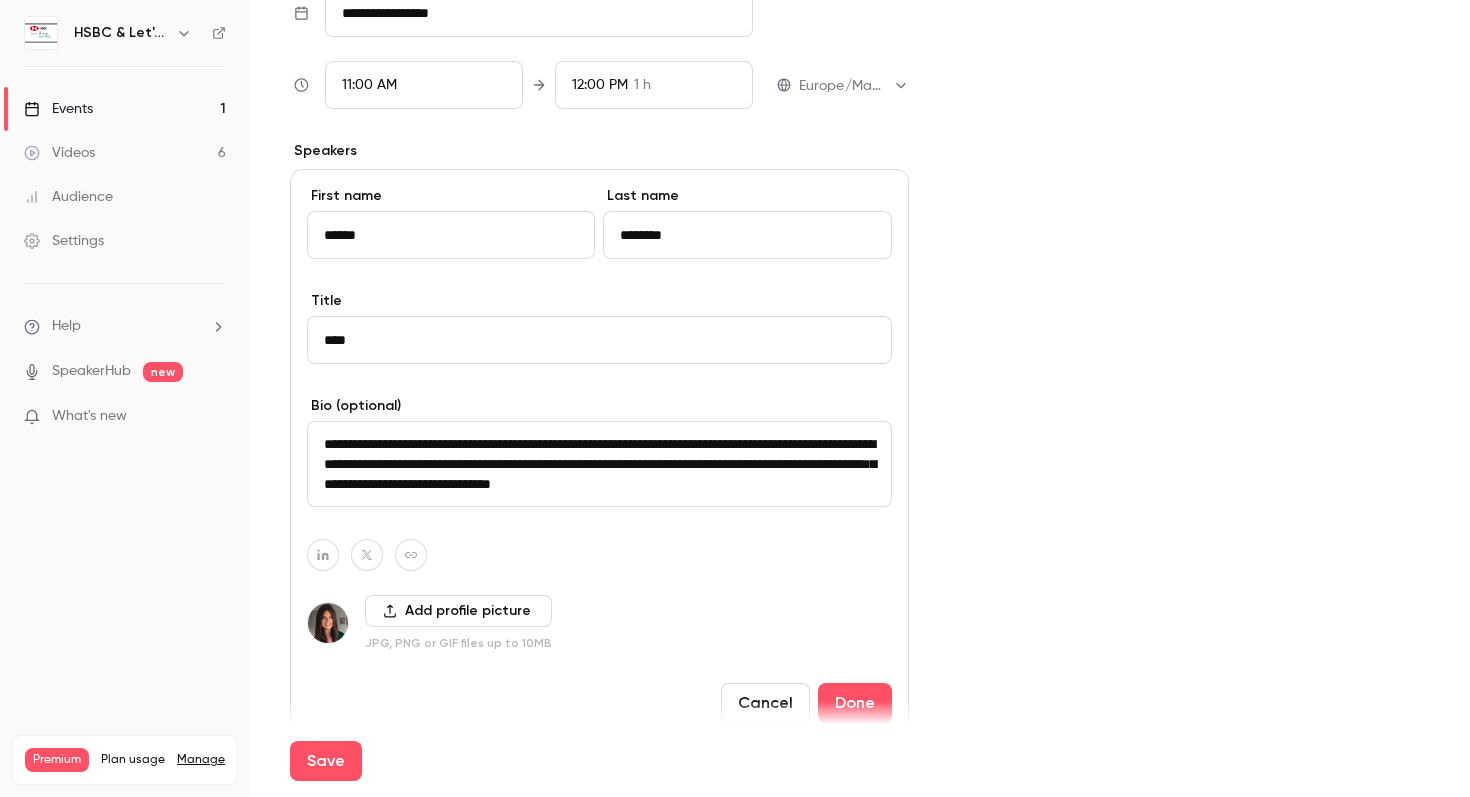 scroll, scrollTop: 0, scrollLeft: 0, axis: both 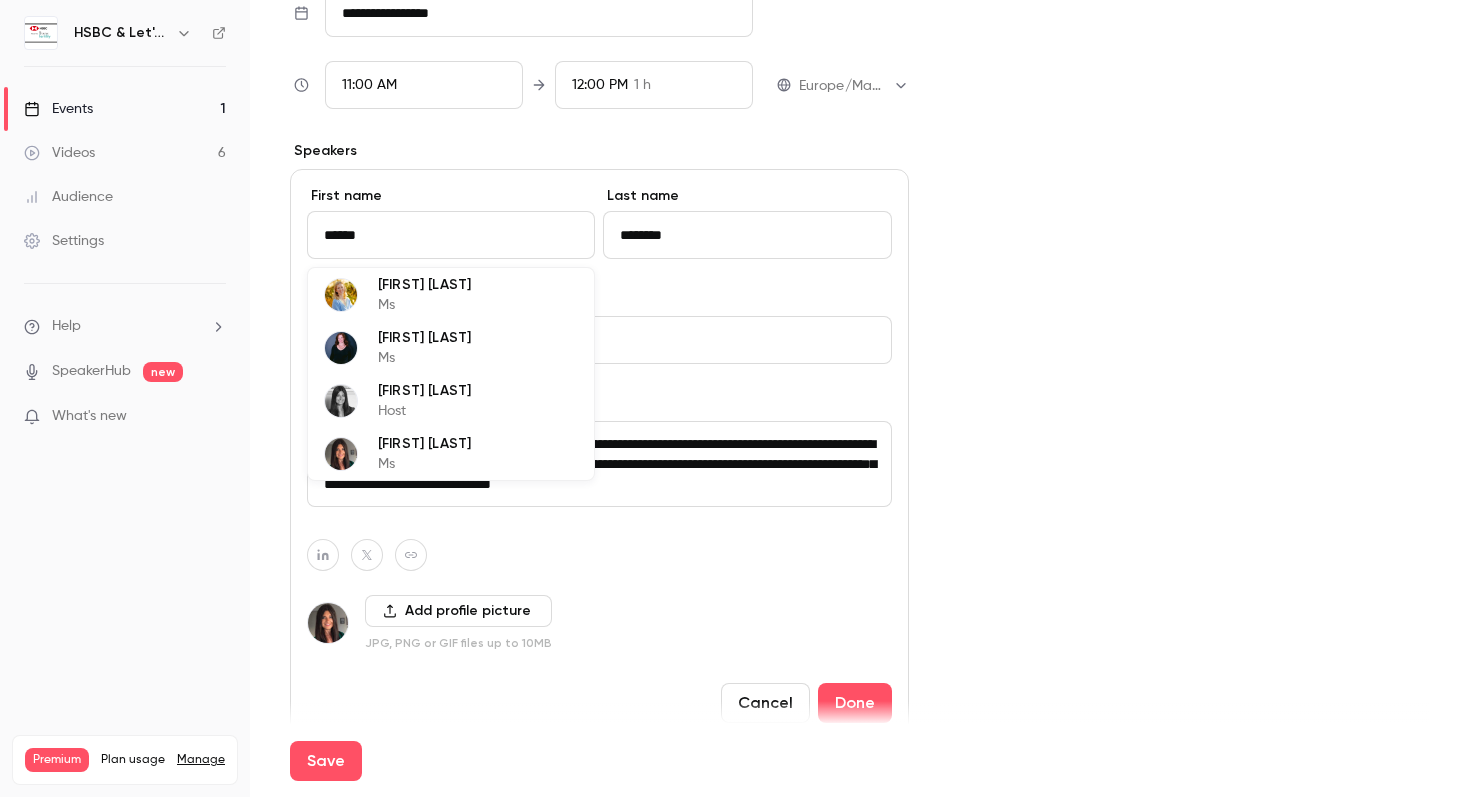 click on "[FIRST] [LAST] [TITLE]" at bounding box center (397, 453) 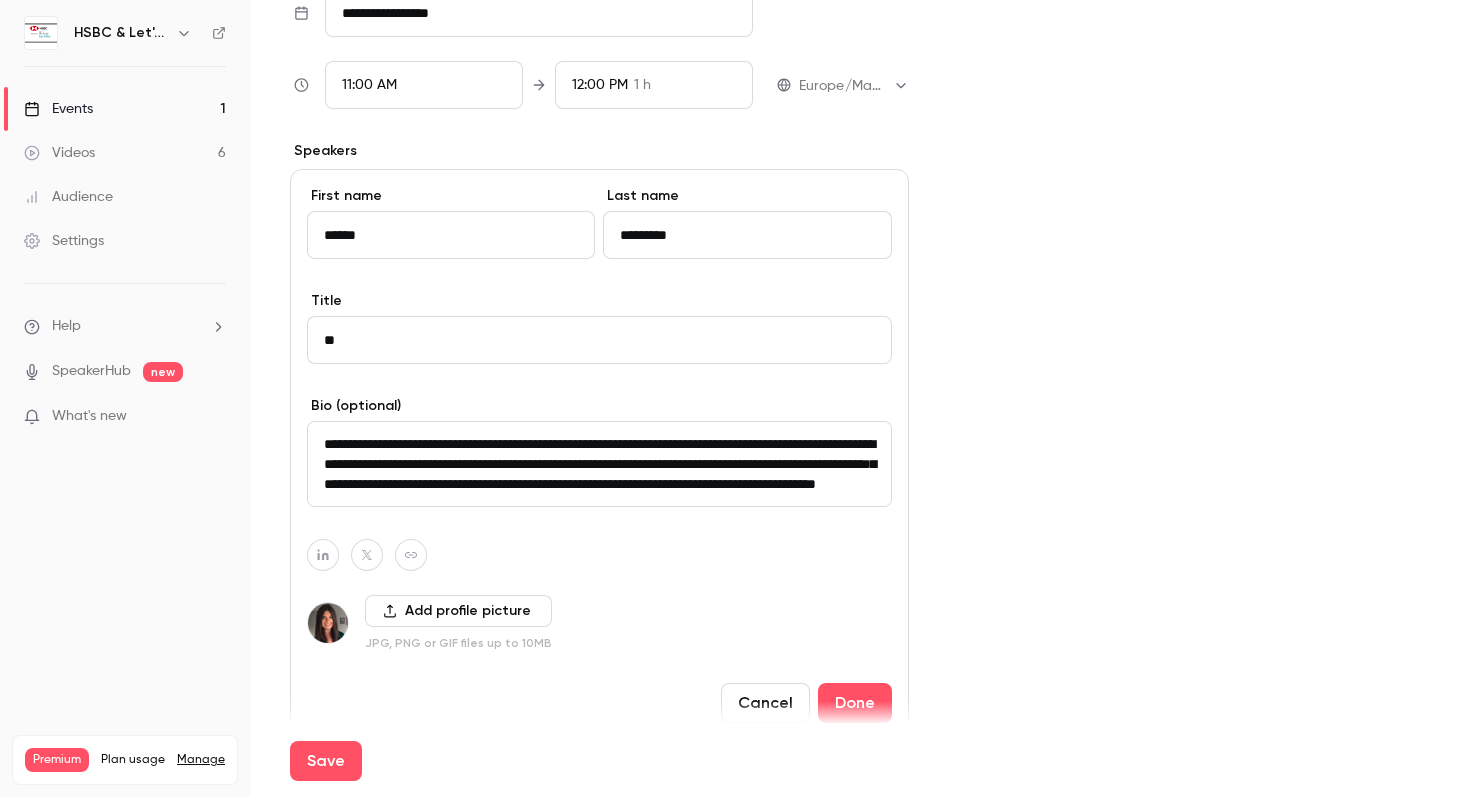 click on "******" at bounding box center (451, 235) 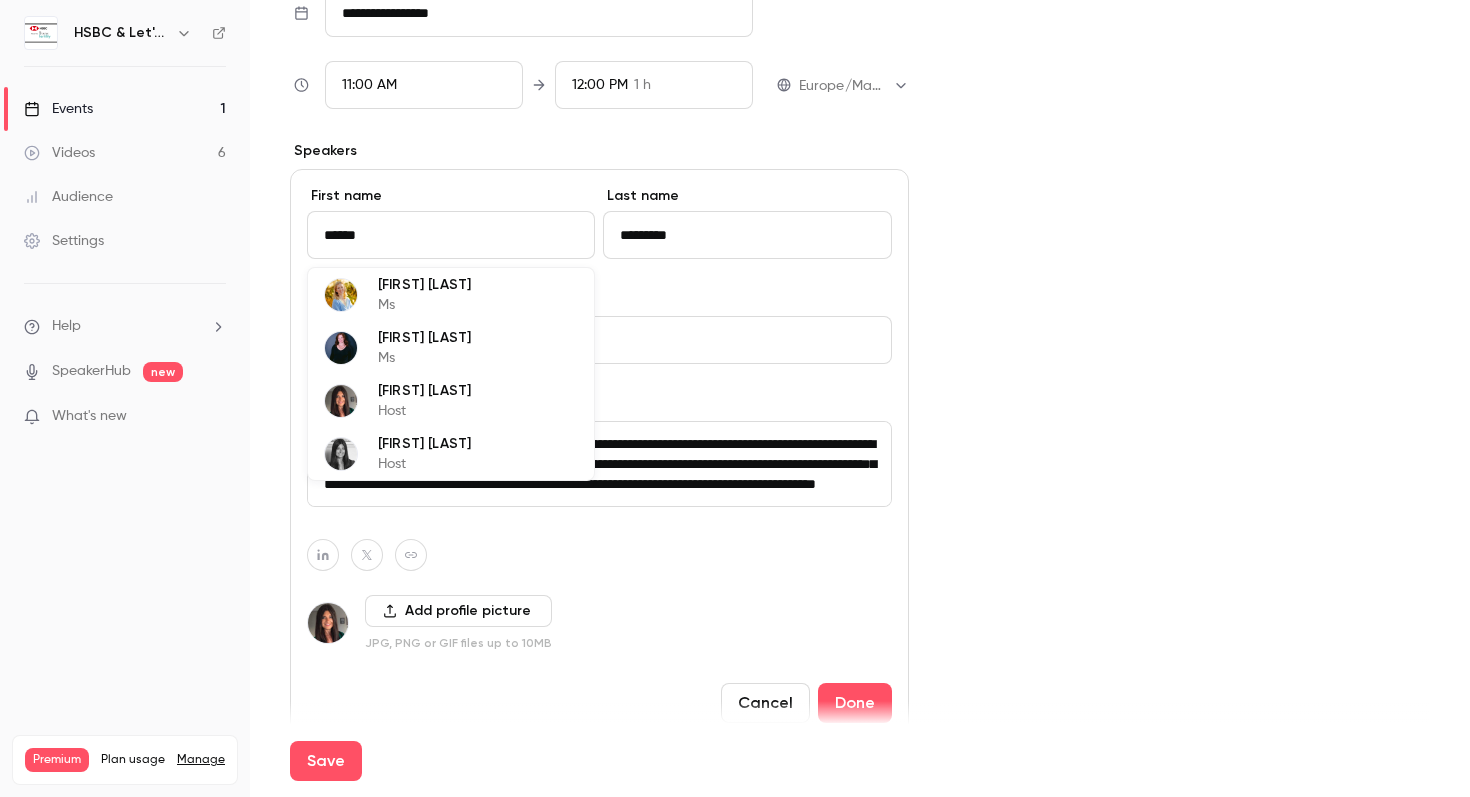 click on "[FIRST] [LAST]" at bounding box center [424, 390] 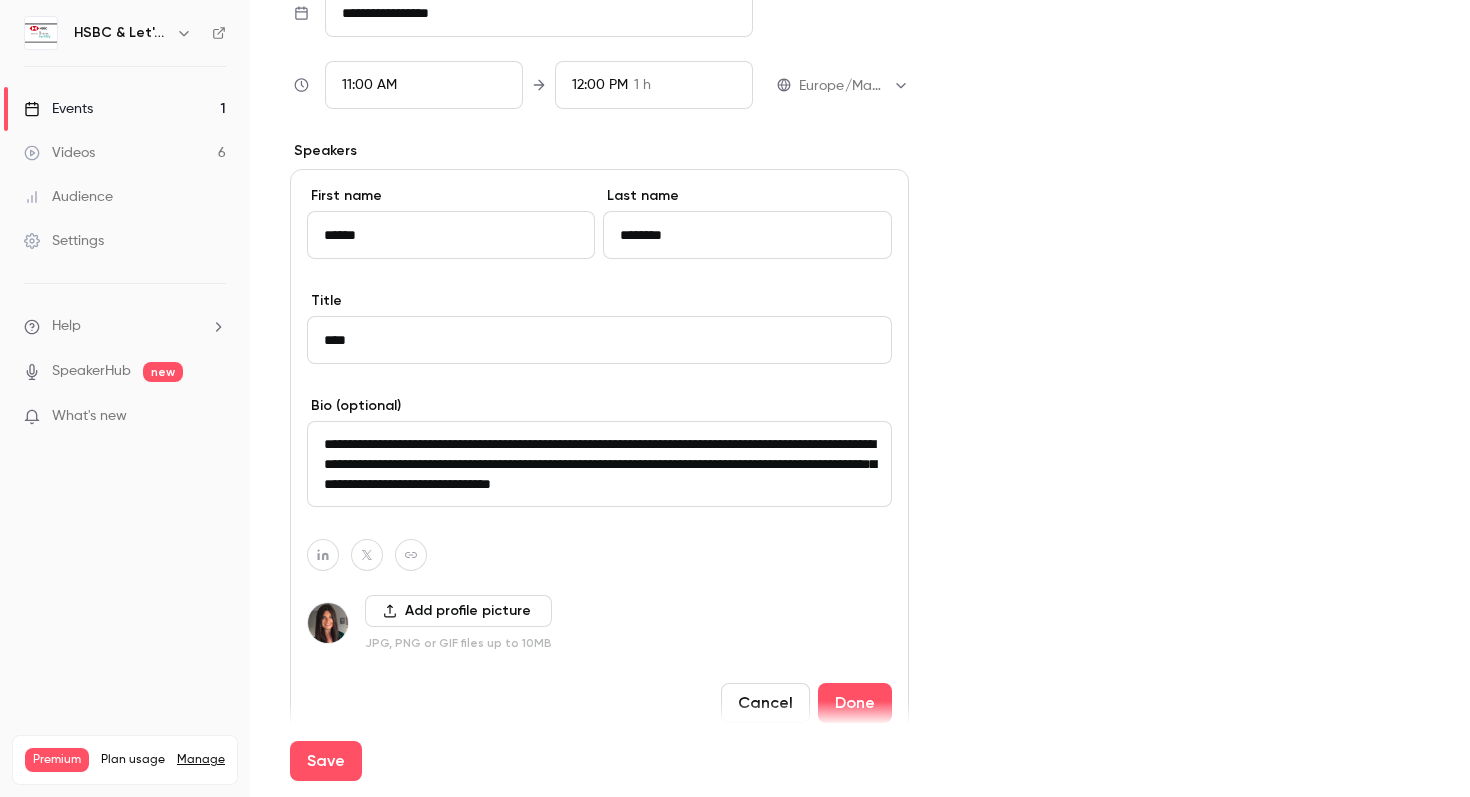 click on "First name [MASKED] Last name [MASKED] Title [MASKED] Bio (optional) [TEXT] Add profile picture JPG, PNG or GIF files up to 10MB Cancel Done" at bounding box center [599, 454] 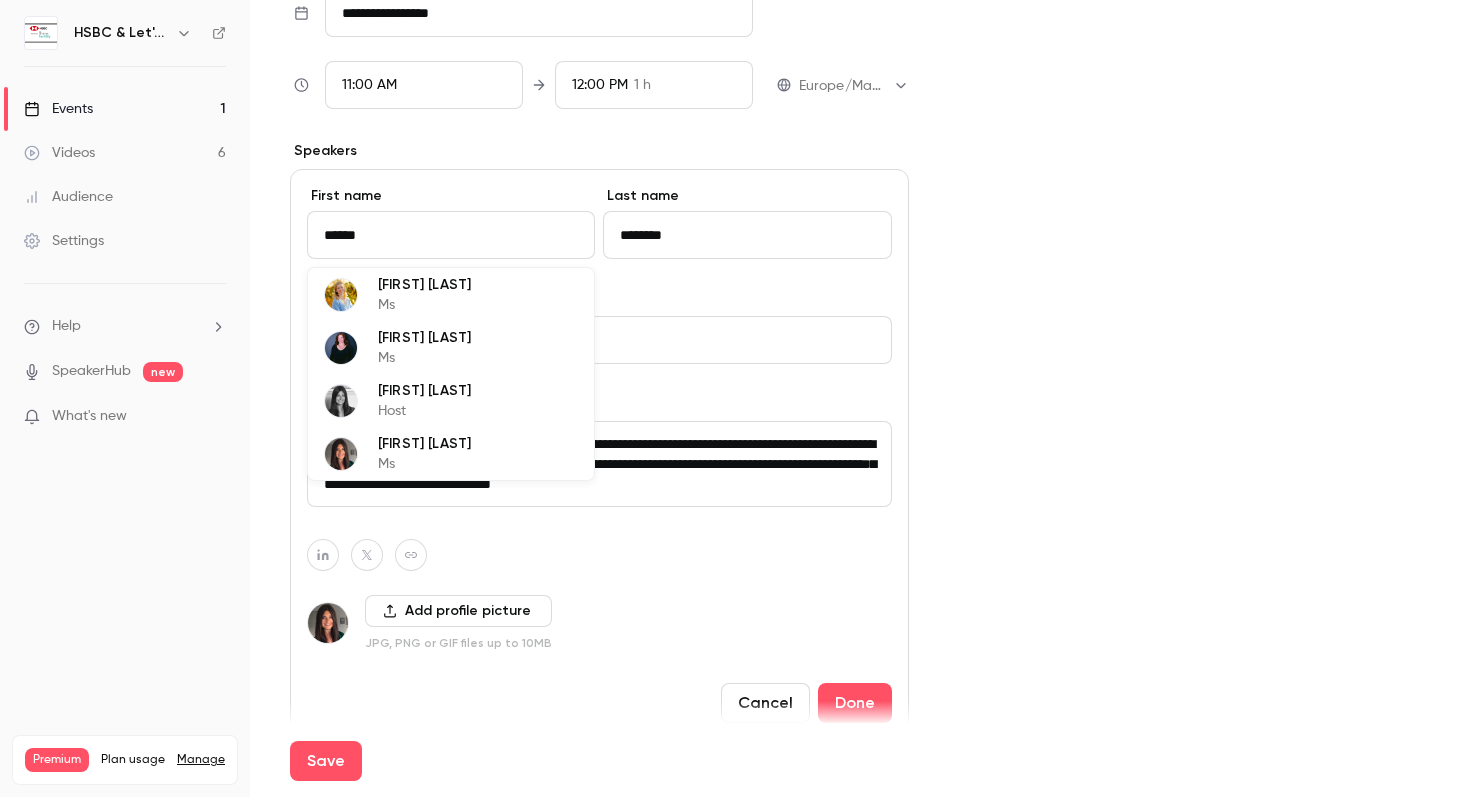 click on "******" at bounding box center [451, 235] 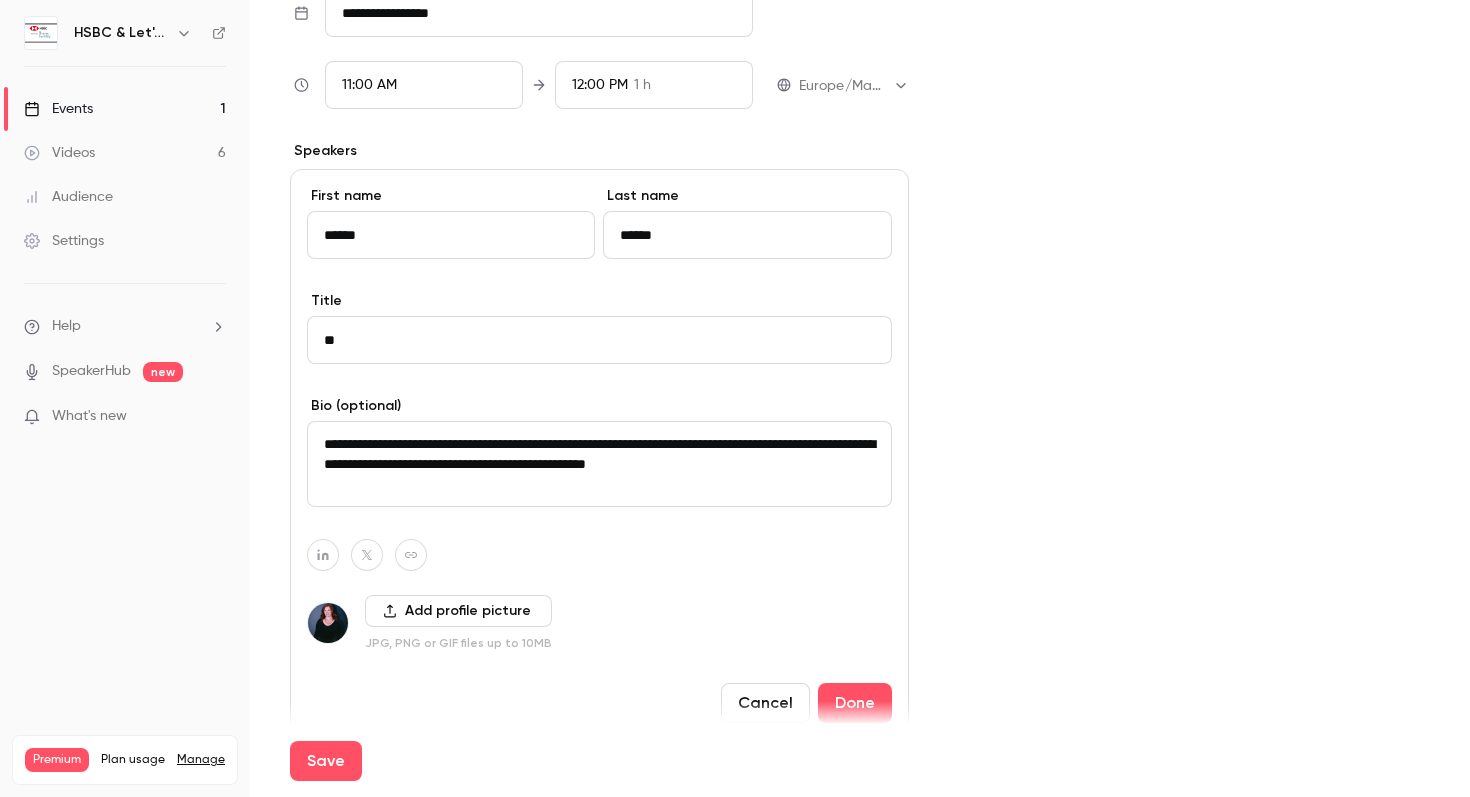click on "******" at bounding box center (451, 235) 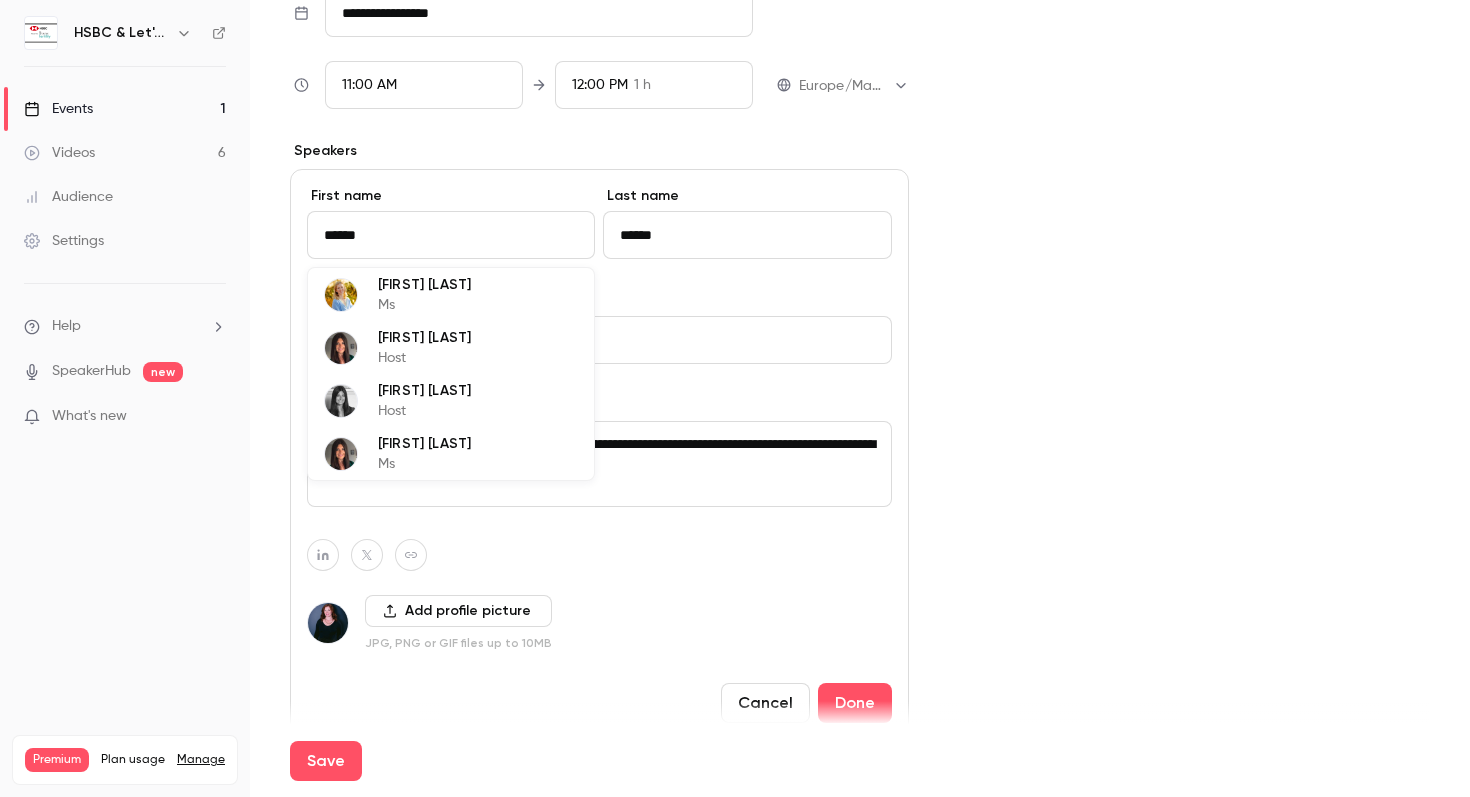 click on "Host" at bounding box center [424, 411] 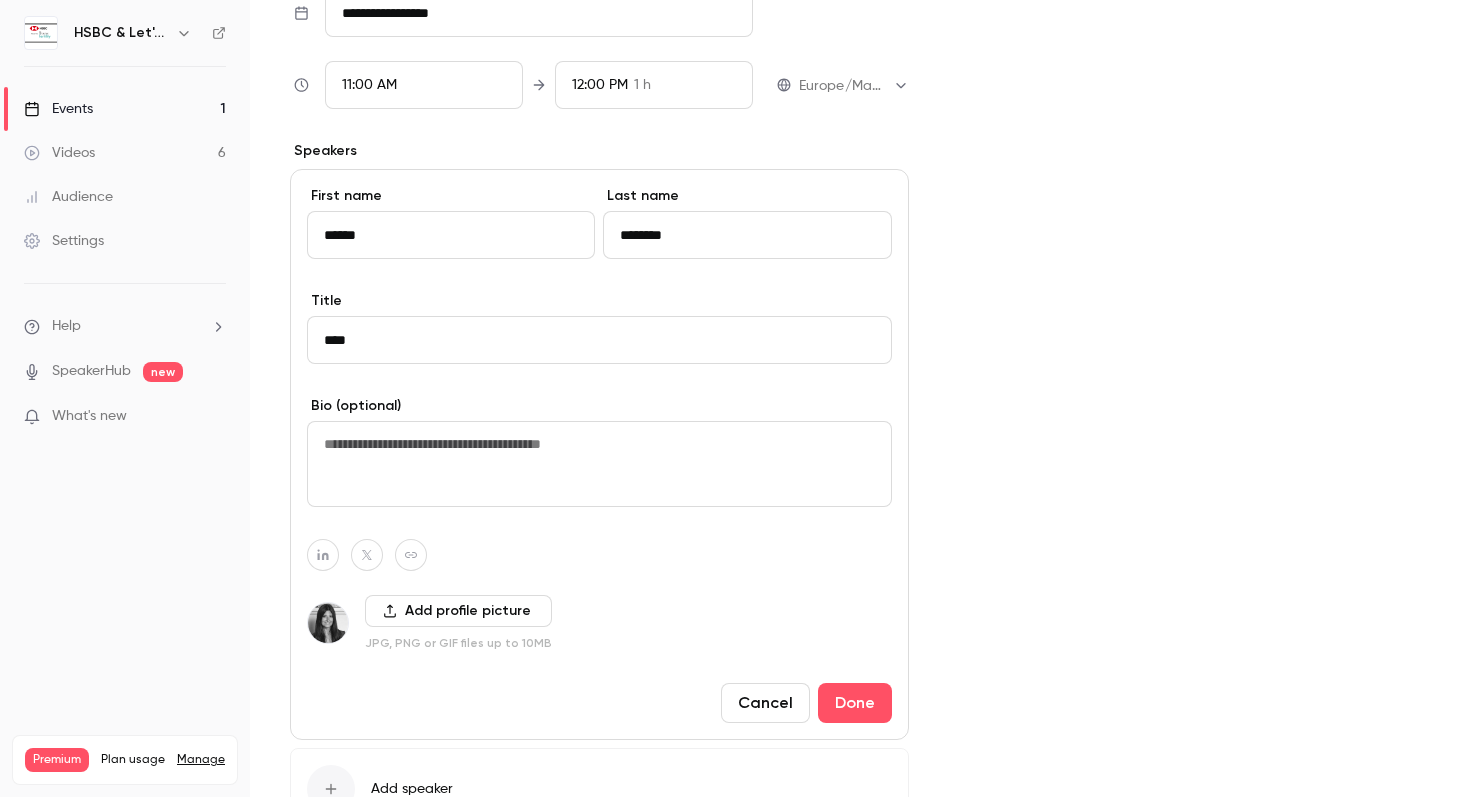 click at bounding box center [599, 464] 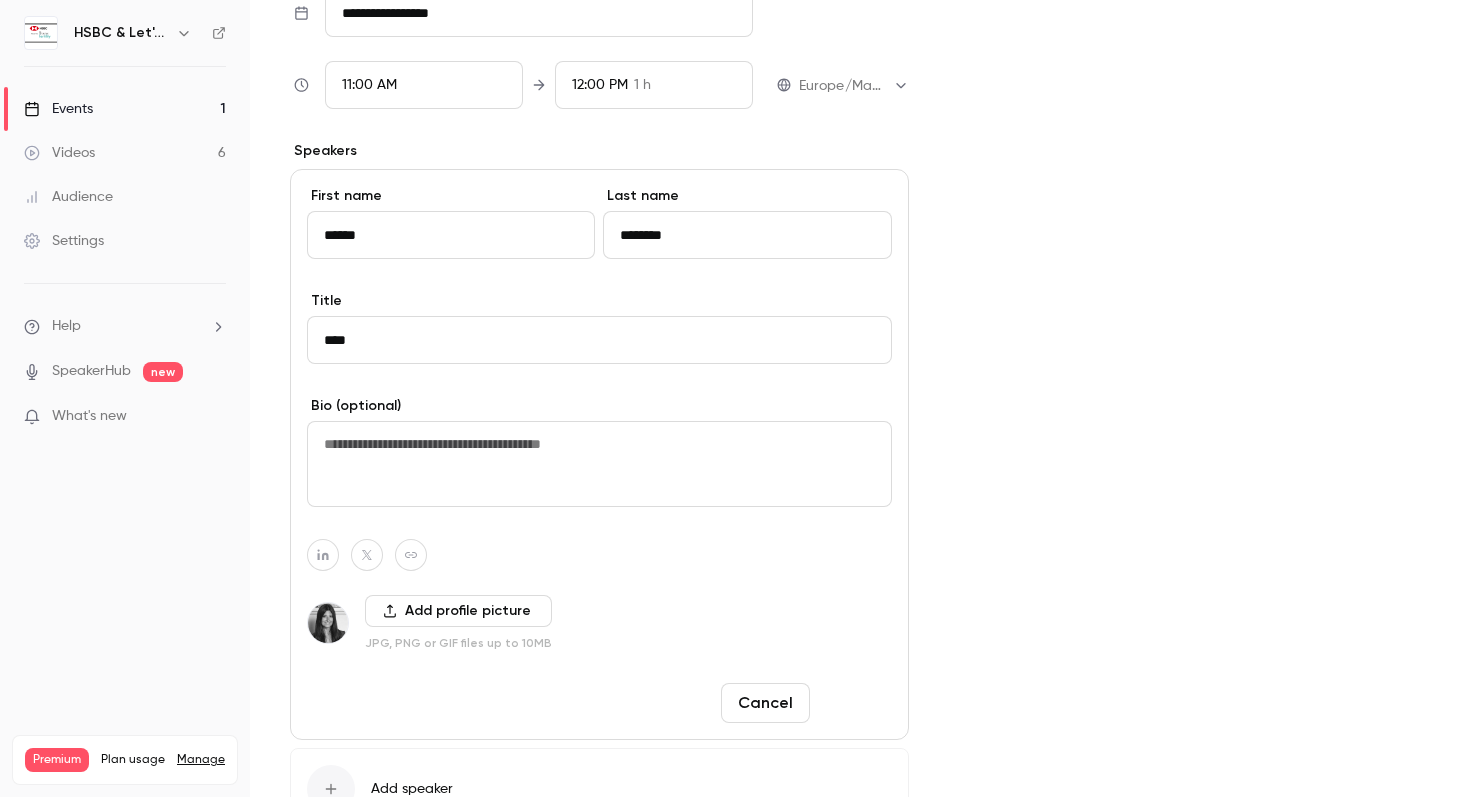click on "Done" at bounding box center [855, 703] 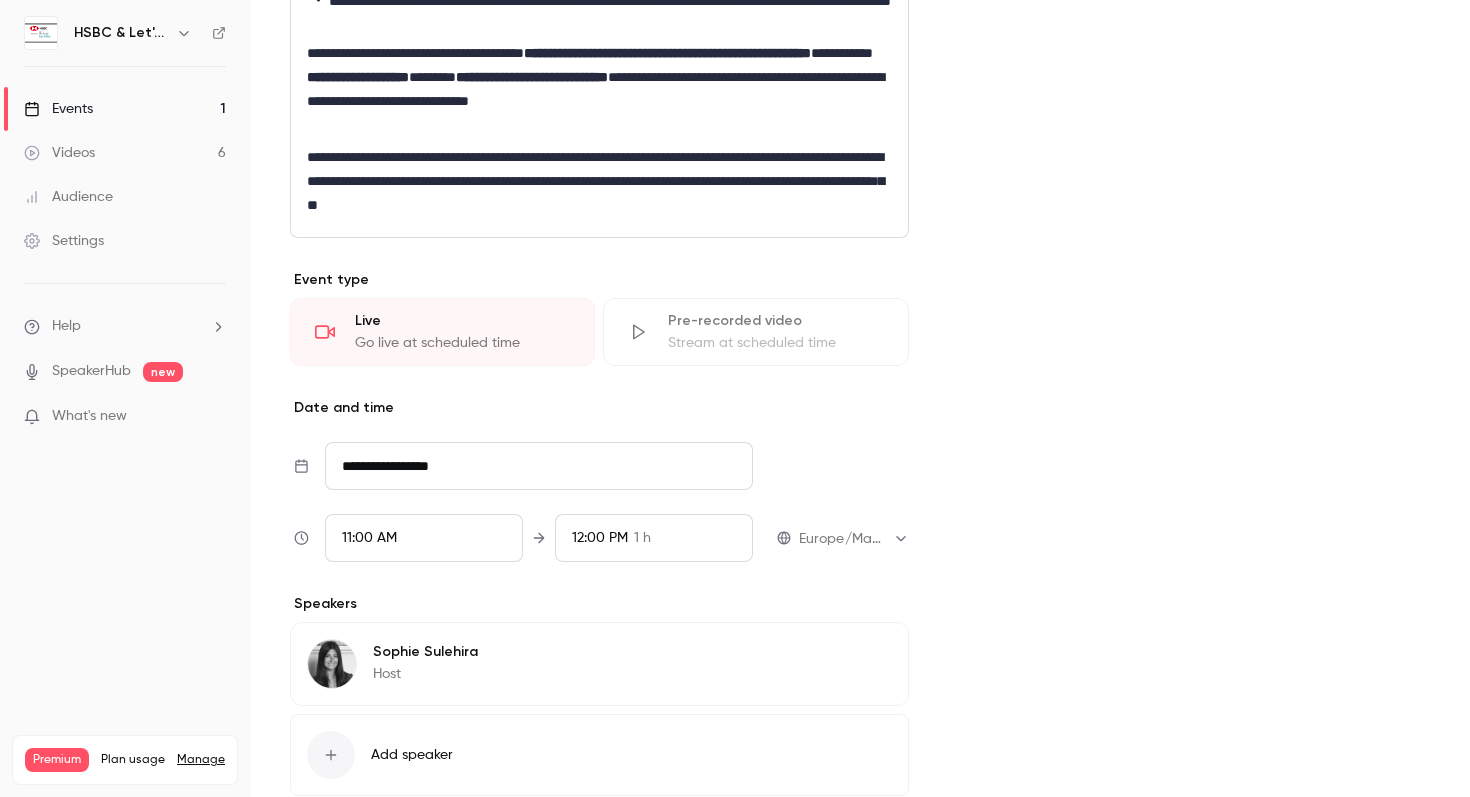 scroll, scrollTop: 791, scrollLeft: 0, axis: vertical 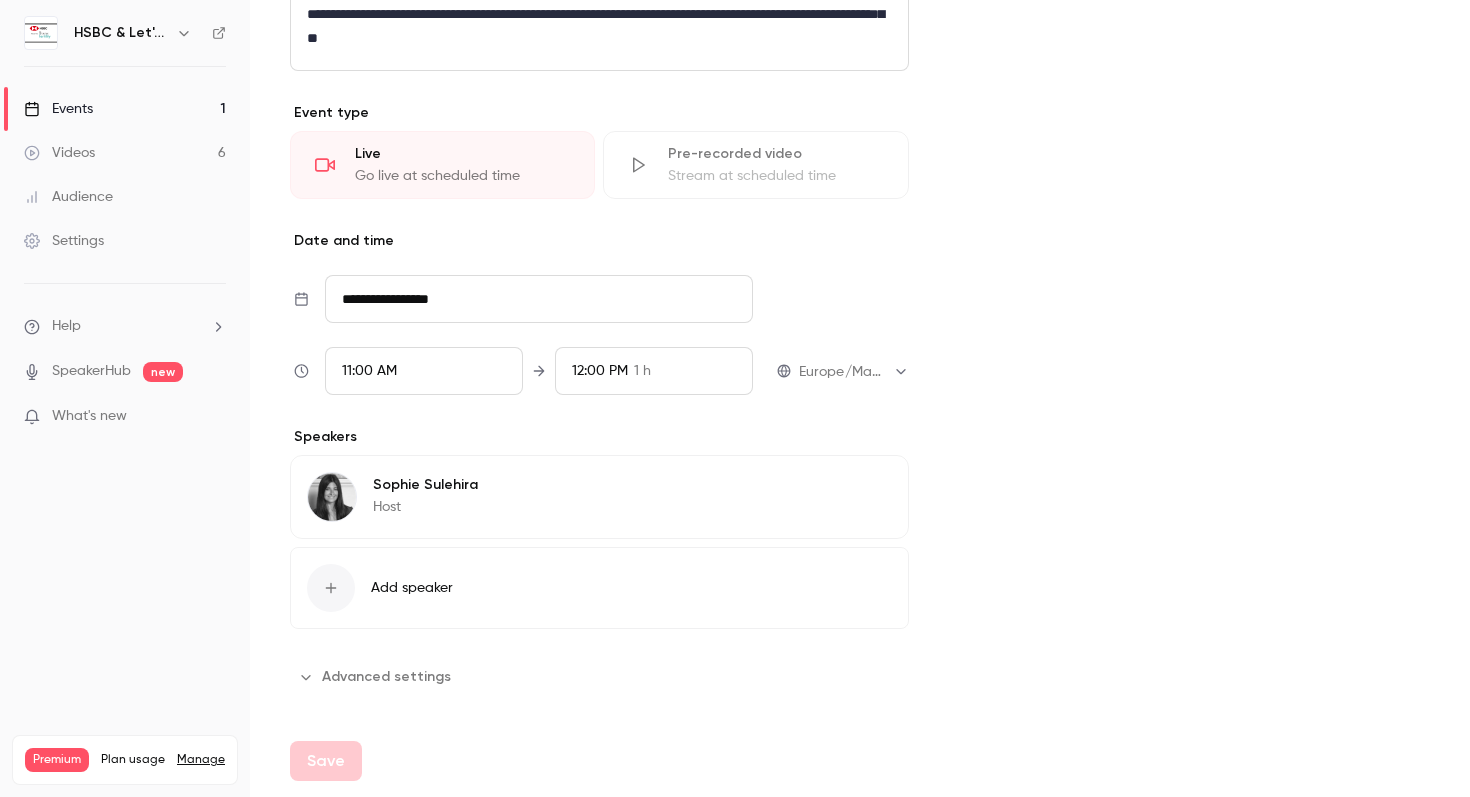click on "Add speaker" at bounding box center [599, 588] 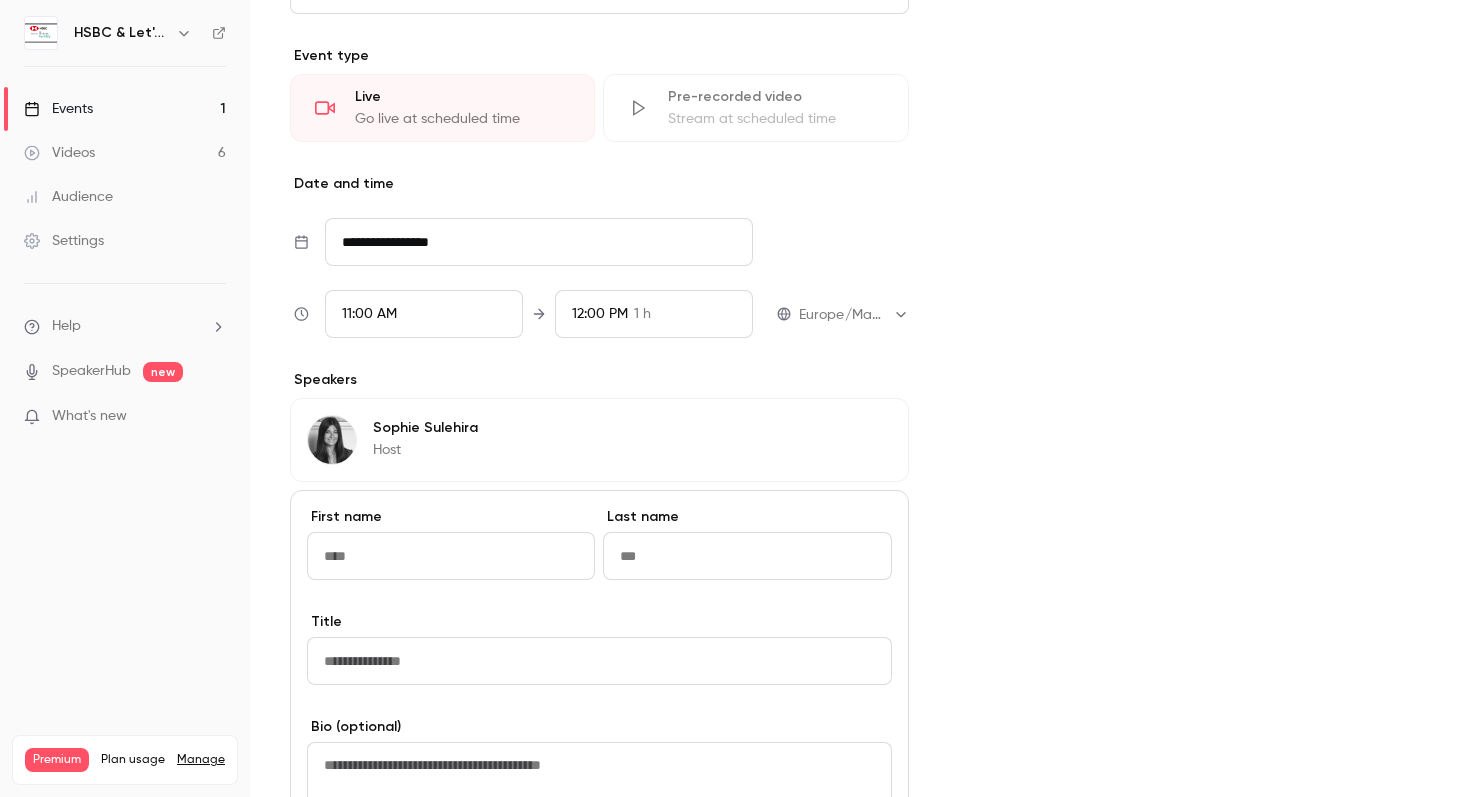 scroll, scrollTop: 835, scrollLeft: 0, axis: vertical 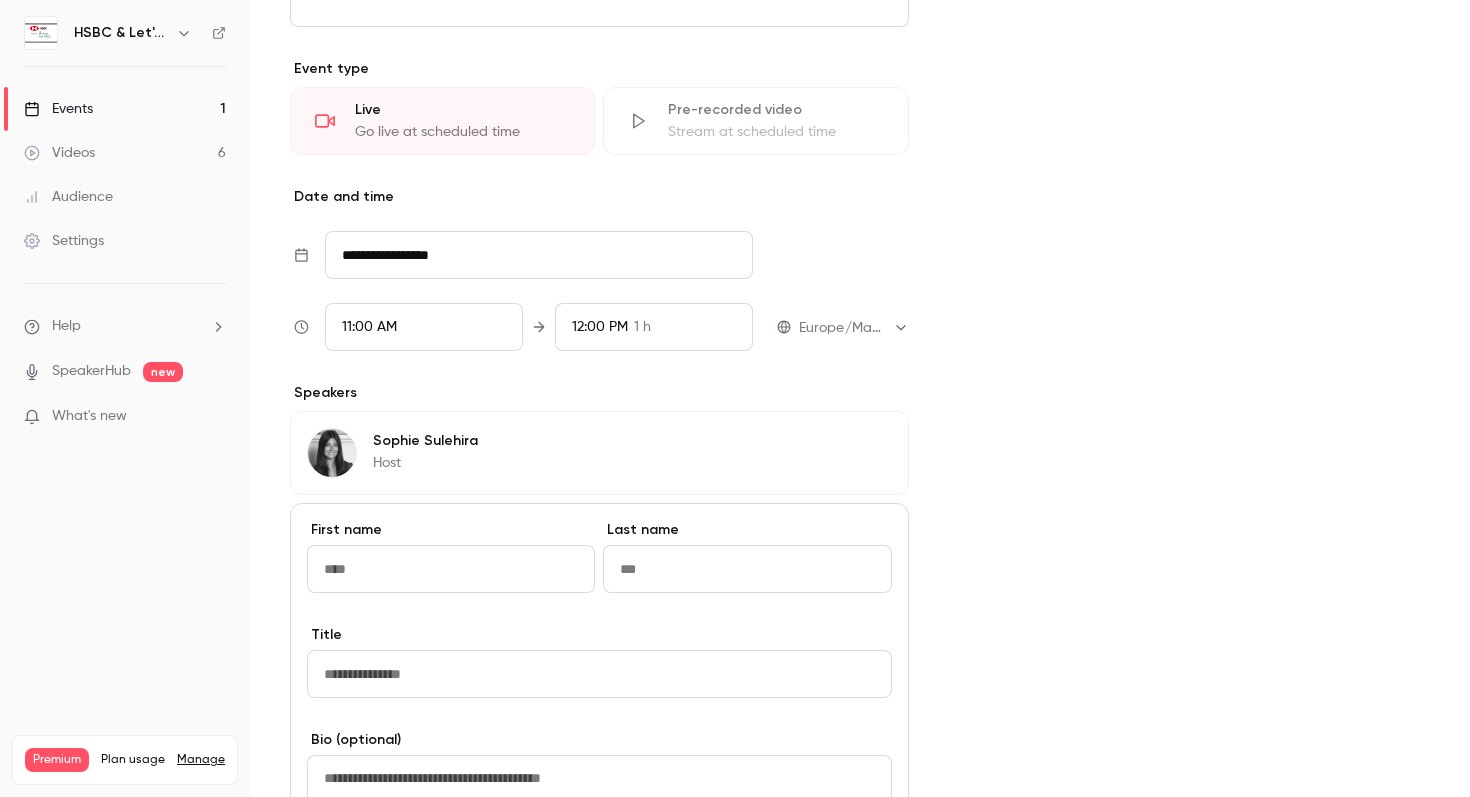 click on "[FIRST] [LAST] [ROLE] [ACTION]" at bounding box center [599, 453] 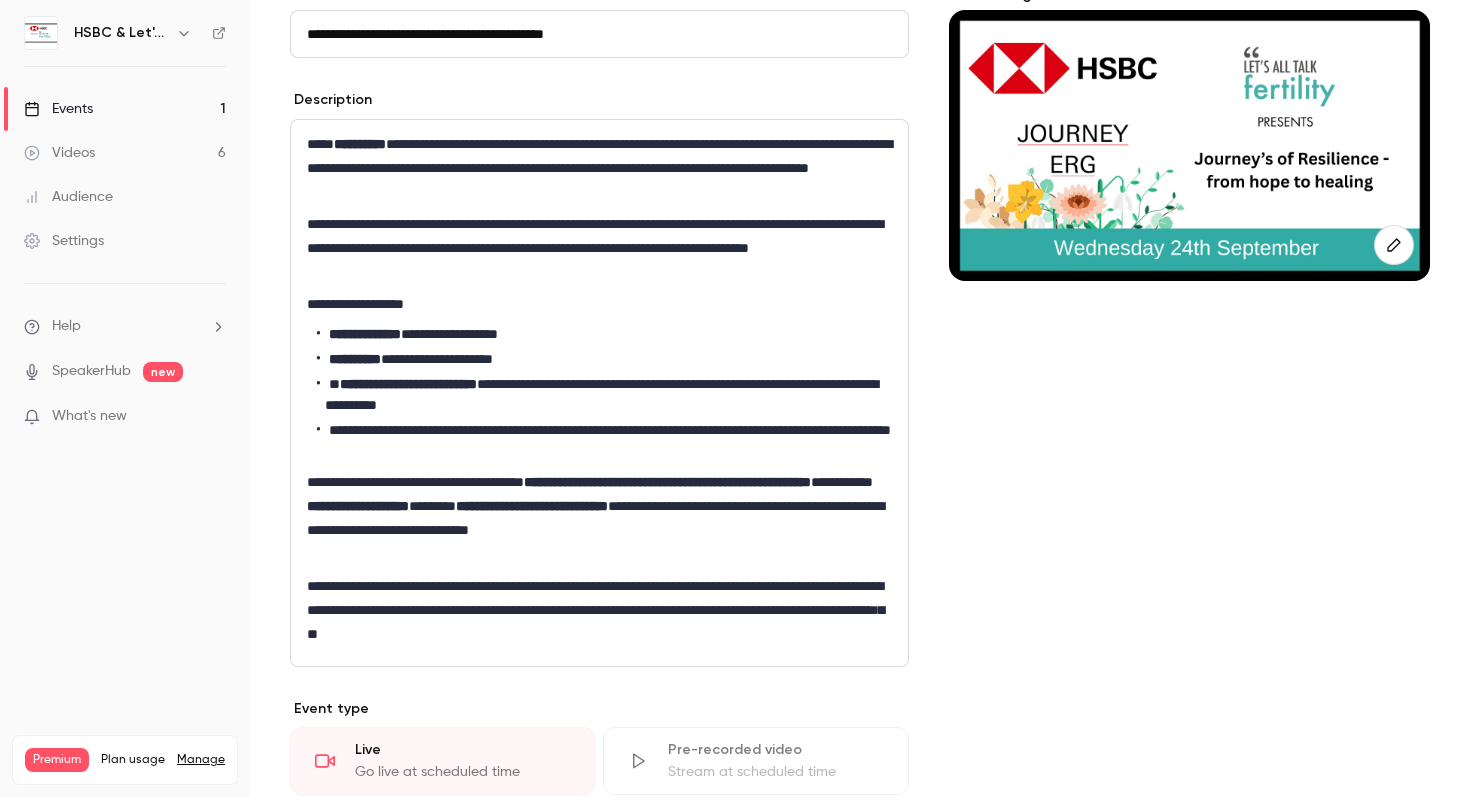 scroll, scrollTop: 165, scrollLeft: 0, axis: vertical 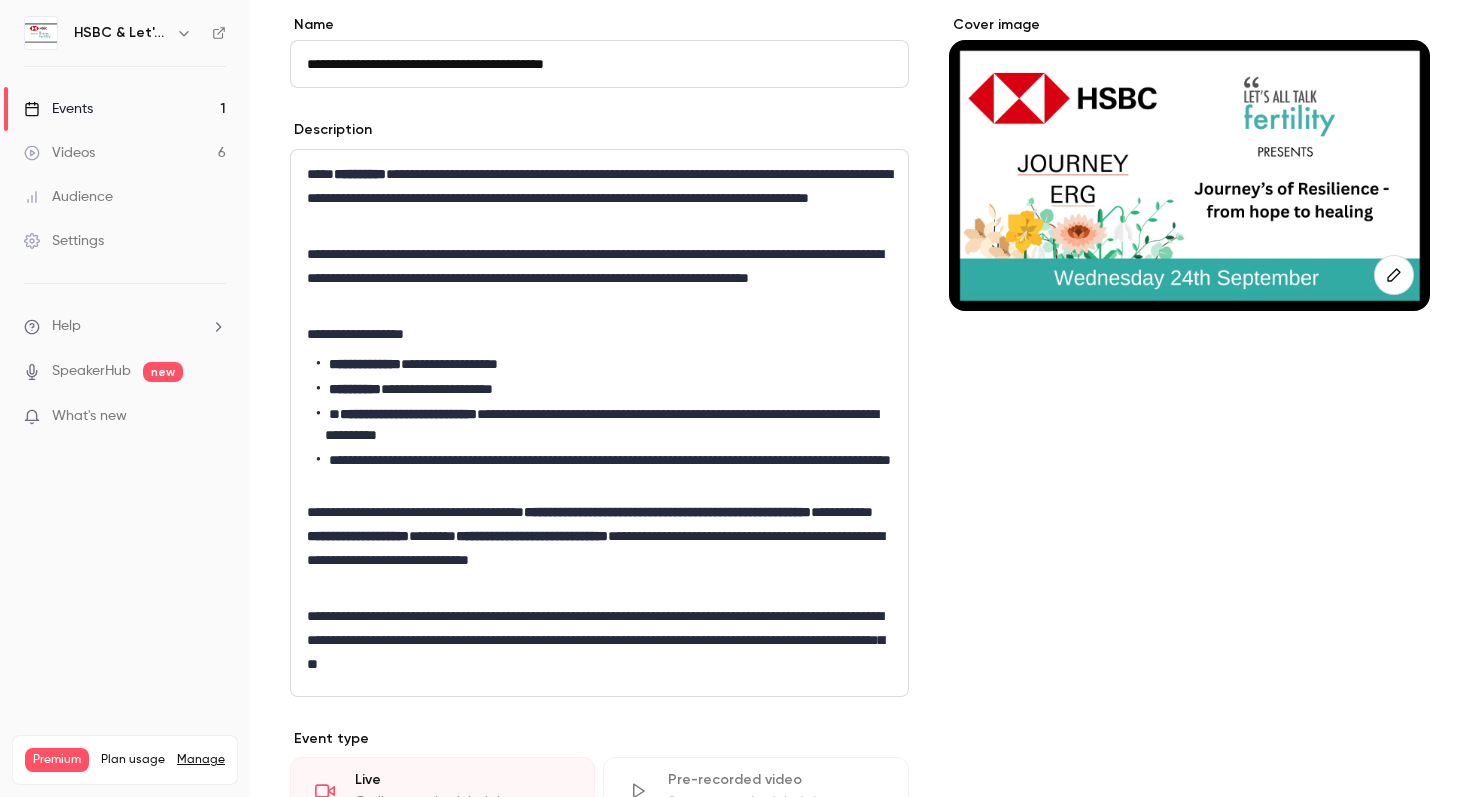 click on "**********" at bounding box center [604, 364] 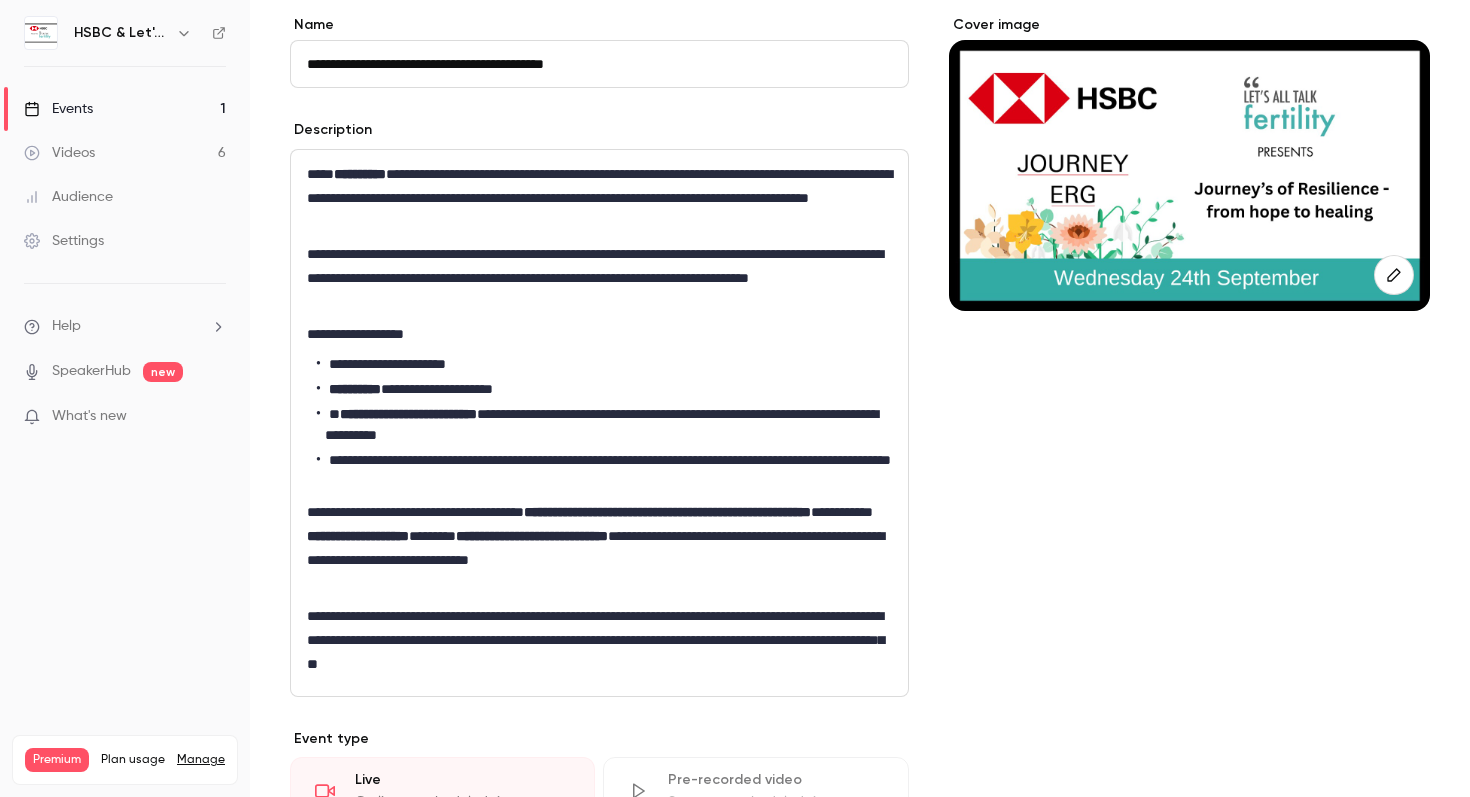 click on "**********" at bounding box center [355, 389] 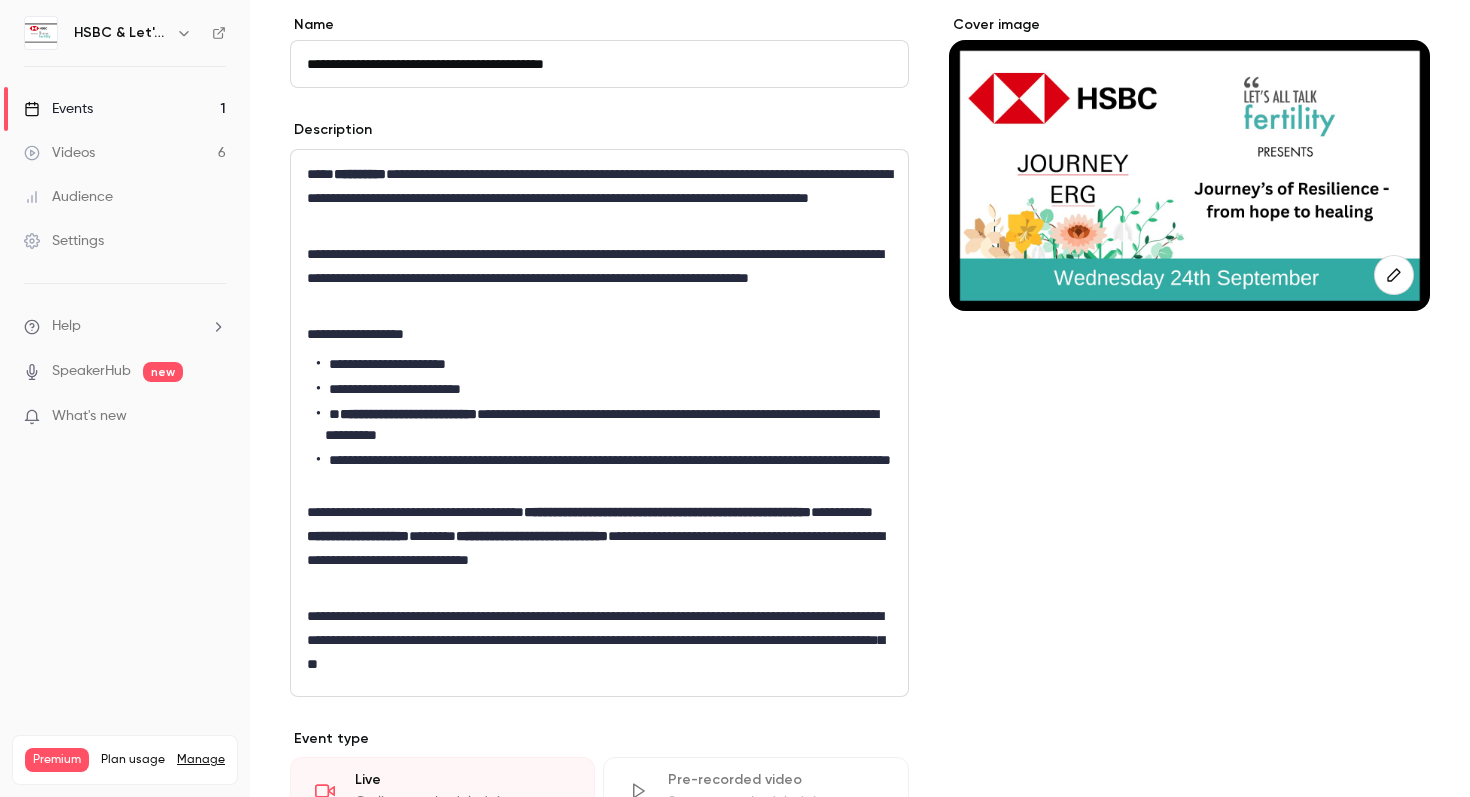 click on "**********" at bounding box center [604, 425] 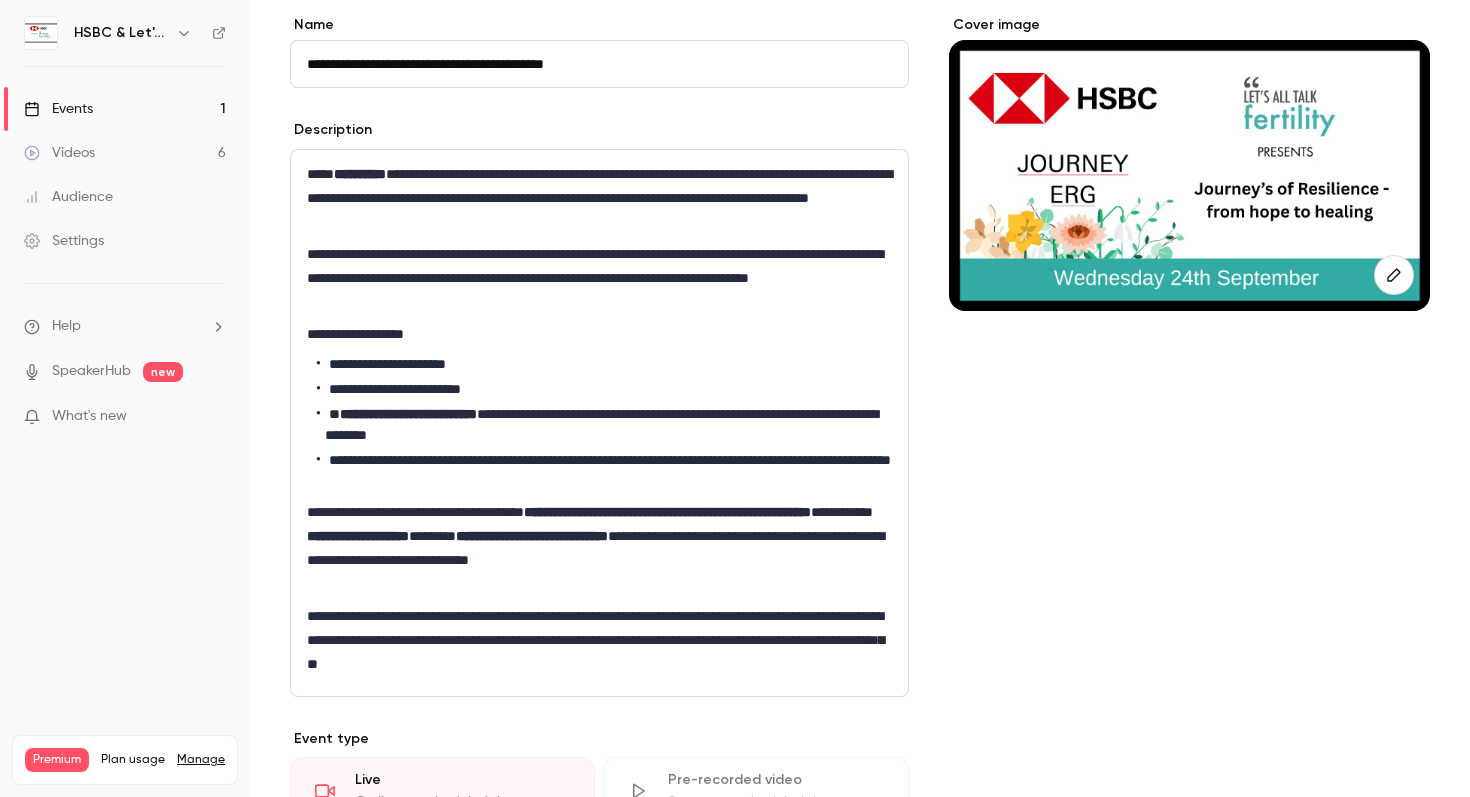 click on "**********" at bounding box center [604, 425] 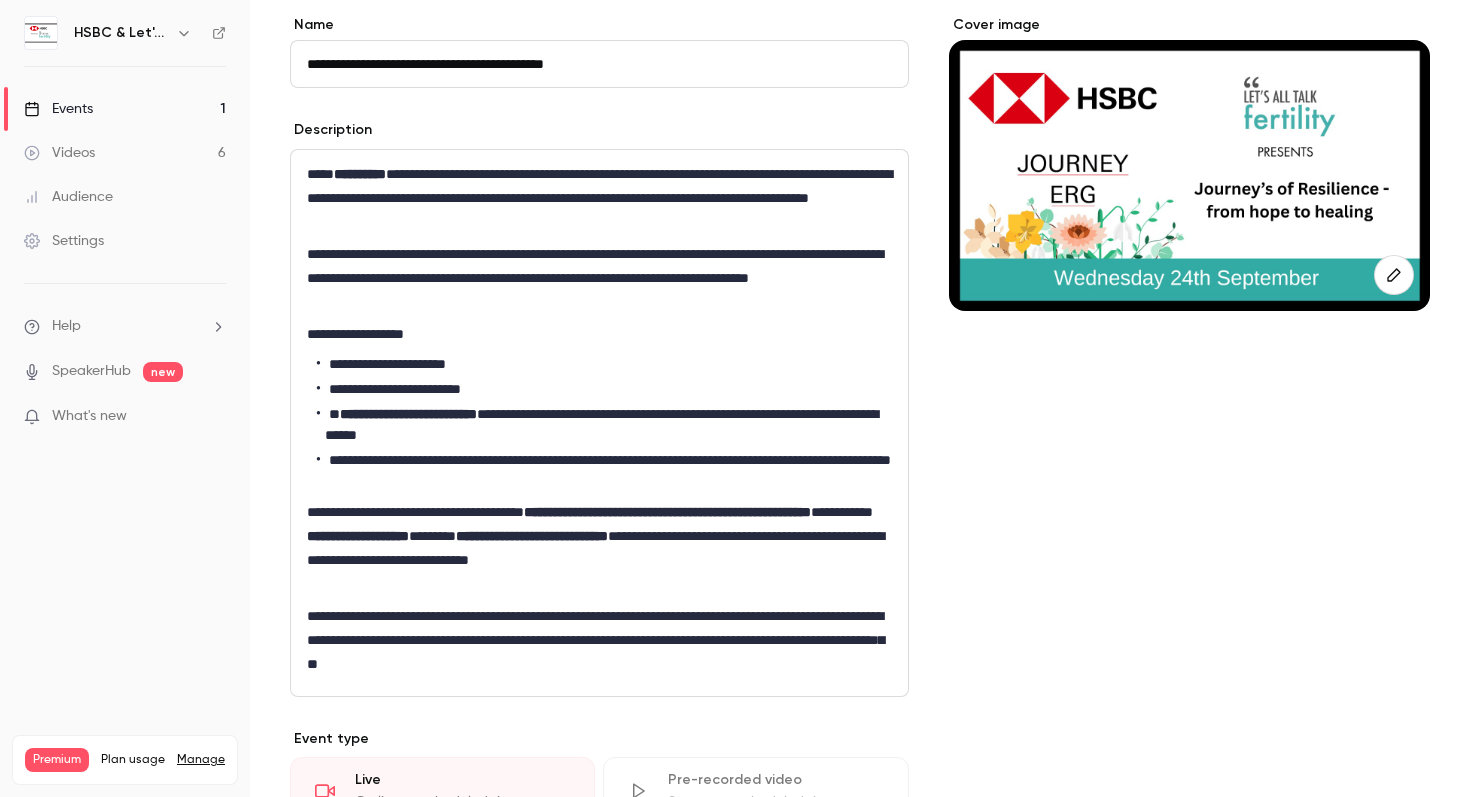 click on "**********" at bounding box center (604, 425) 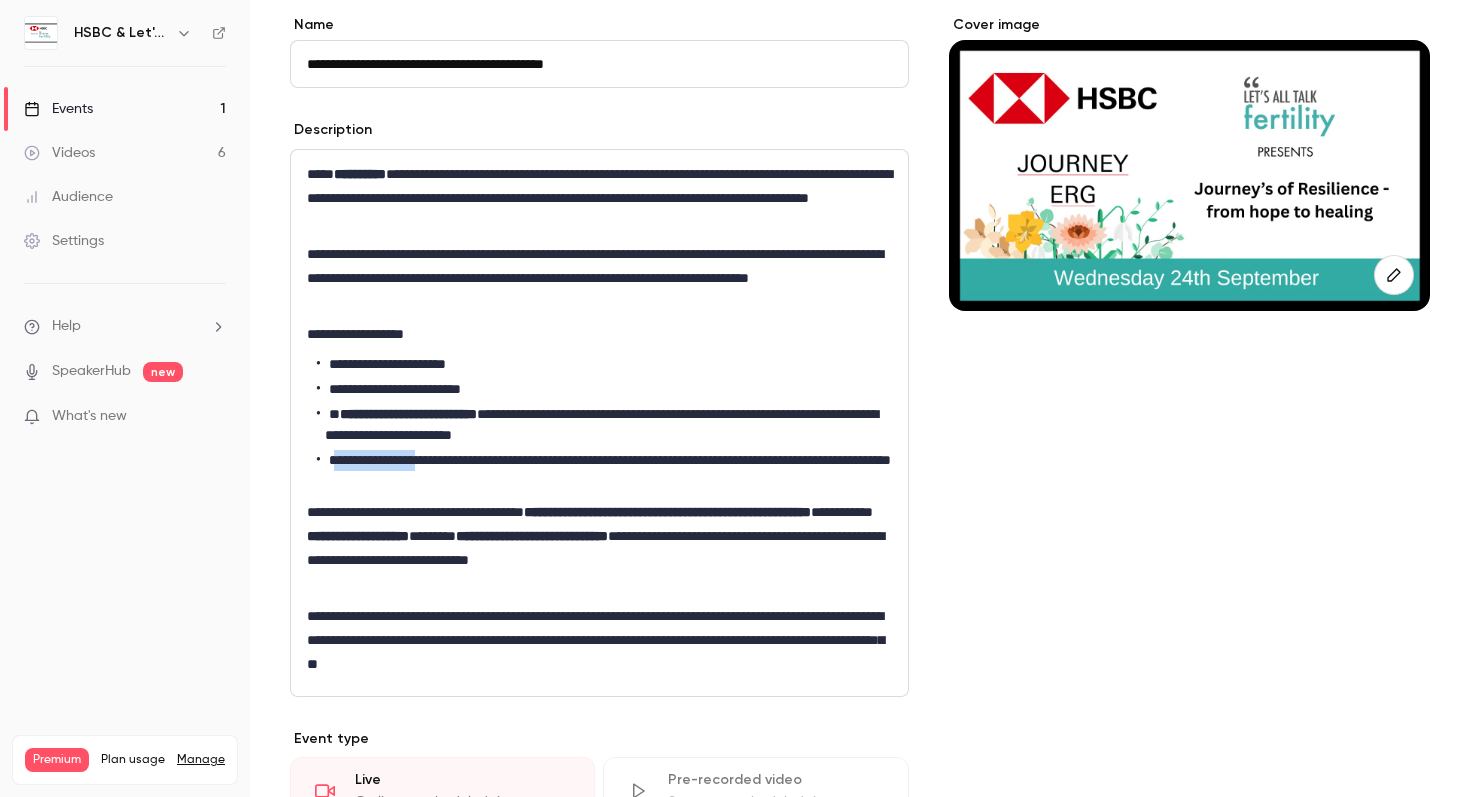 drag, startPoint x: 333, startPoint y: 464, endPoint x: 449, endPoint y: 461, distance: 116.03879 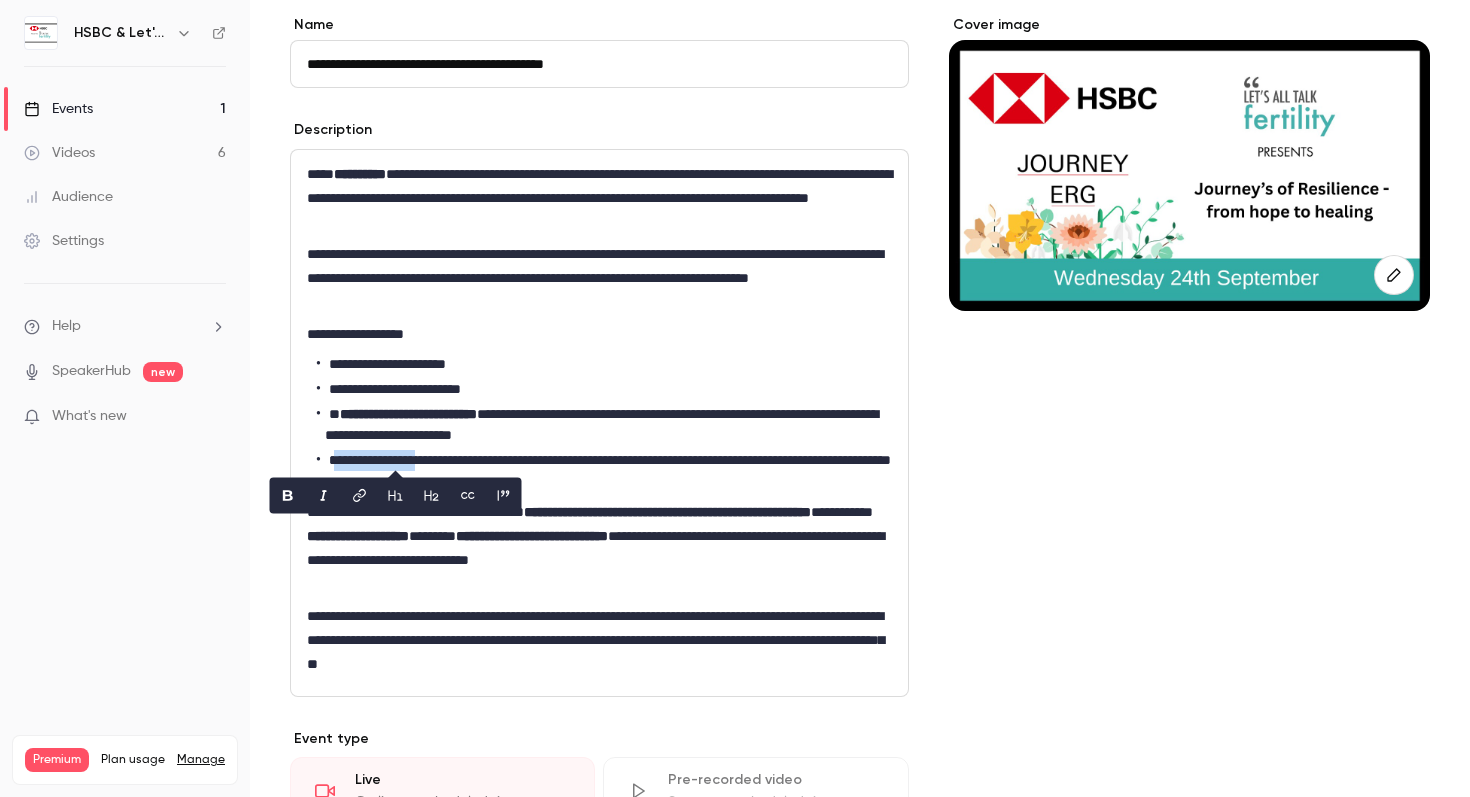 click on "**********" at bounding box center [604, 471] 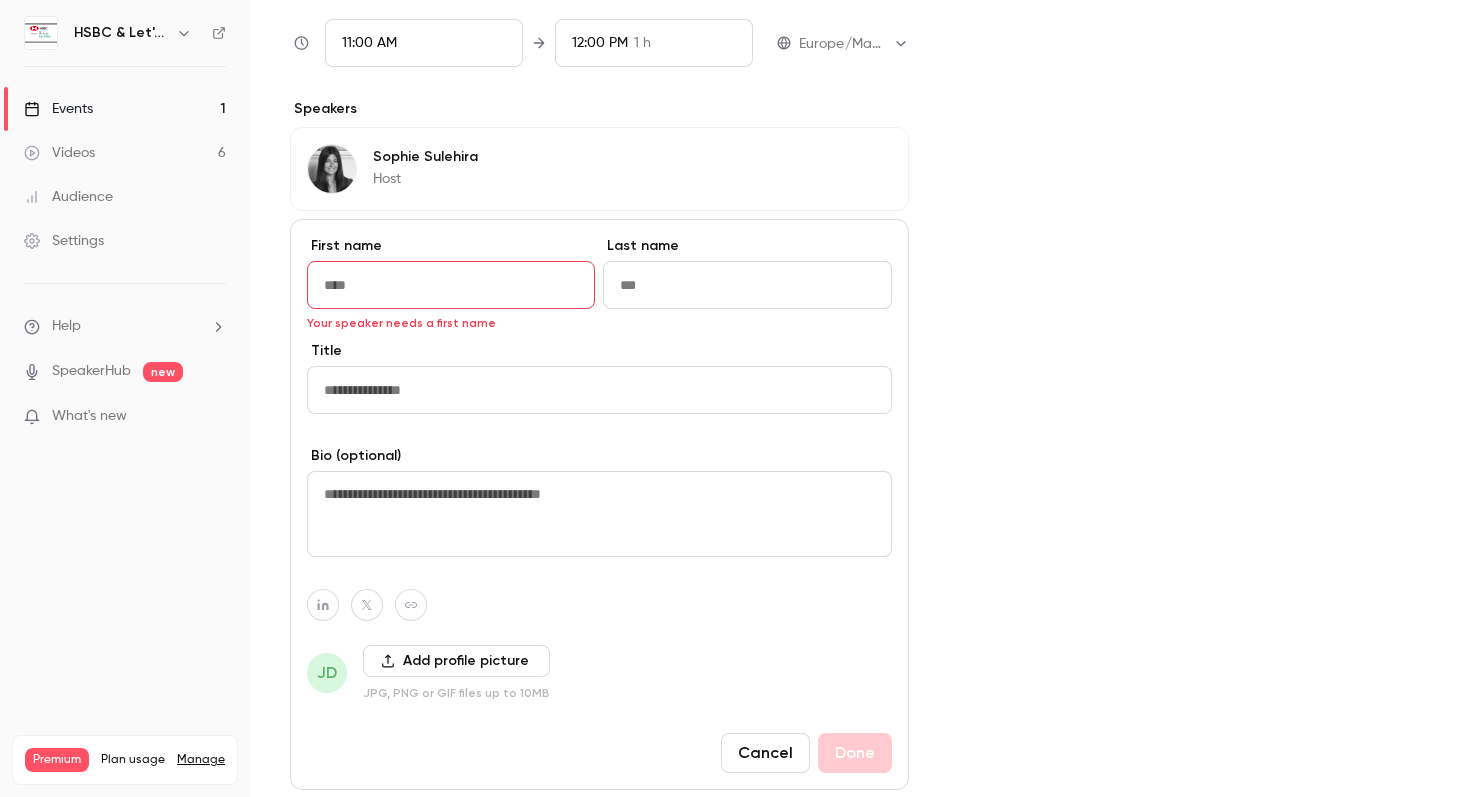 scroll, scrollTop: 1107, scrollLeft: 0, axis: vertical 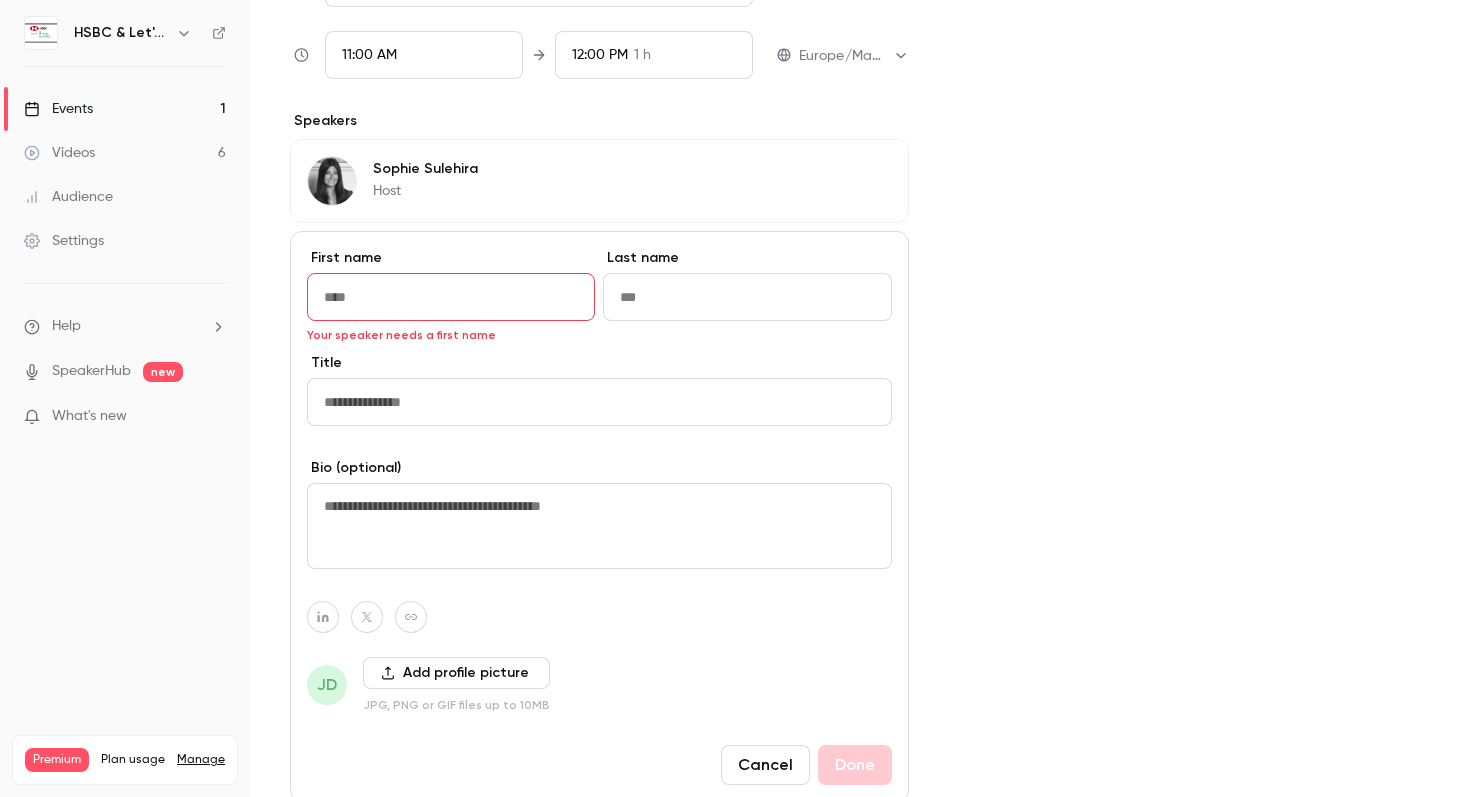 click on "[FIRST] [LAST] [ROLE] [ACTION]" at bounding box center [599, 181] 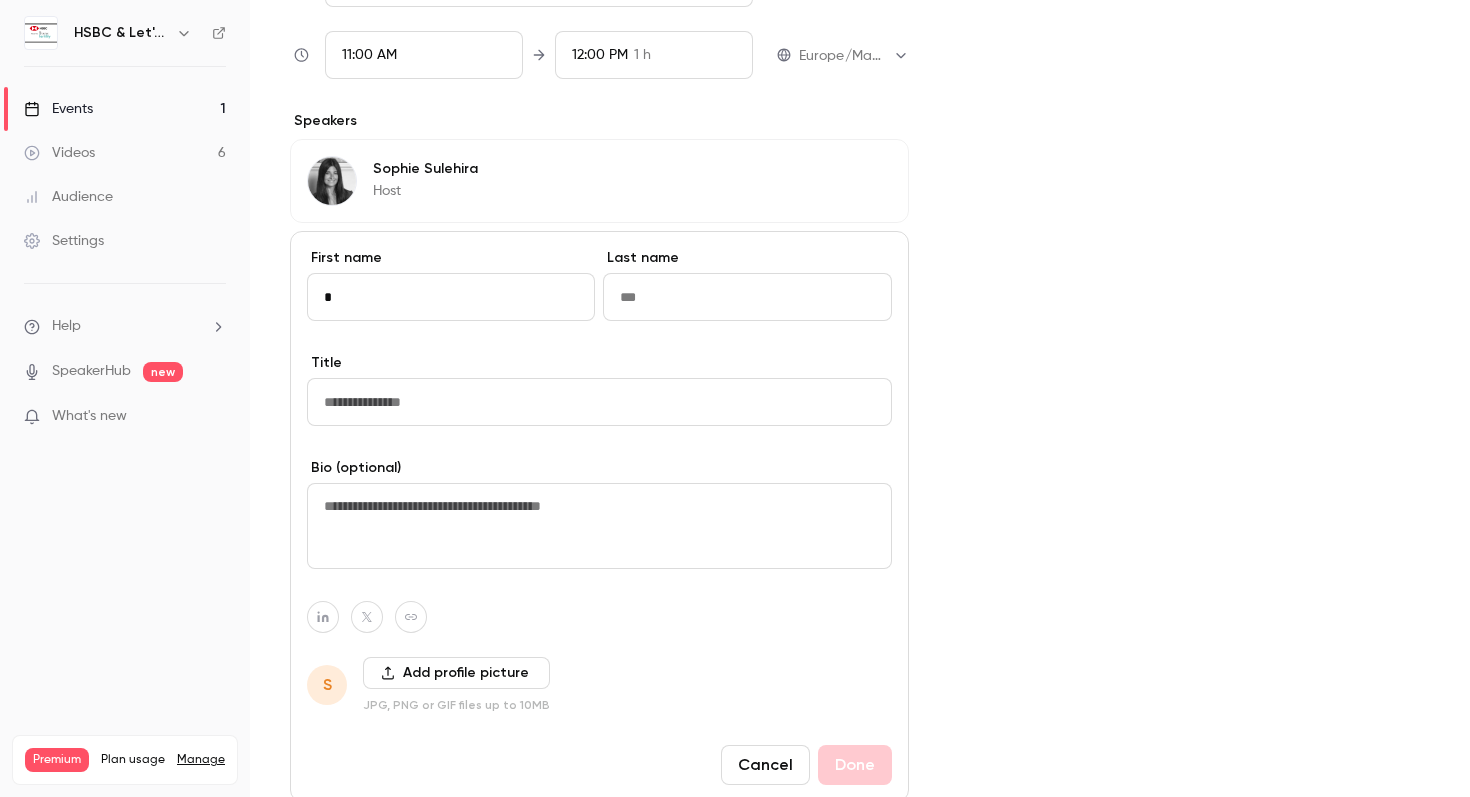 type on "******" 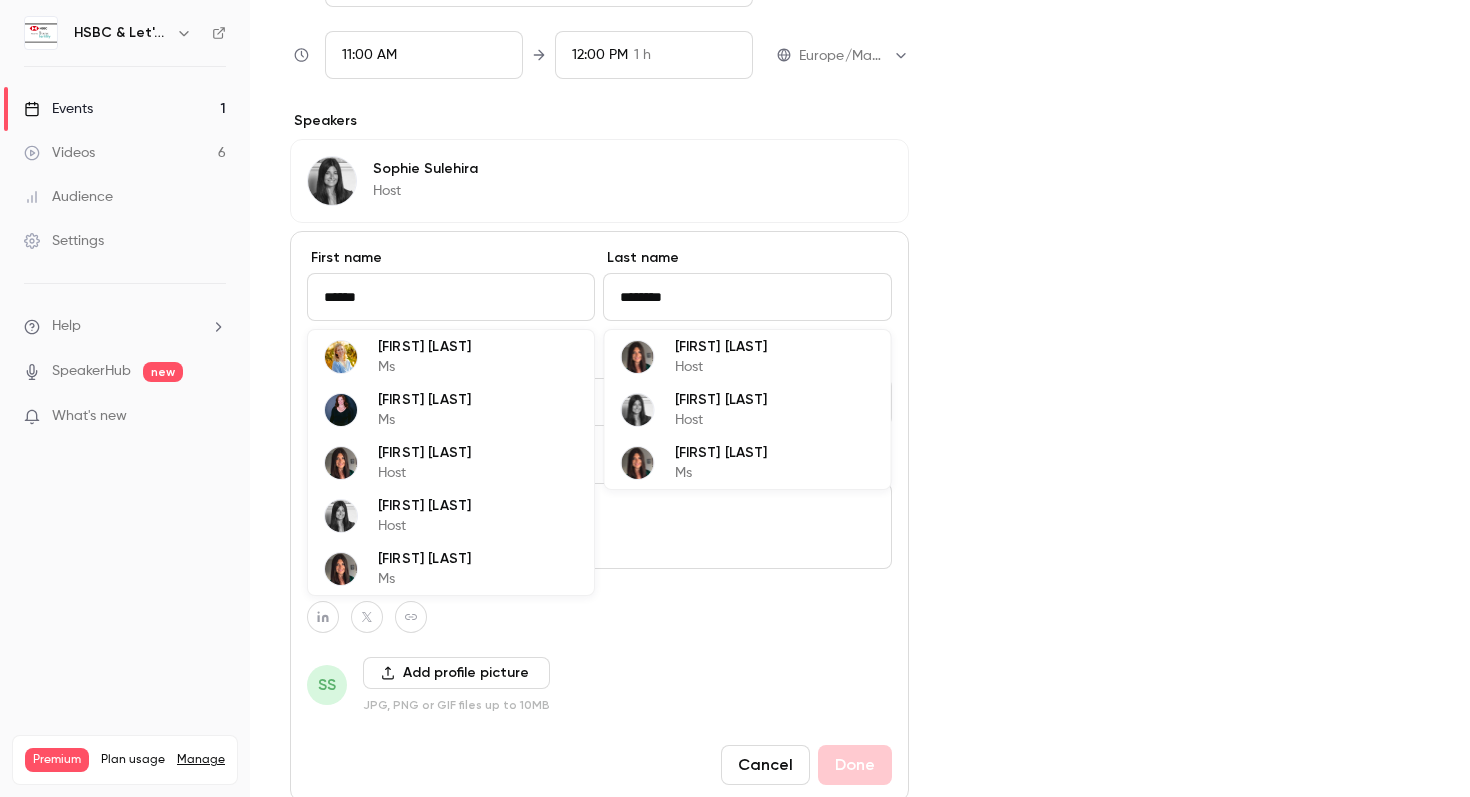 click on "[FIRST] [LAST] [ROLE]" at bounding box center [451, 515] 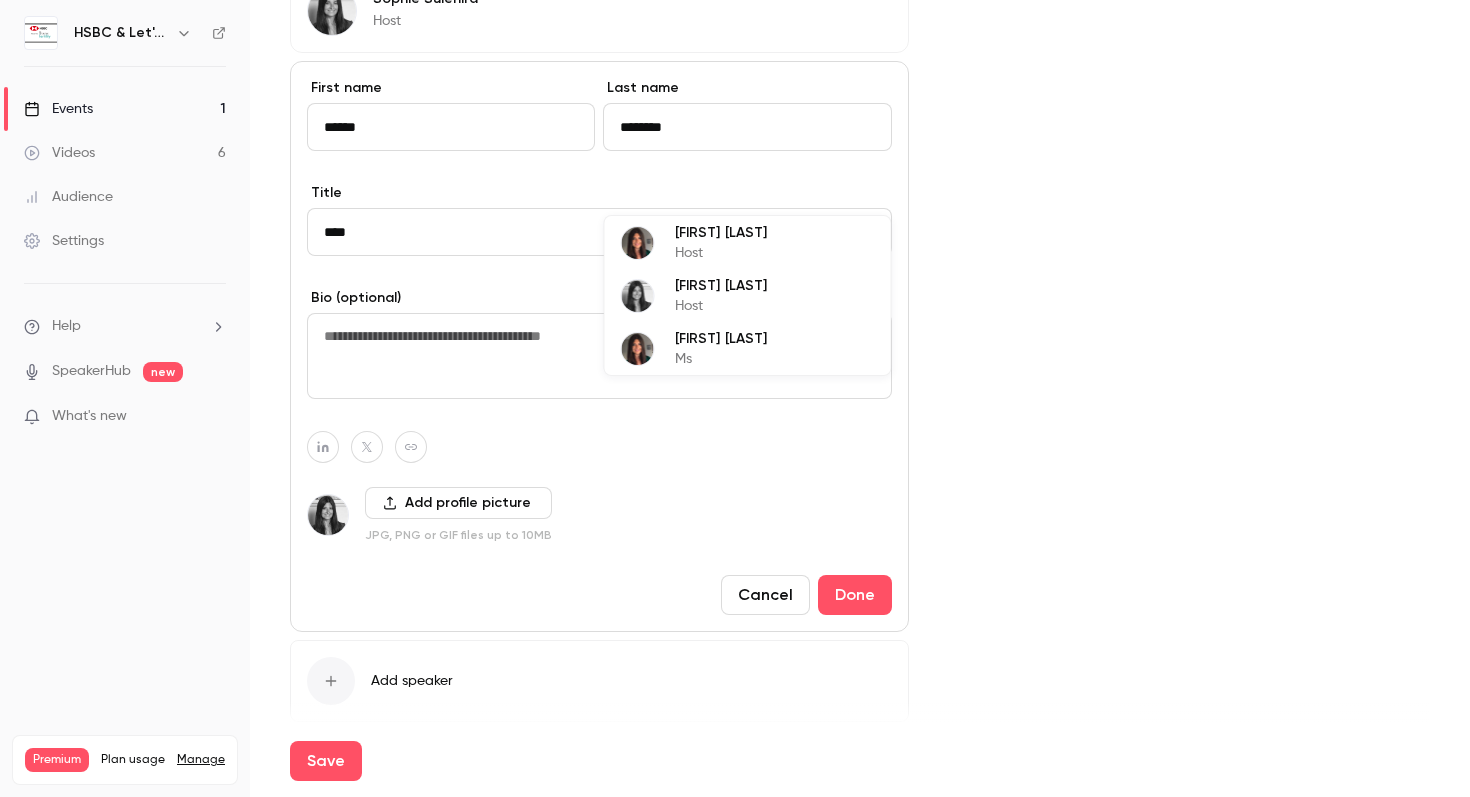 scroll, scrollTop: 1370, scrollLeft: 0, axis: vertical 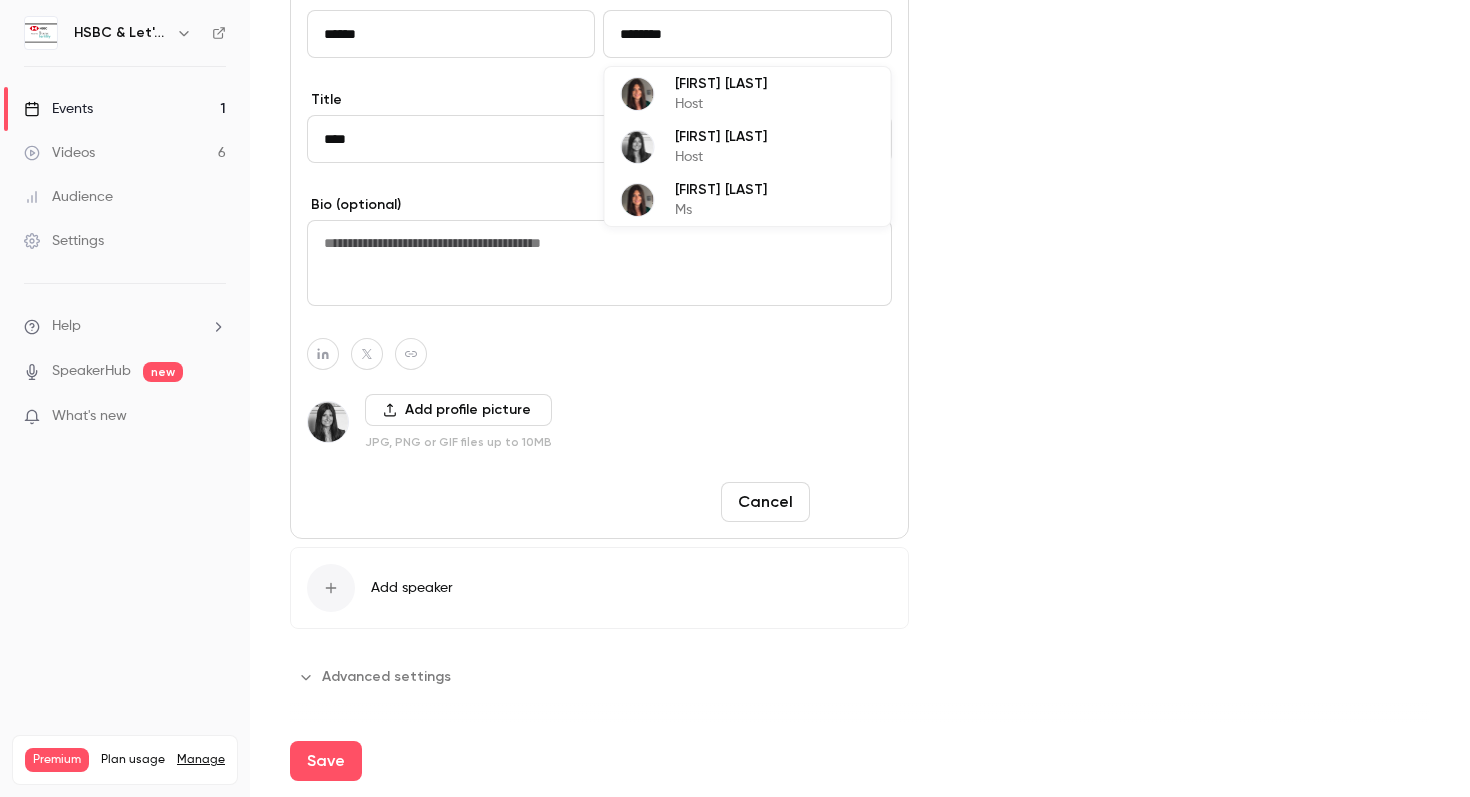 click on "Done" at bounding box center [855, 502] 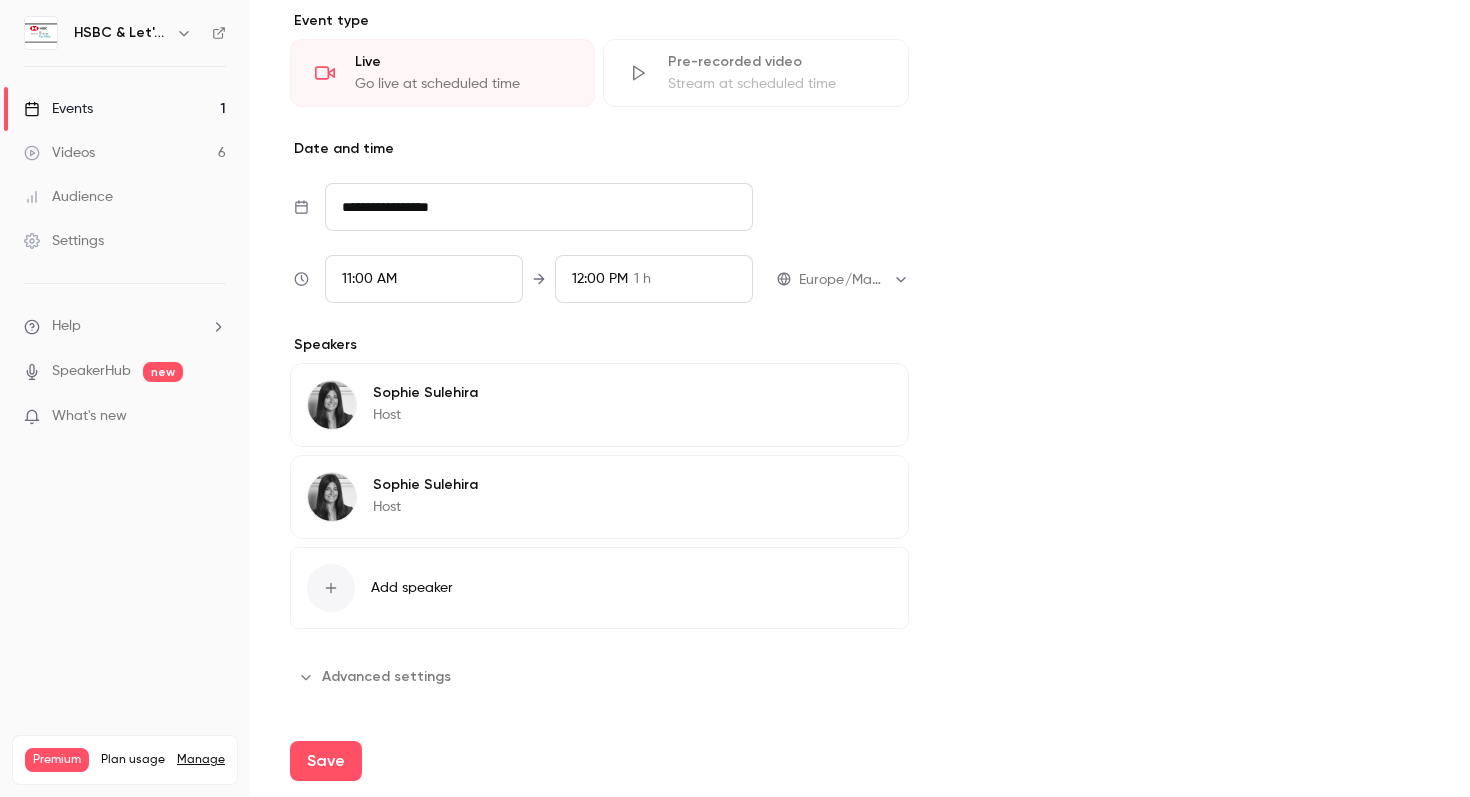click on "Edit" at bounding box center (855, 488) 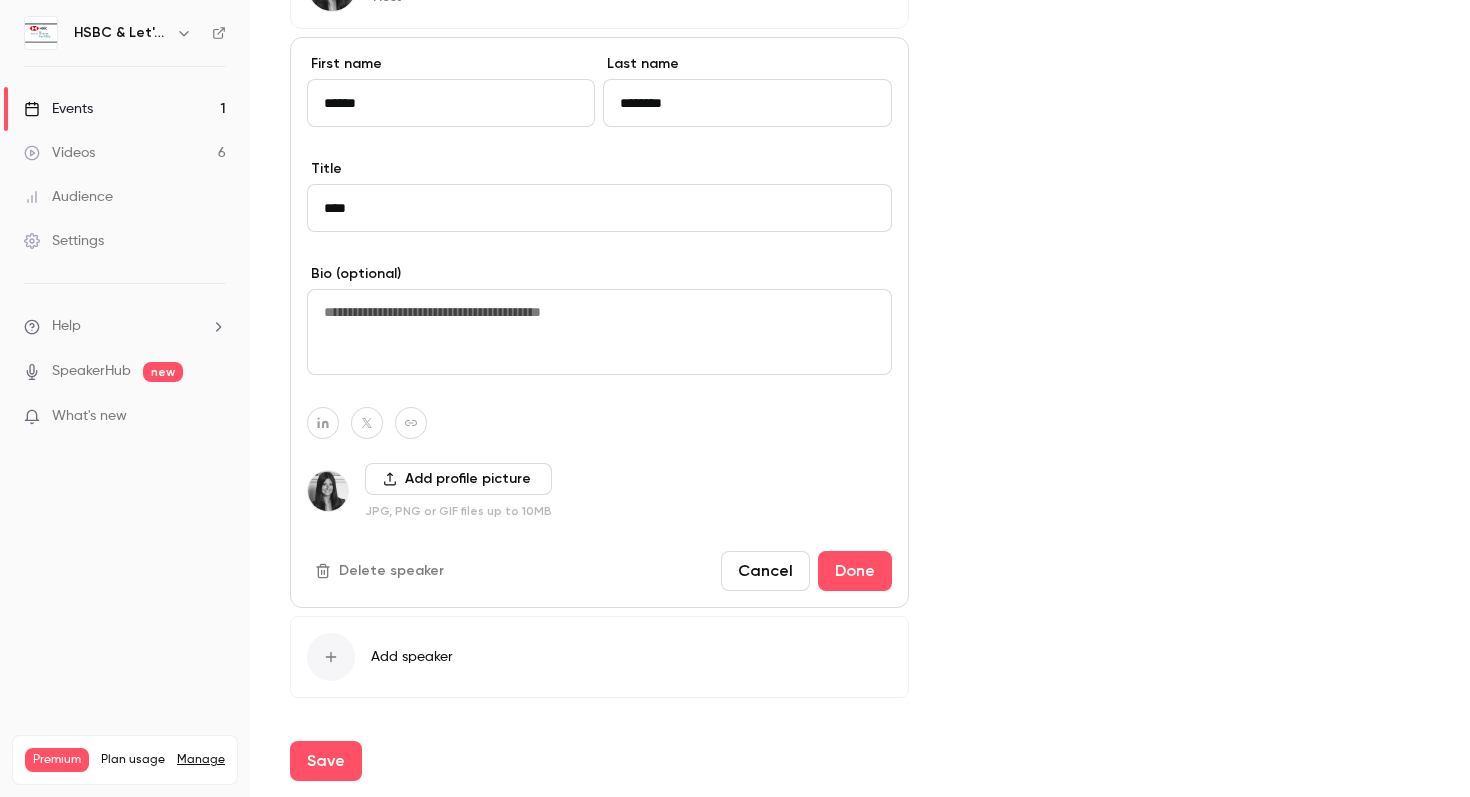 scroll, scrollTop: 1321, scrollLeft: 0, axis: vertical 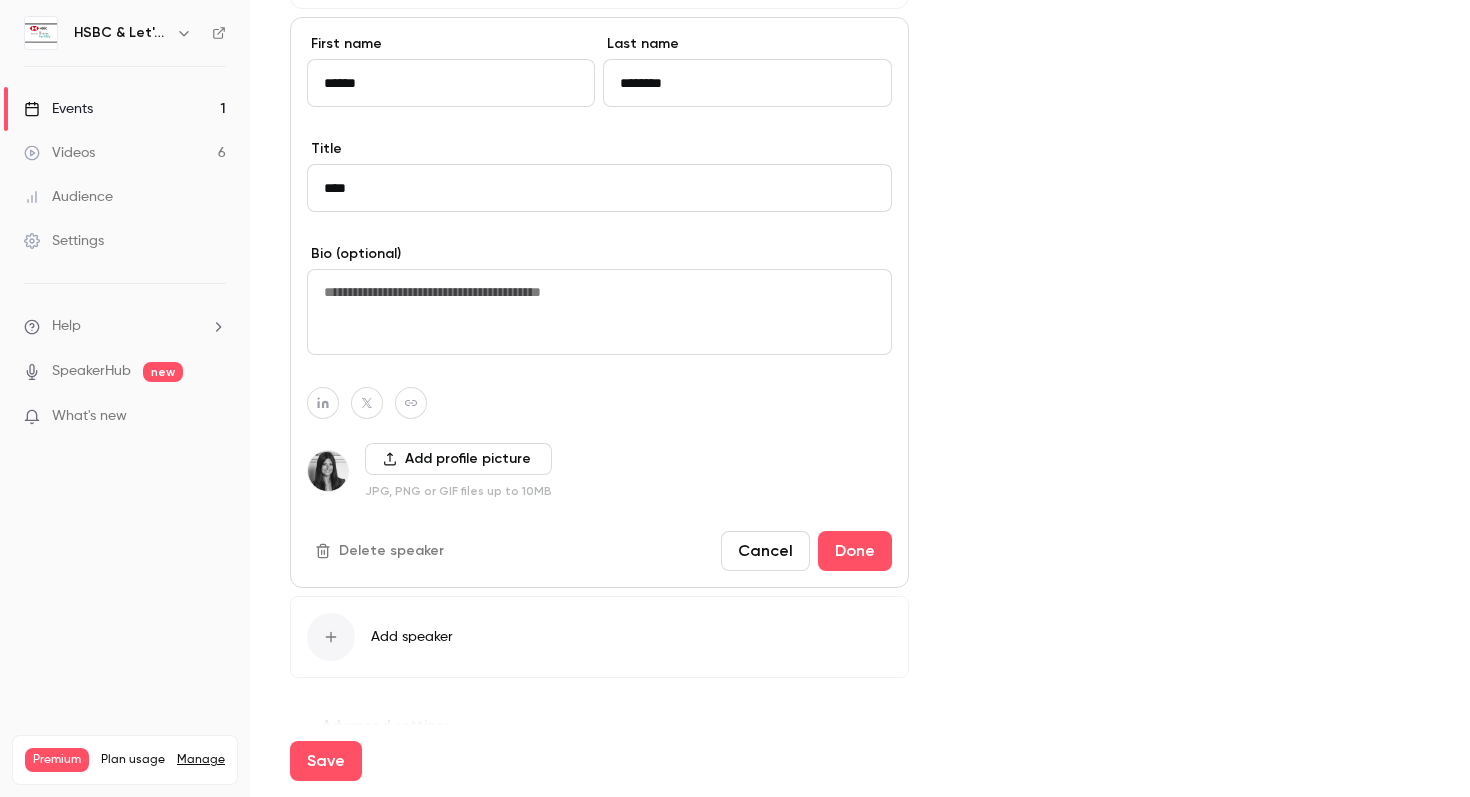 click on "Cancel" at bounding box center (765, 551) 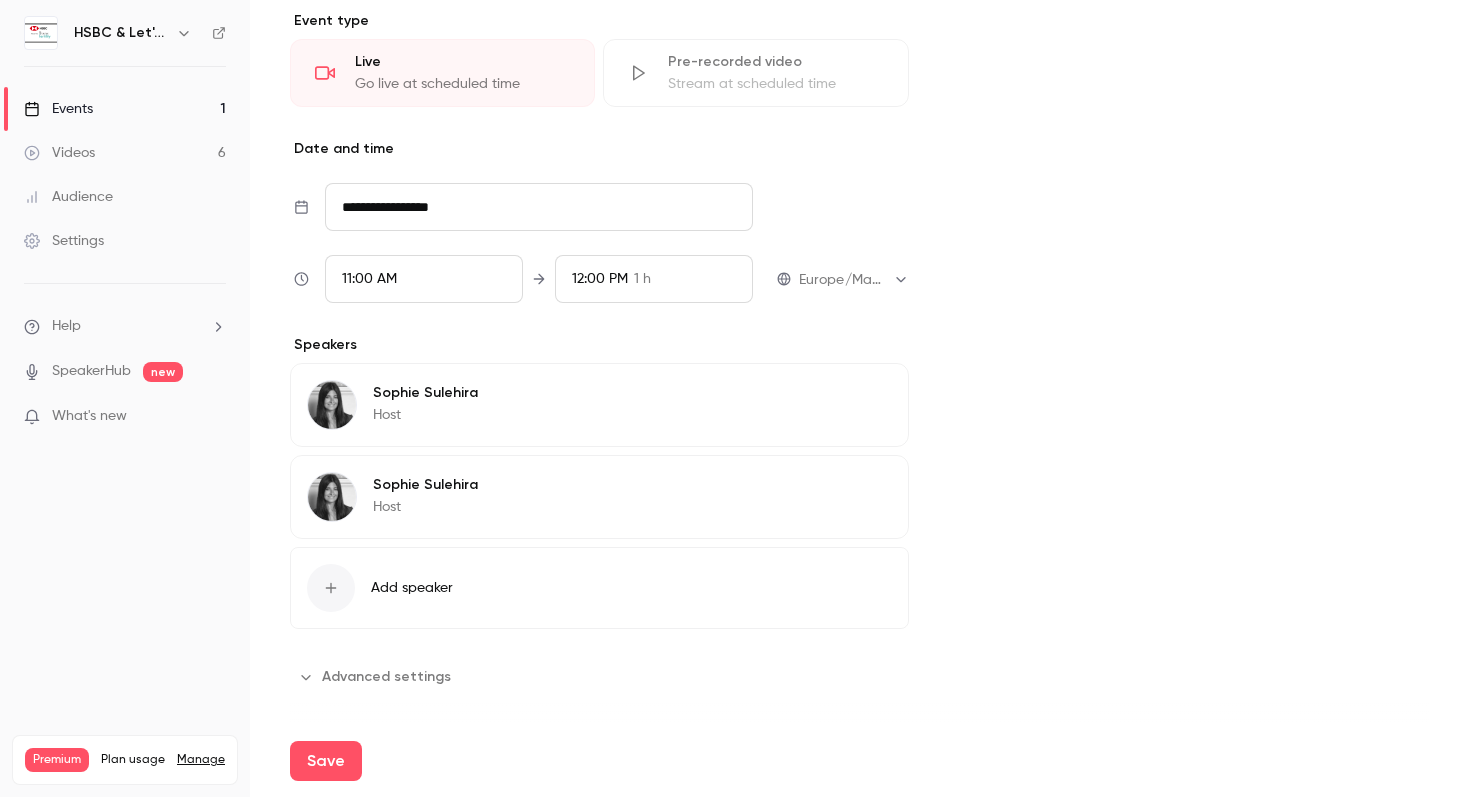 click on "[FIRST] [LAST] [ROLE] [ACTION]" at bounding box center [599, 405] 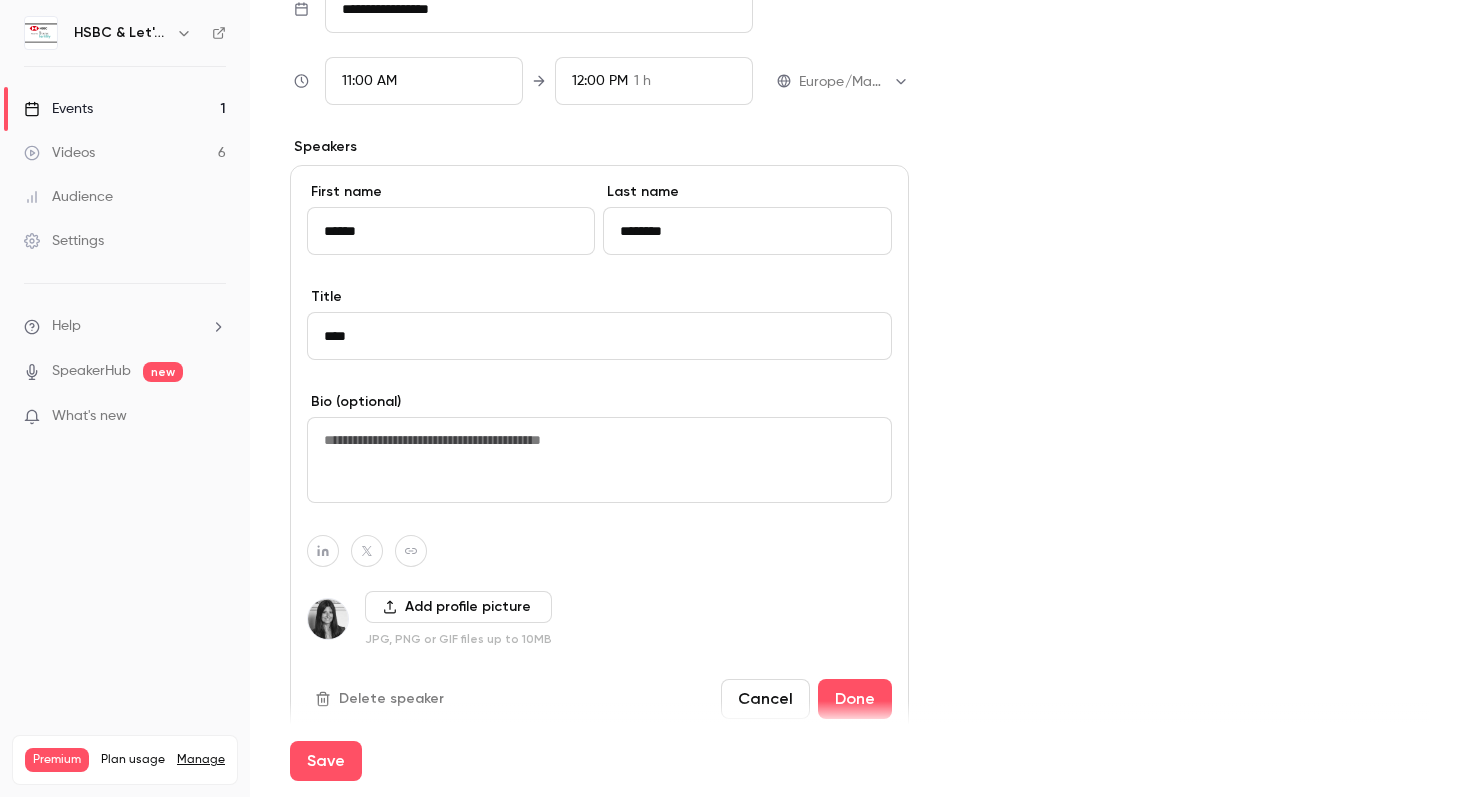 scroll, scrollTop: 1203, scrollLeft: 0, axis: vertical 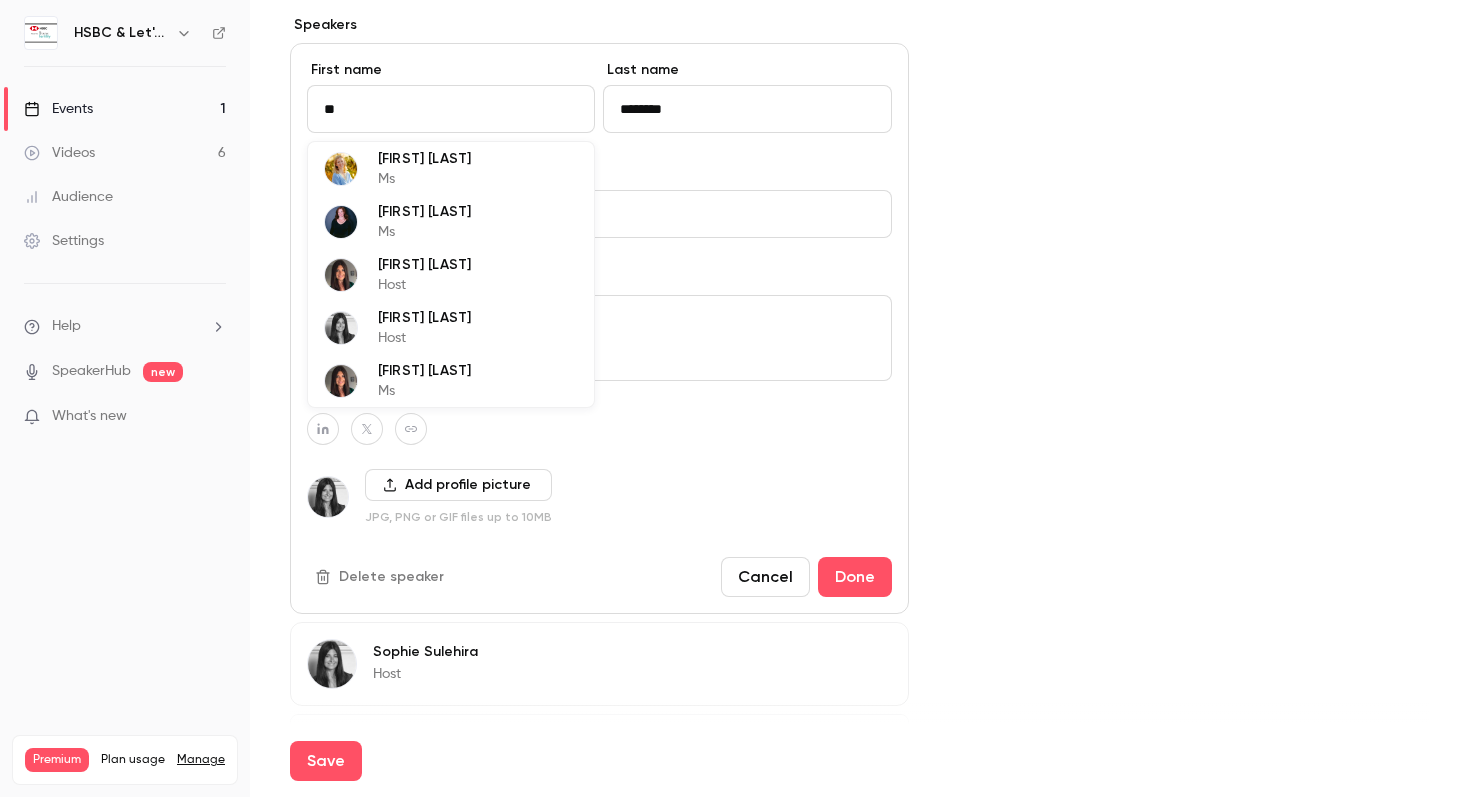 type on "*" 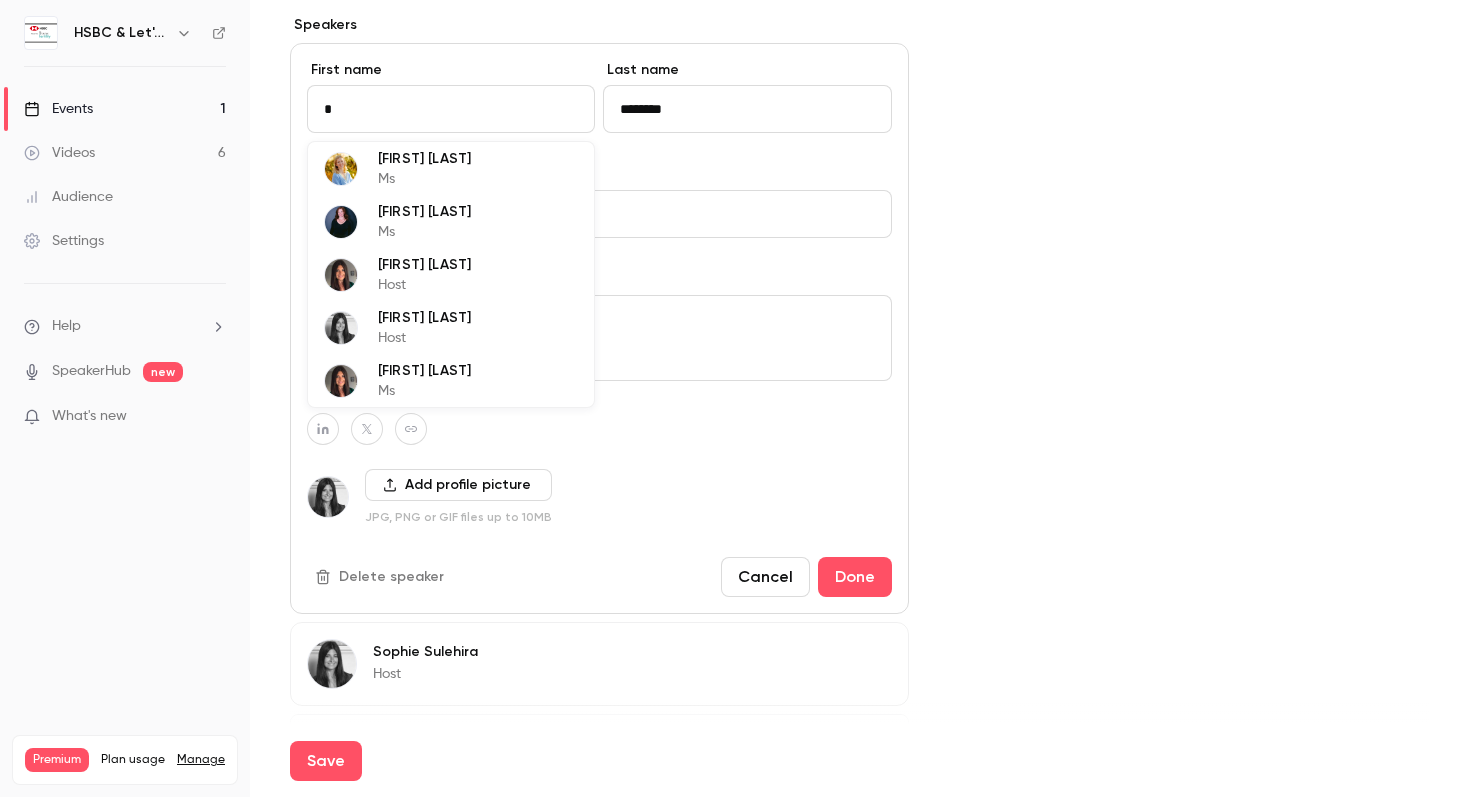 type 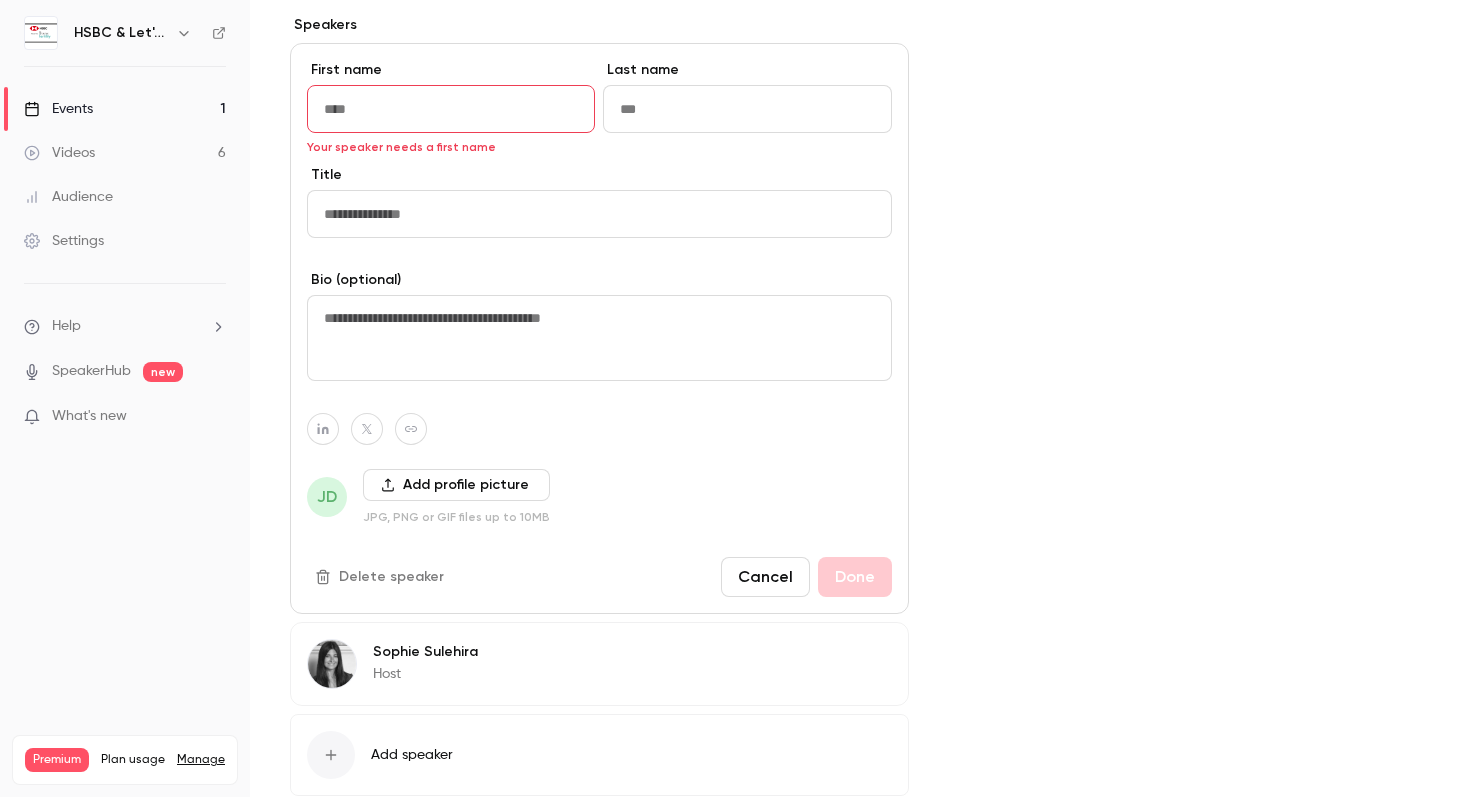 type 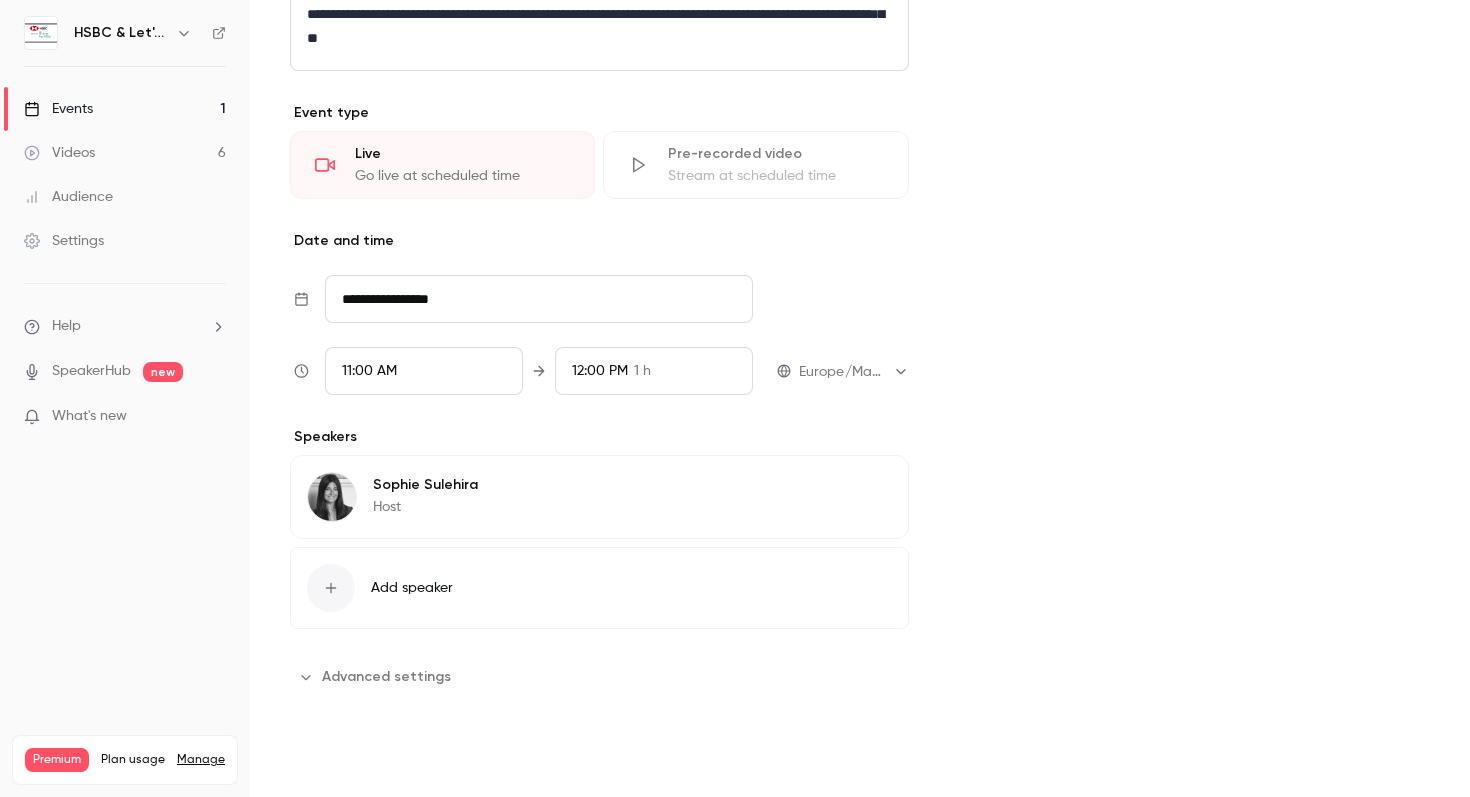 click on "Save" at bounding box center [326, 761] 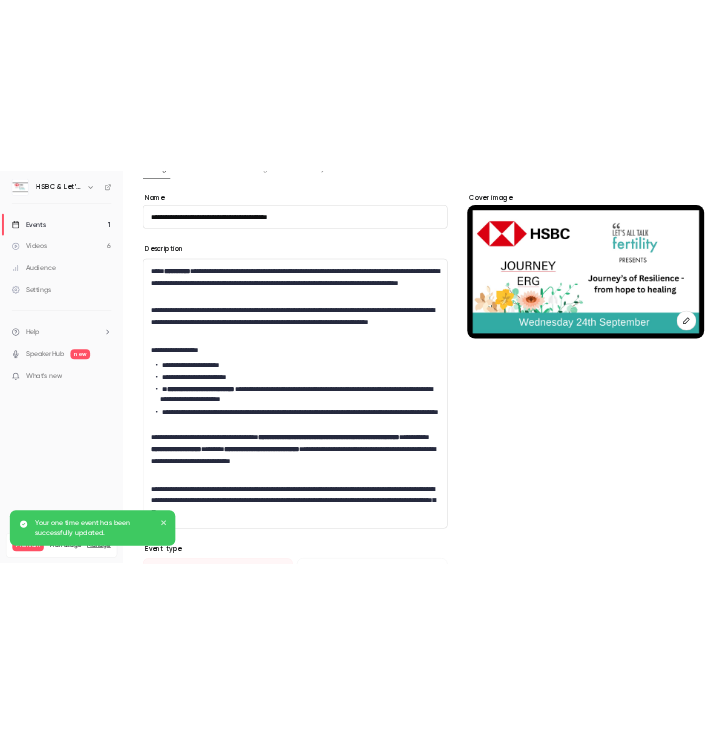 scroll, scrollTop: 0, scrollLeft: 0, axis: both 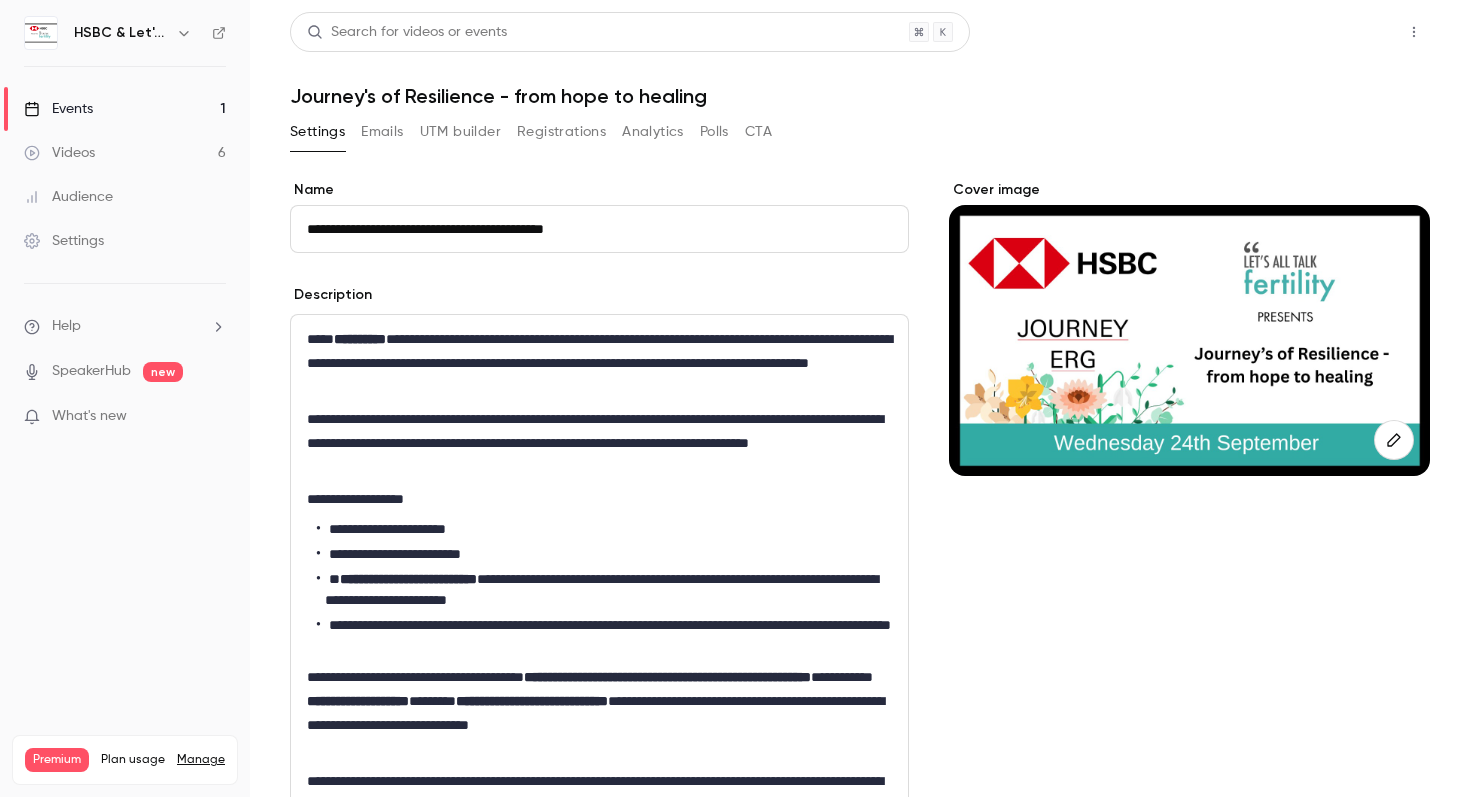 click on "Share" at bounding box center [1342, 32] 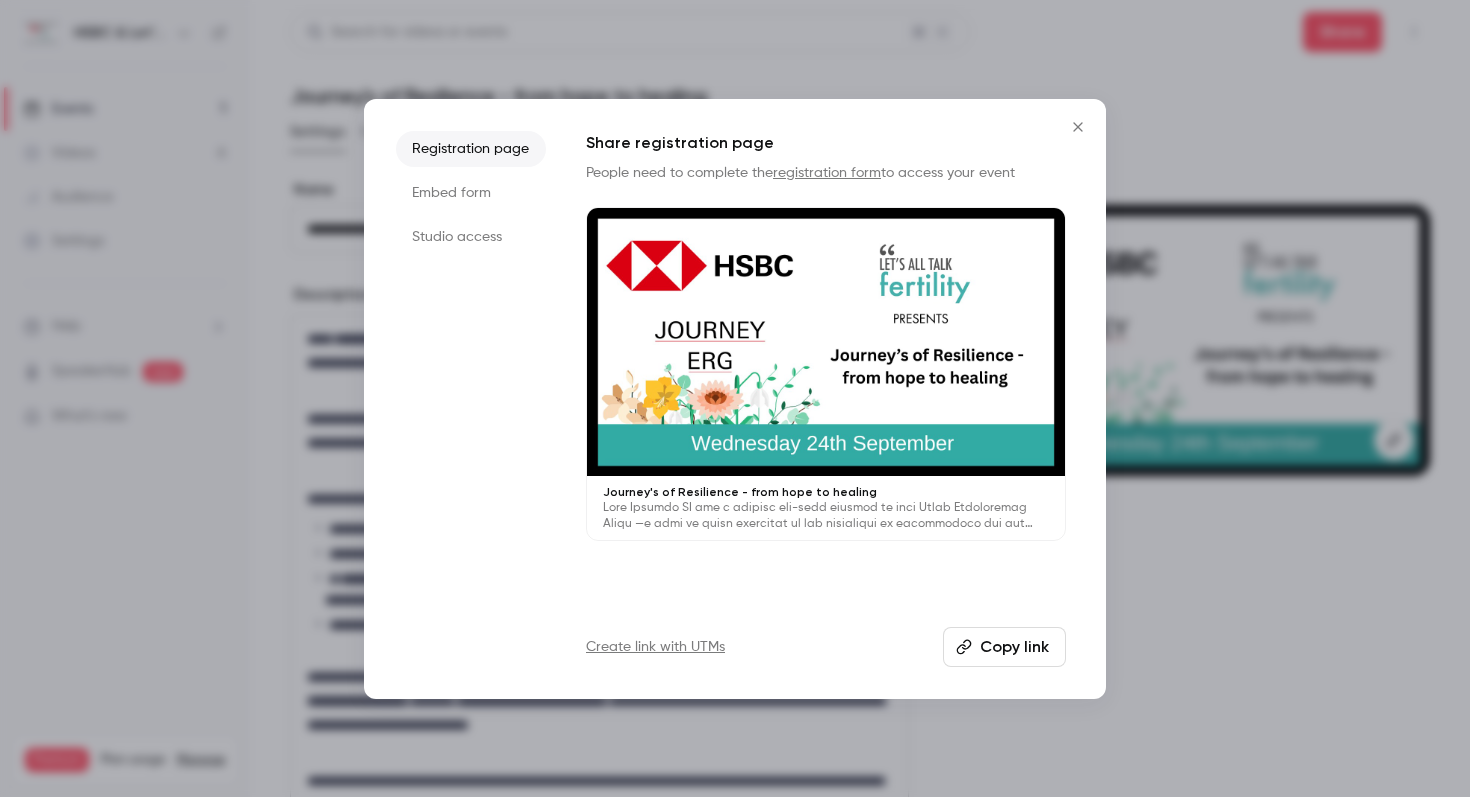 click on "Copy link" at bounding box center [1004, 647] 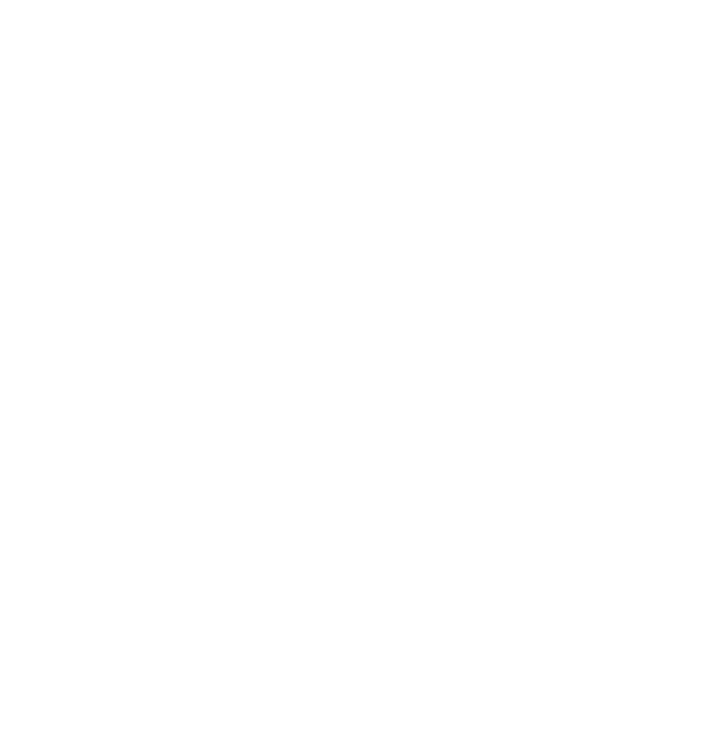scroll, scrollTop: 0, scrollLeft: 0, axis: both 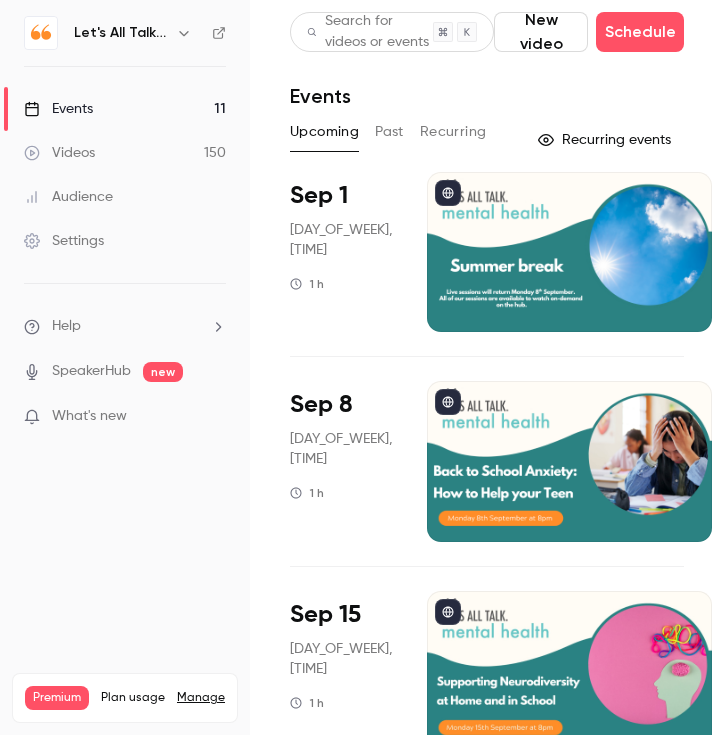 click 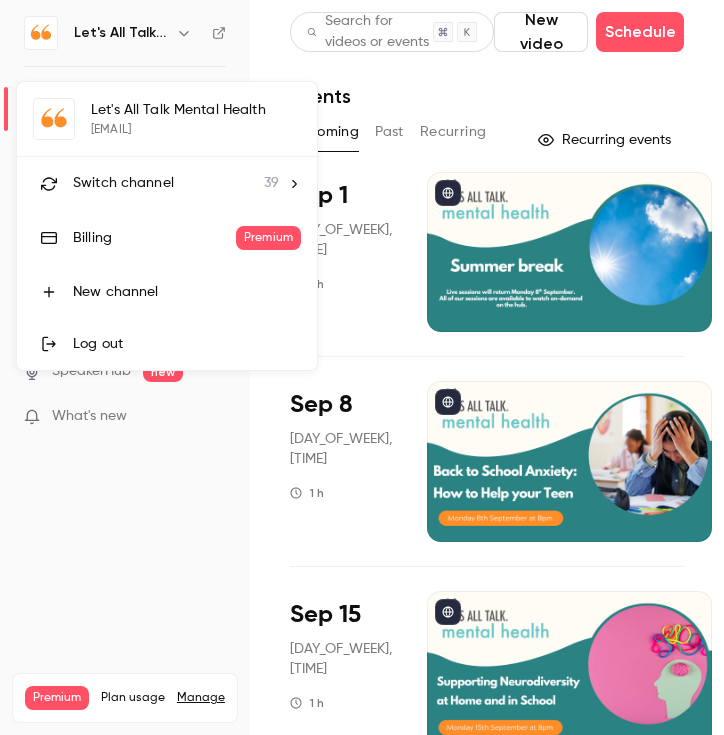 click on "Switch channel 39" at bounding box center [176, 183] 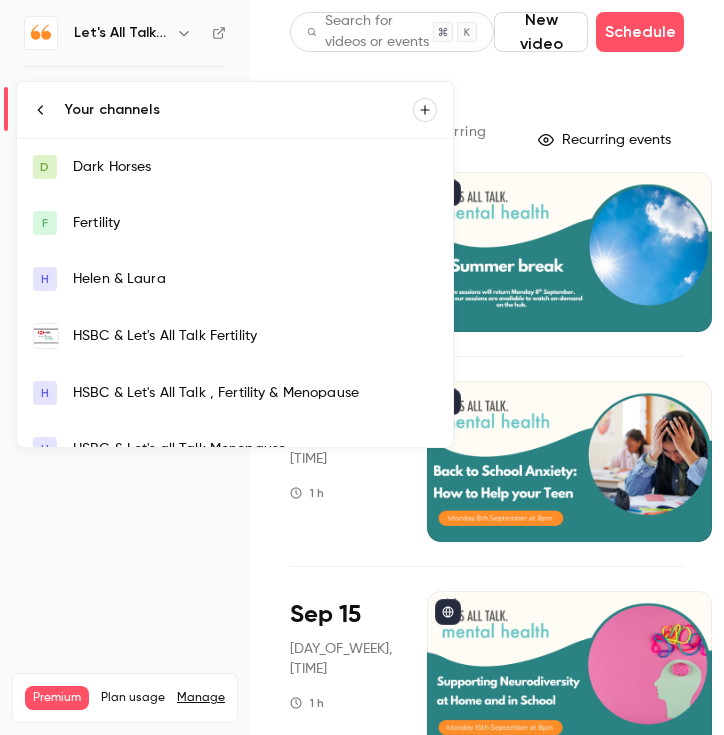 click on "HSBC & Let's All Talk Fertility" at bounding box center (255, 336) 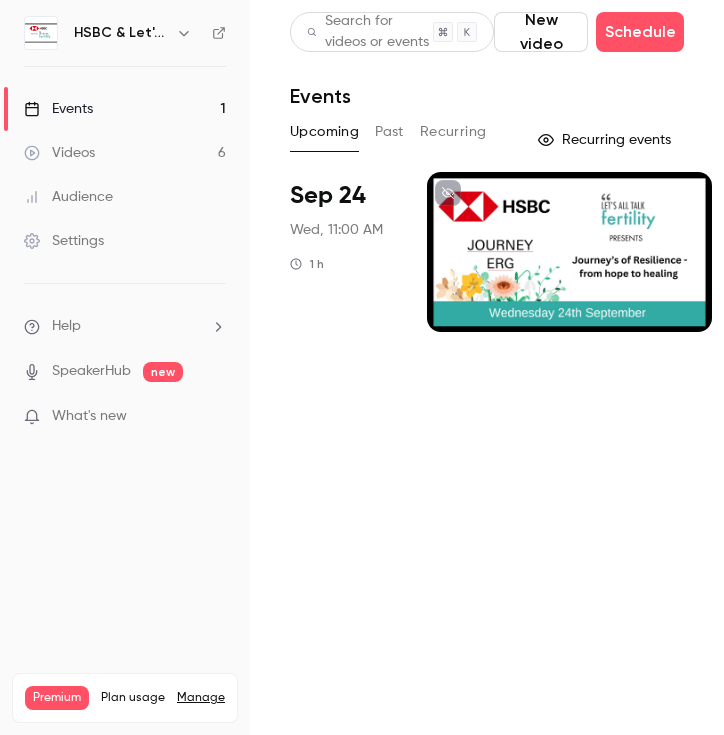 click at bounding box center (569, 252) 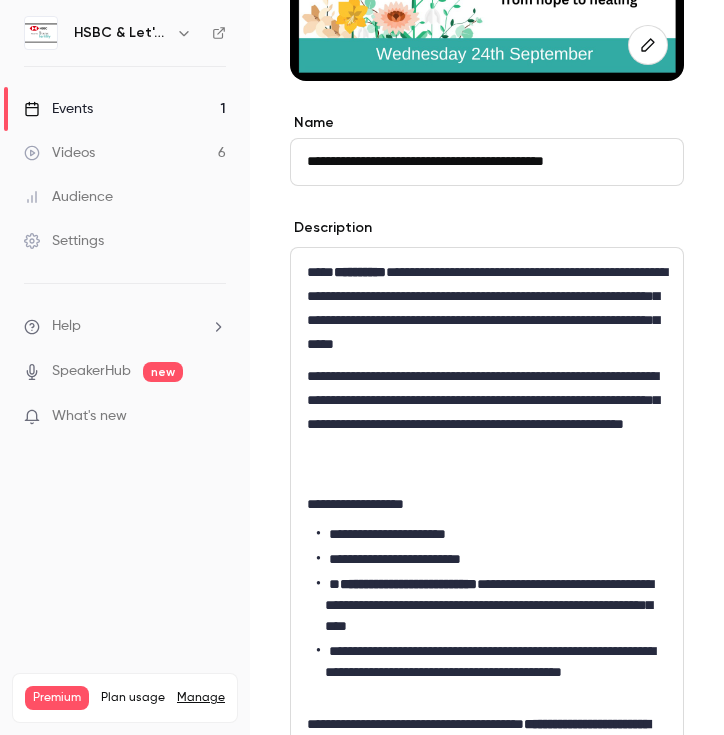 scroll, scrollTop: 328, scrollLeft: 0, axis: vertical 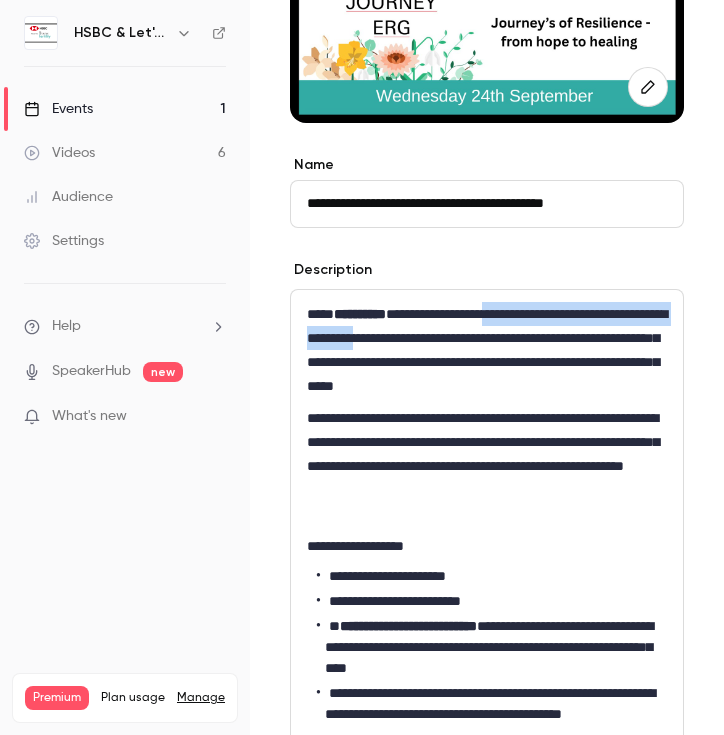 drag, startPoint x: 527, startPoint y: 312, endPoint x: 479, endPoint y: 339, distance: 55.072678 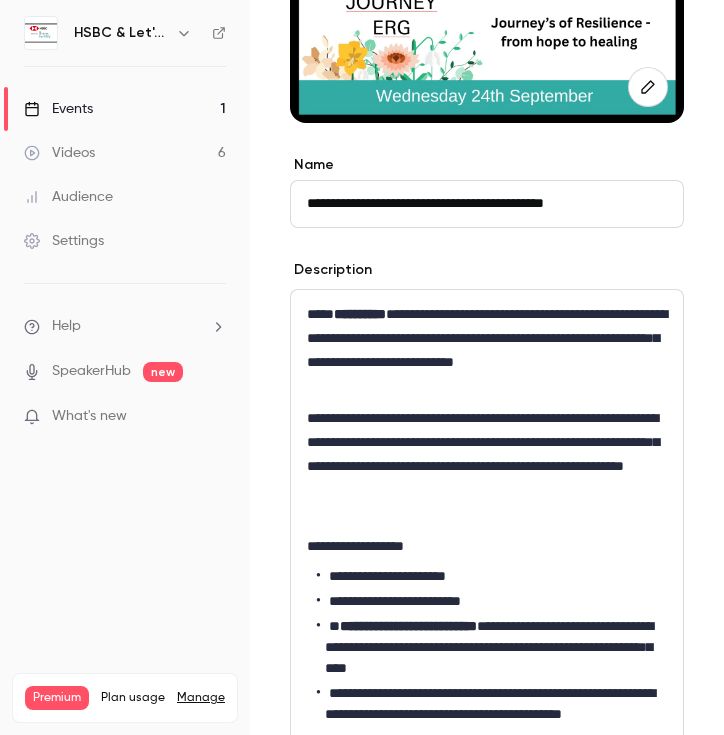 type 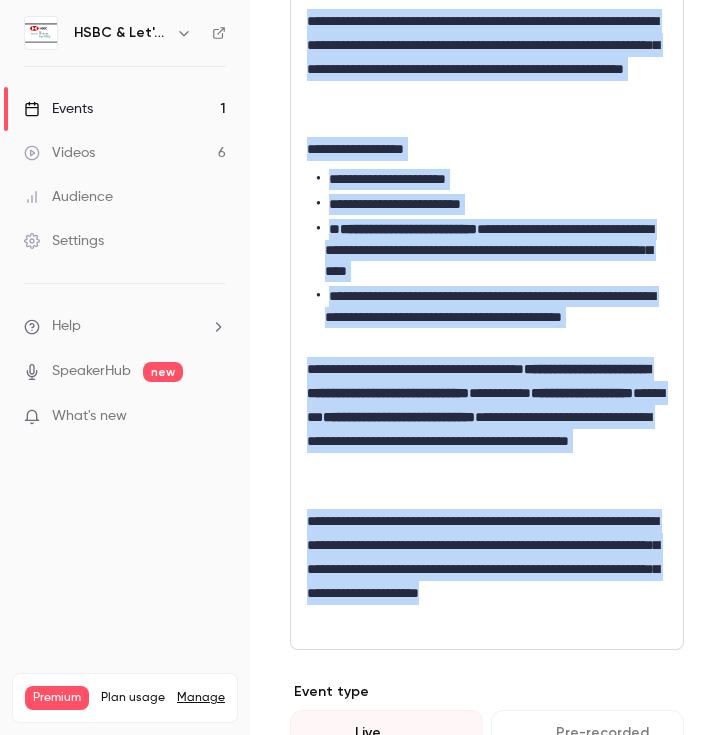 scroll, scrollTop: 894, scrollLeft: 0, axis: vertical 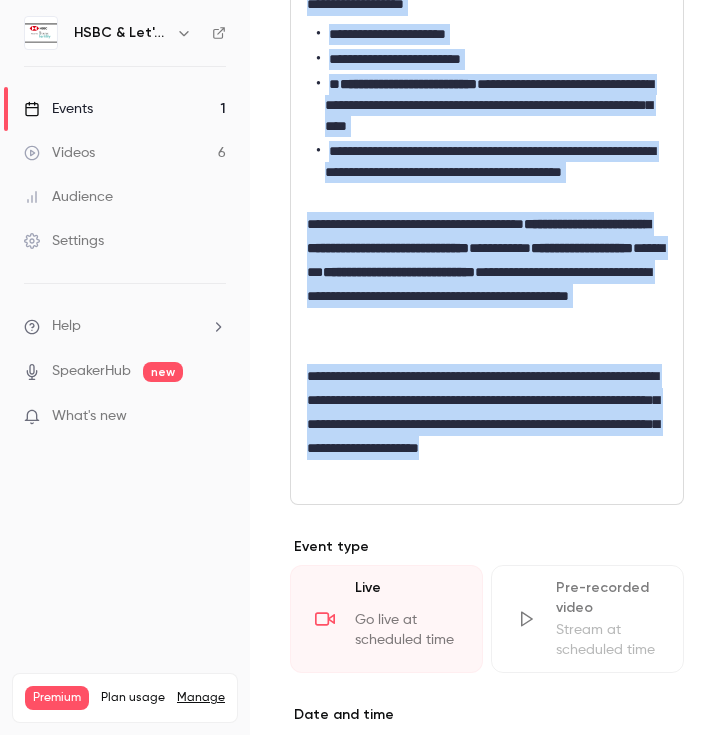 drag, startPoint x: 306, startPoint y: 312, endPoint x: 507, endPoint y: 691, distance: 429.00116 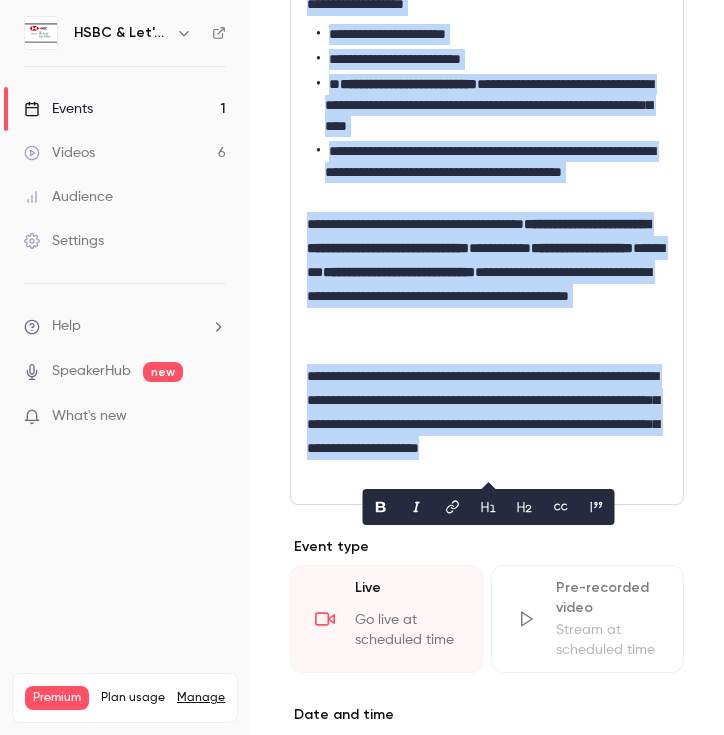 copy on "**********" 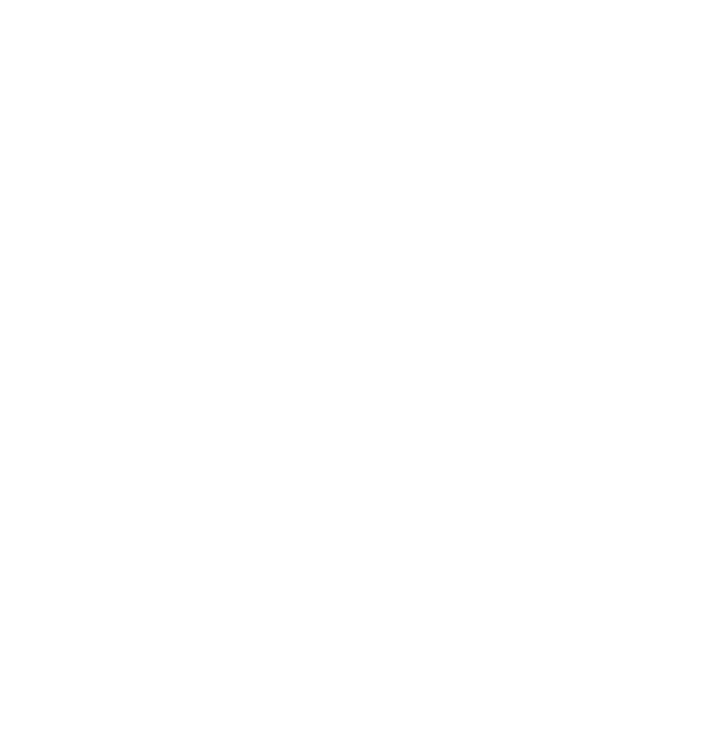 scroll, scrollTop: 0, scrollLeft: 0, axis: both 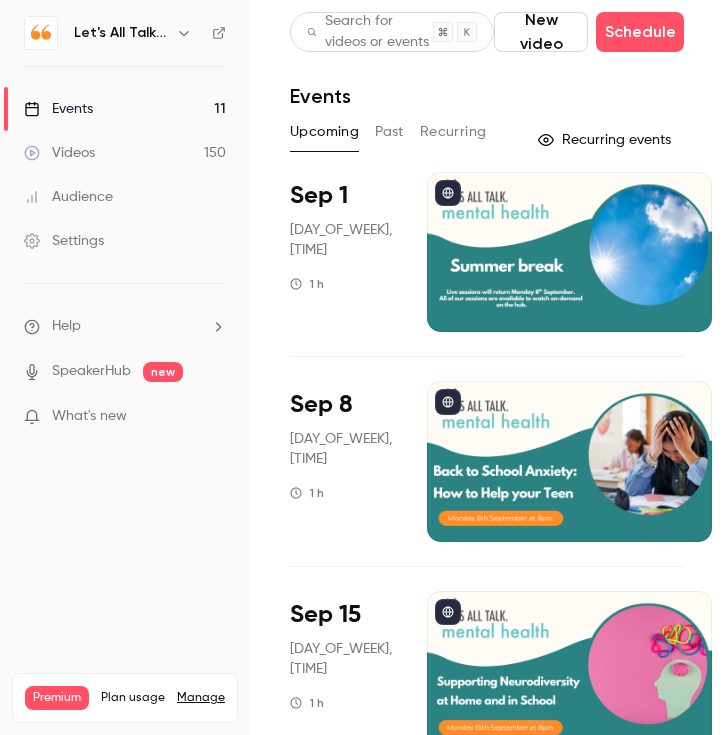 click 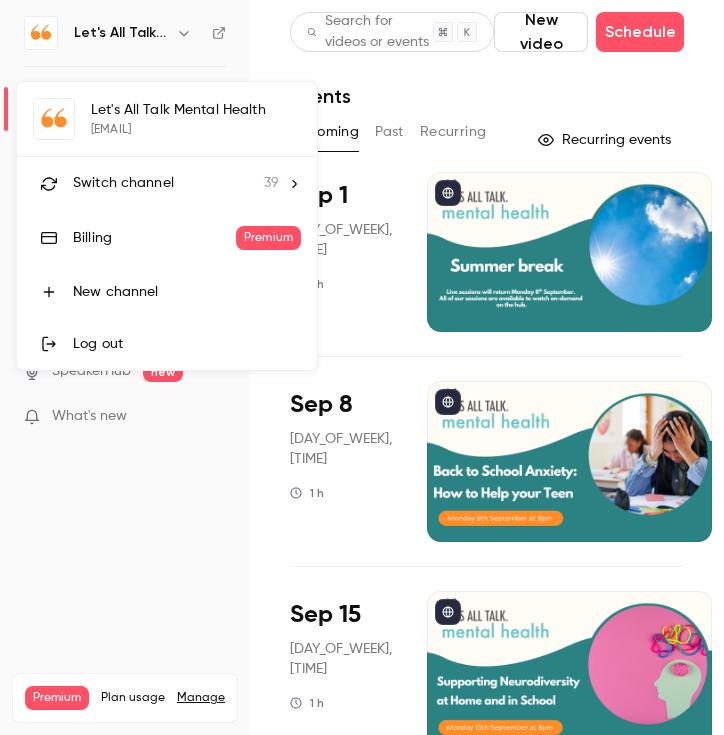 click on "Switch channel 39" at bounding box center [167, 183] 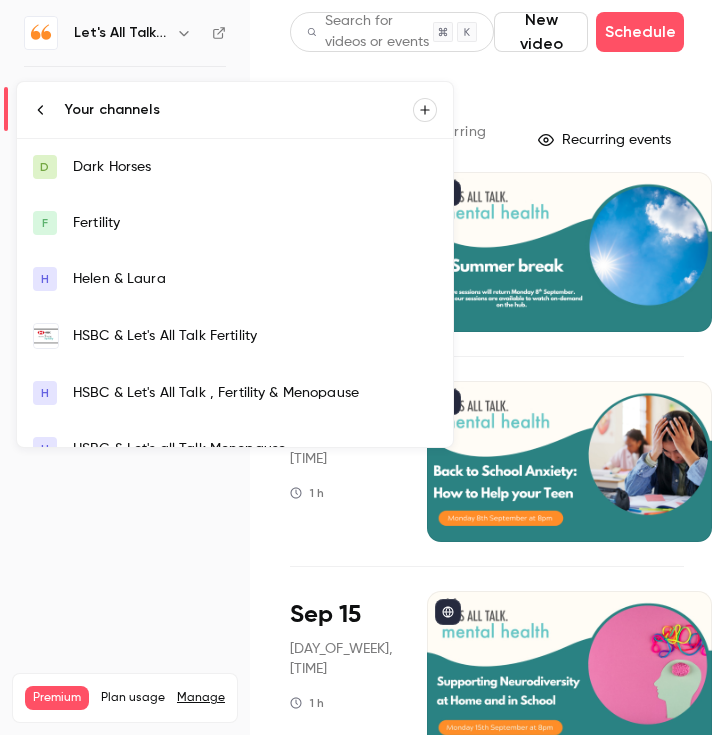 click on "HSBC & Let's All Talk Fertility" at bounding box center (255, 336) 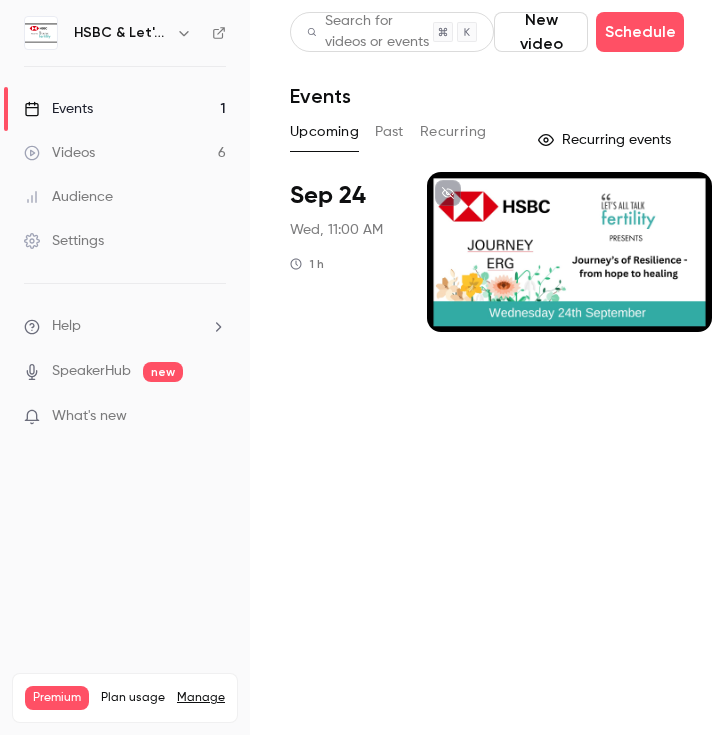 click on "Settings" at bounding box center (125, 241) 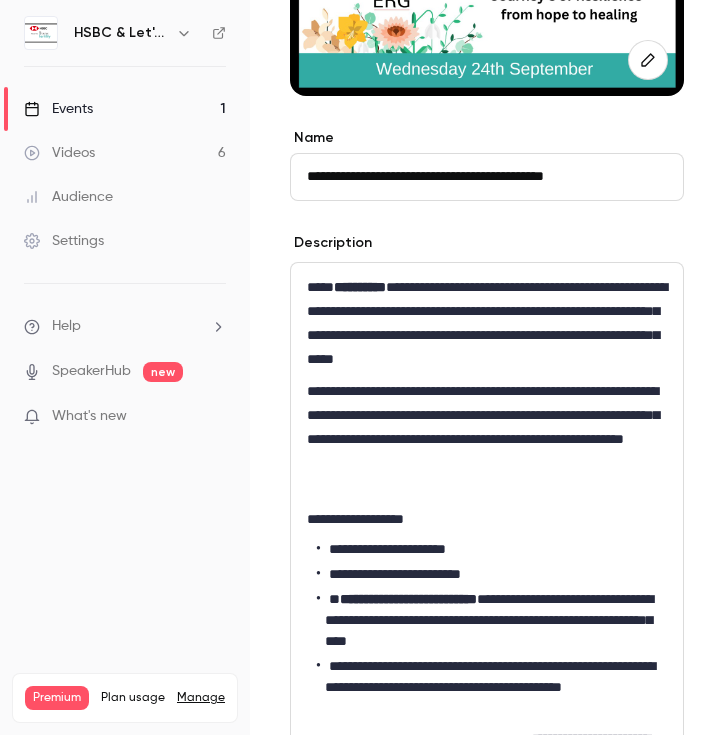 scroll, scrollTop: 397, scrollLeft: 0, axis: vertical 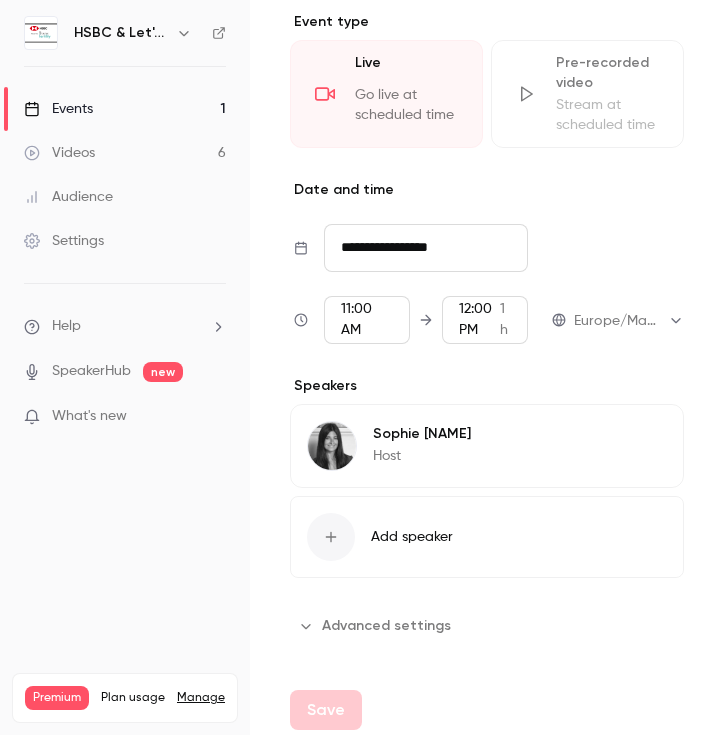 drag, startPoint x: 305, startPoint y: 250, endPoint x: 512, endPoint y: 581, distance: 390.39725 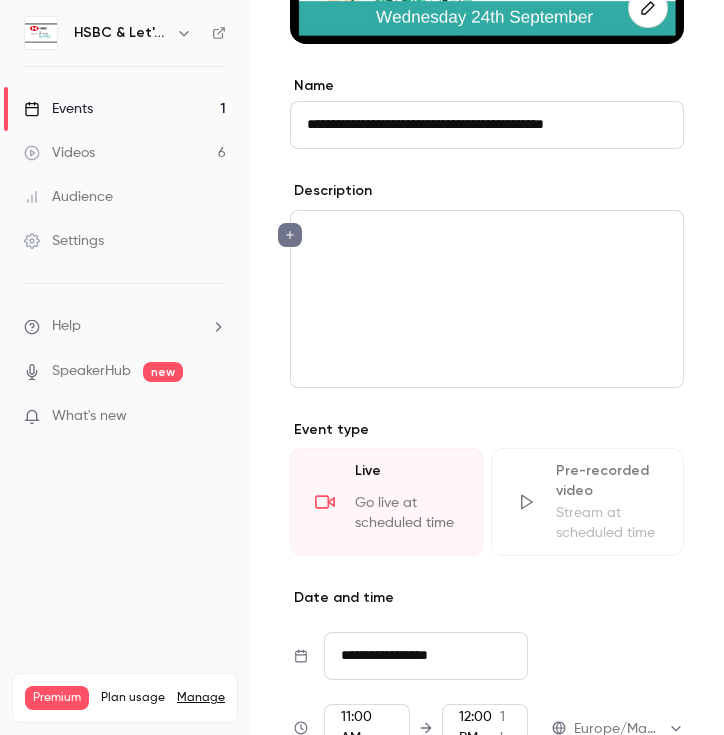 scroll, scrollTop: 239, scrollLeft: 0, axis: vertical 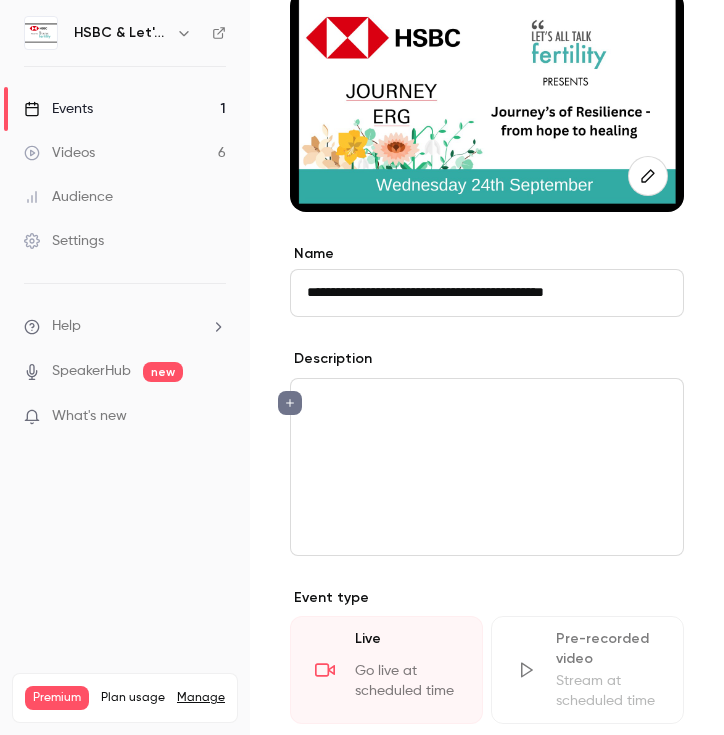 click at bounding box center [487, 467] 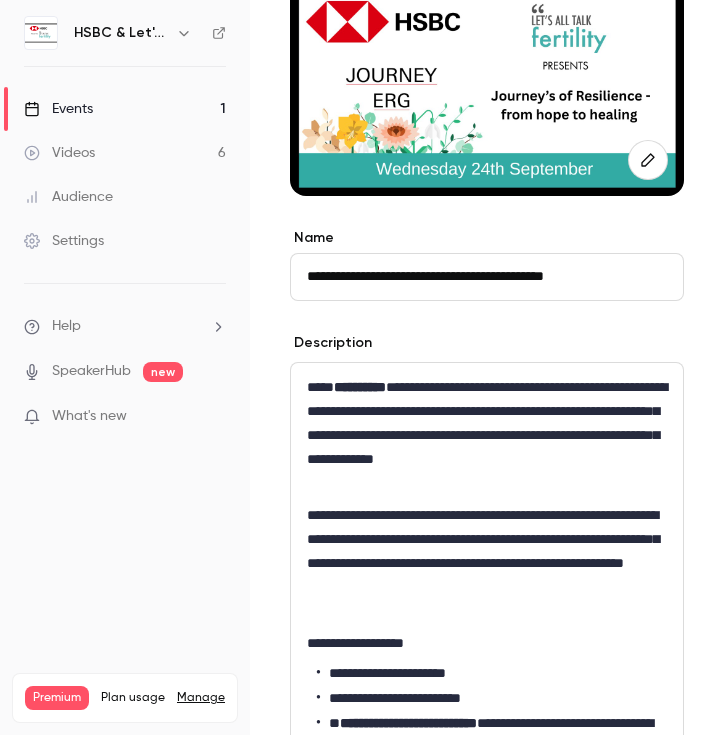 scroll, scrollTop: 282, scrollLeft: 0, axis: vertical 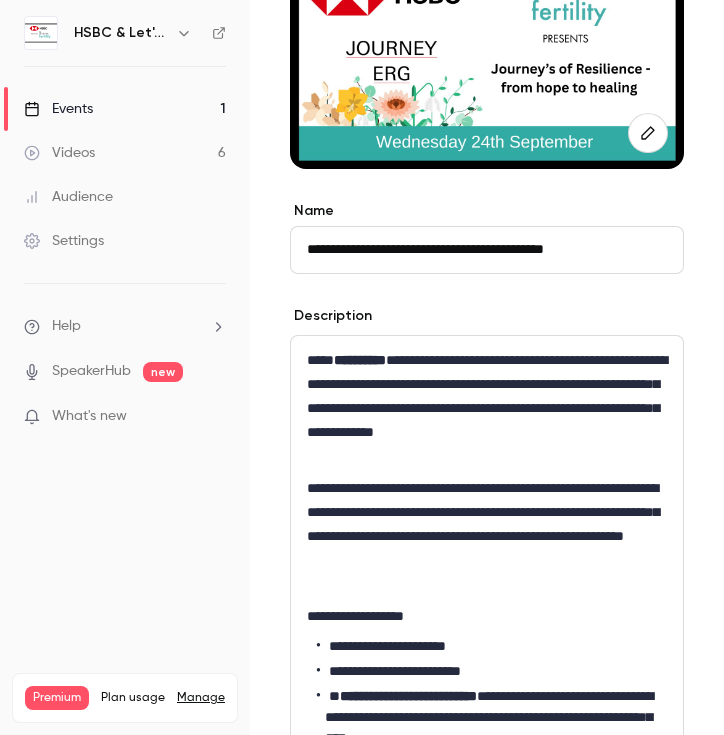 click on "**********" at bounding box center (487, 726) 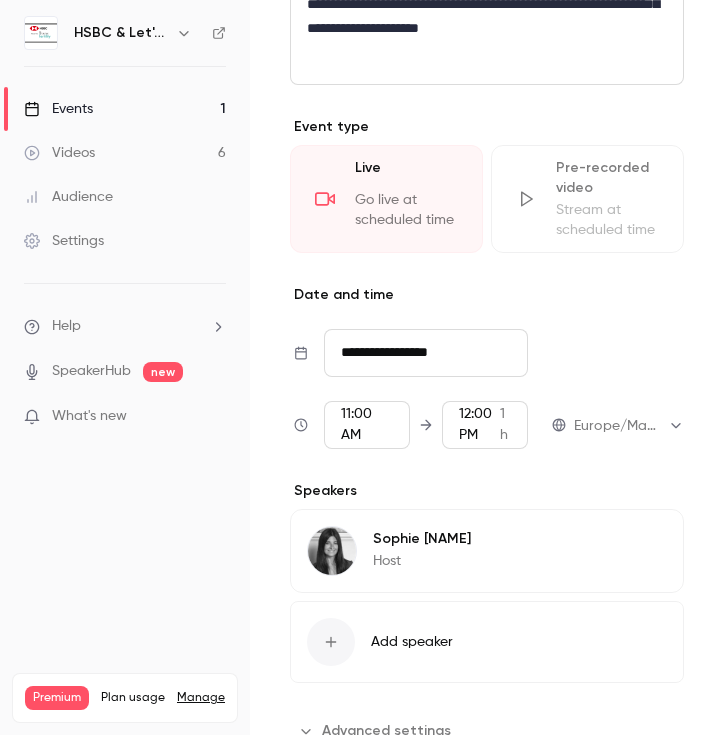 scroll, scrollTop: 1429, scrollLeft: 0, axis: vertical 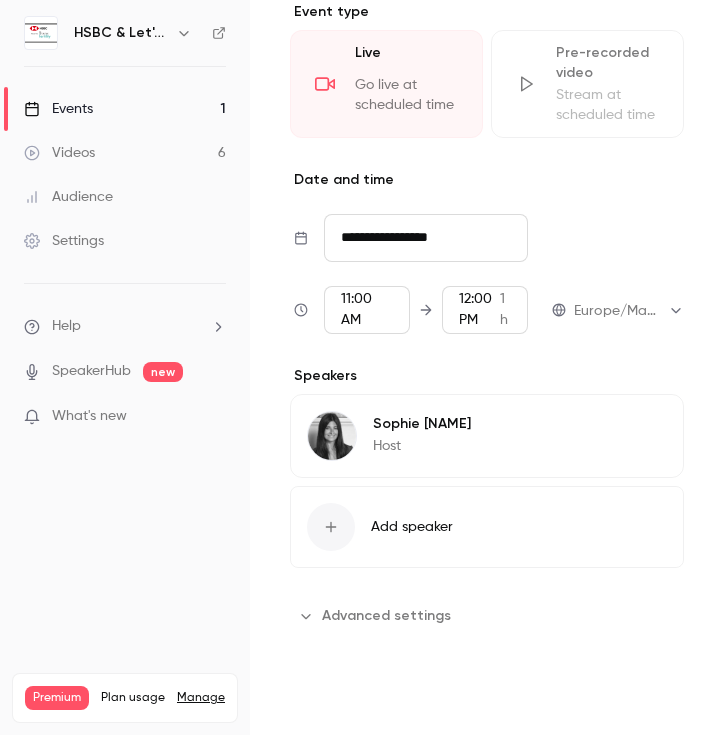 click on "Save" at bounding box center (326, 700) 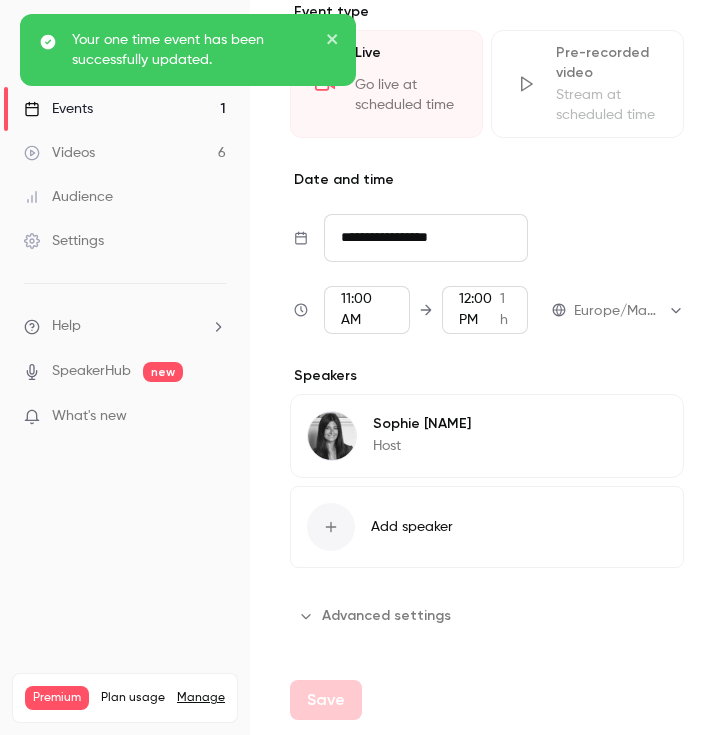 scroll, scrollTop: 1429, scrollLeft: 0, axis: vertical 